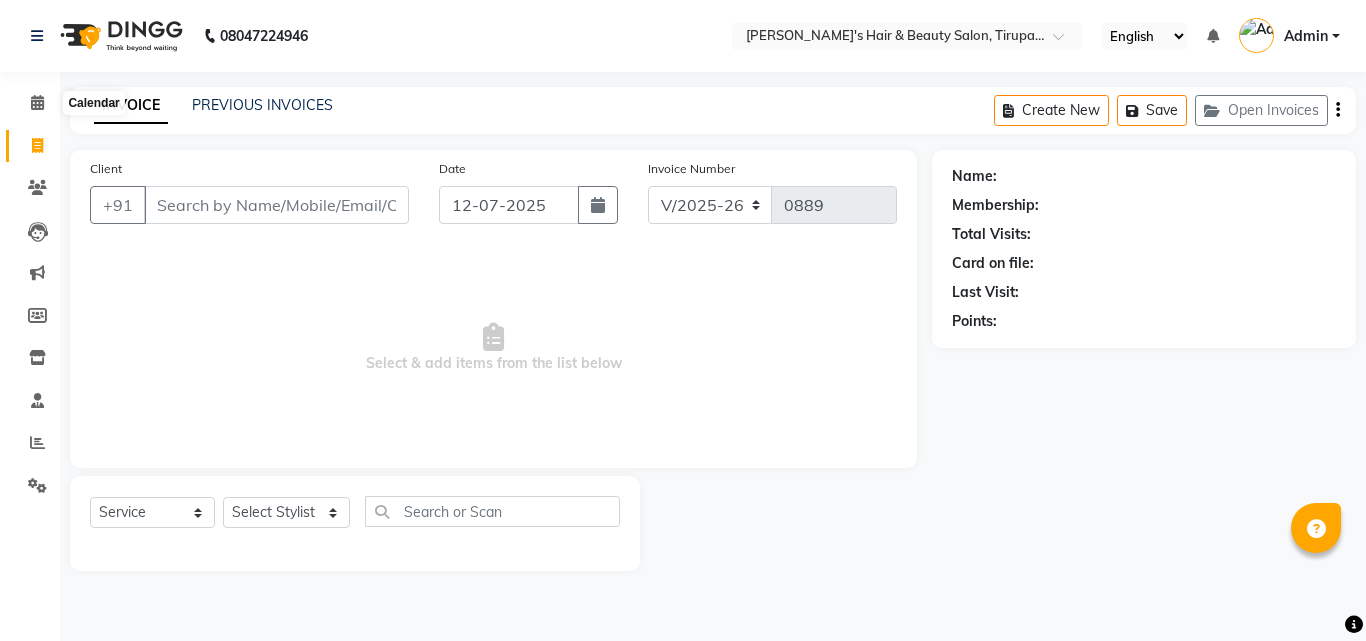 select on "5401" 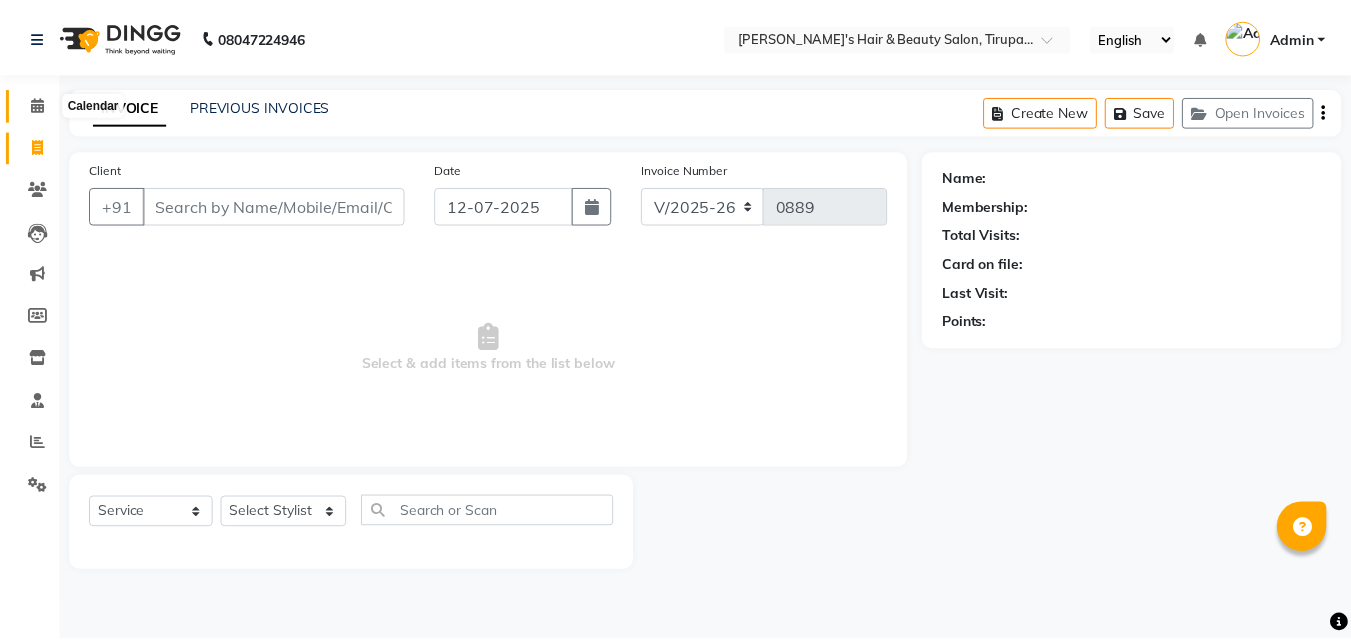 scroll, scrollTop: 0, scrollLeft: 0, axis: both 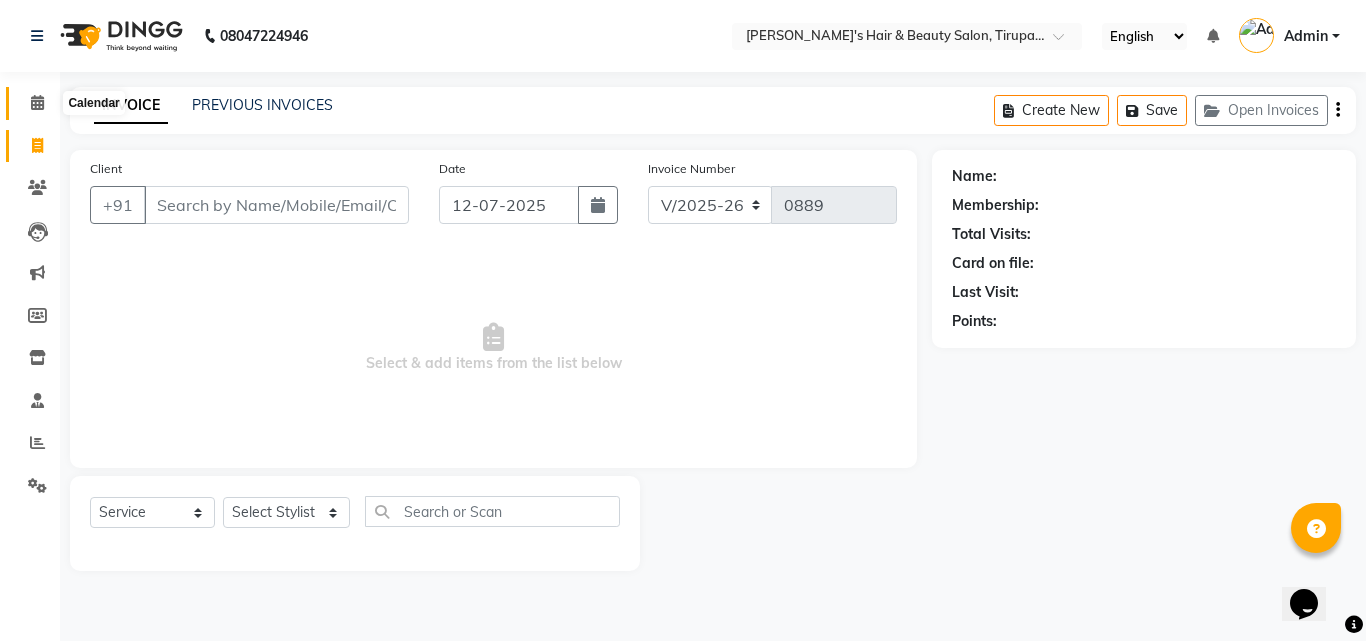 click 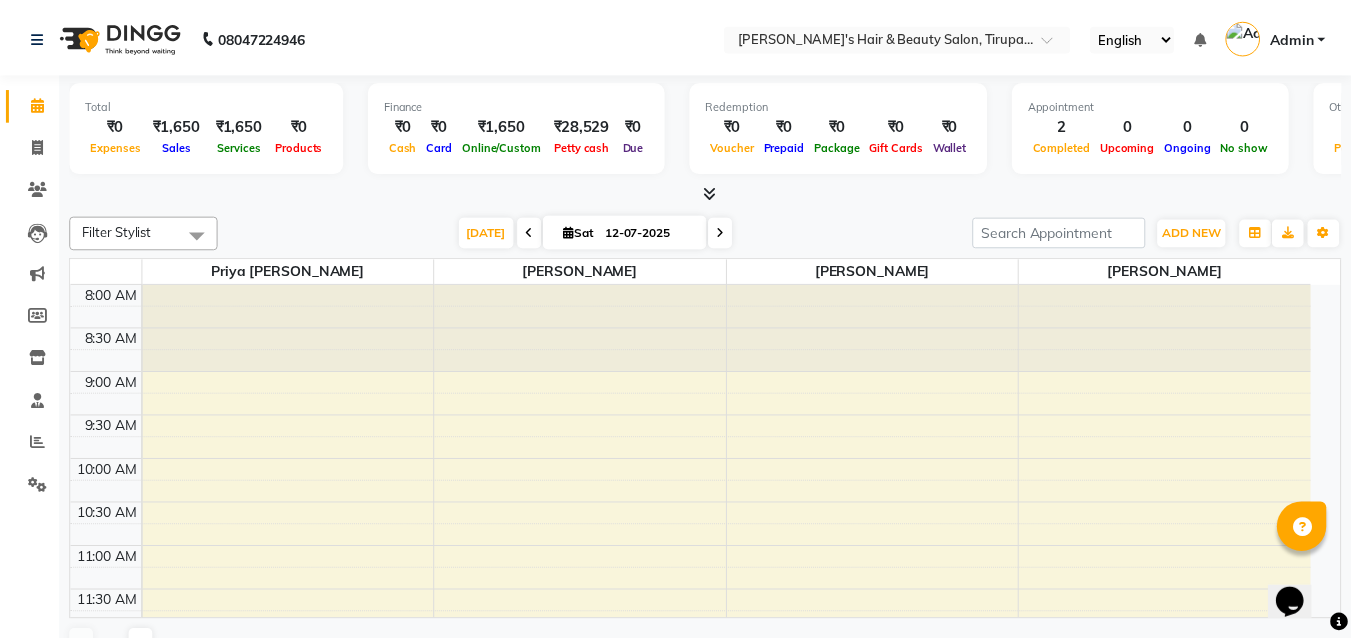 scroll, scrollTop: 0, scrollLeft: 0, axis: both 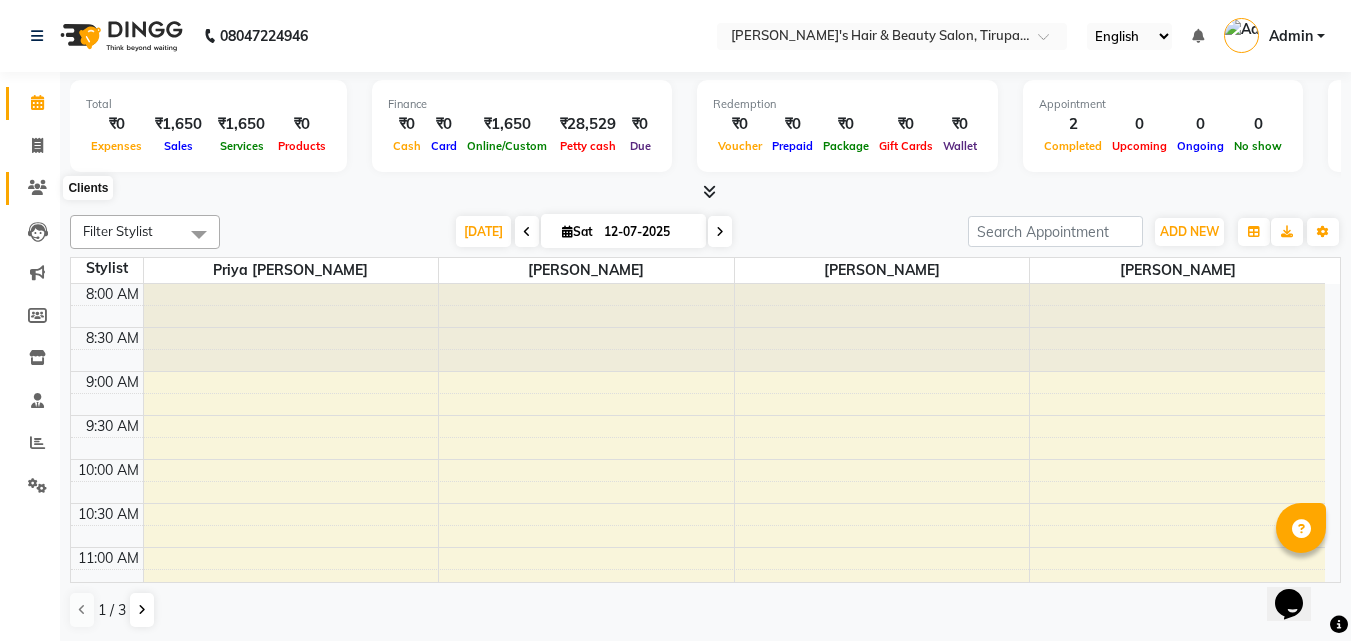 click 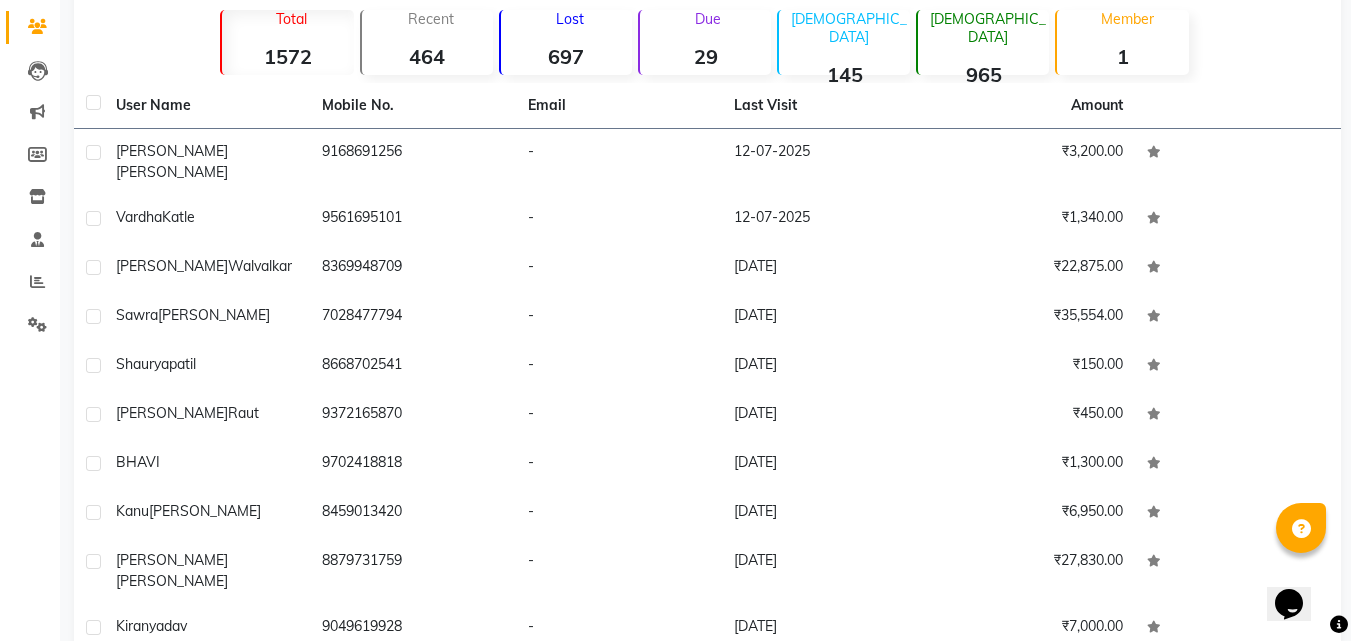 scroll, scrollTop: 163, scrollLeft: 0, axis: vertical 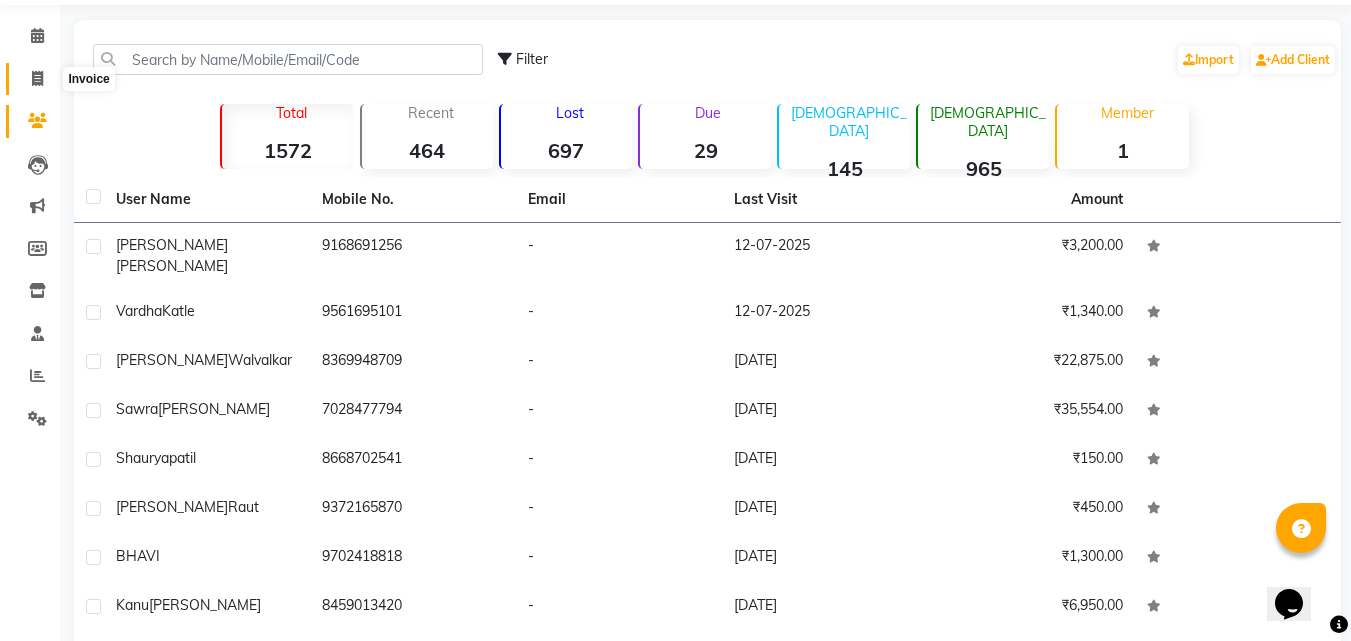 click 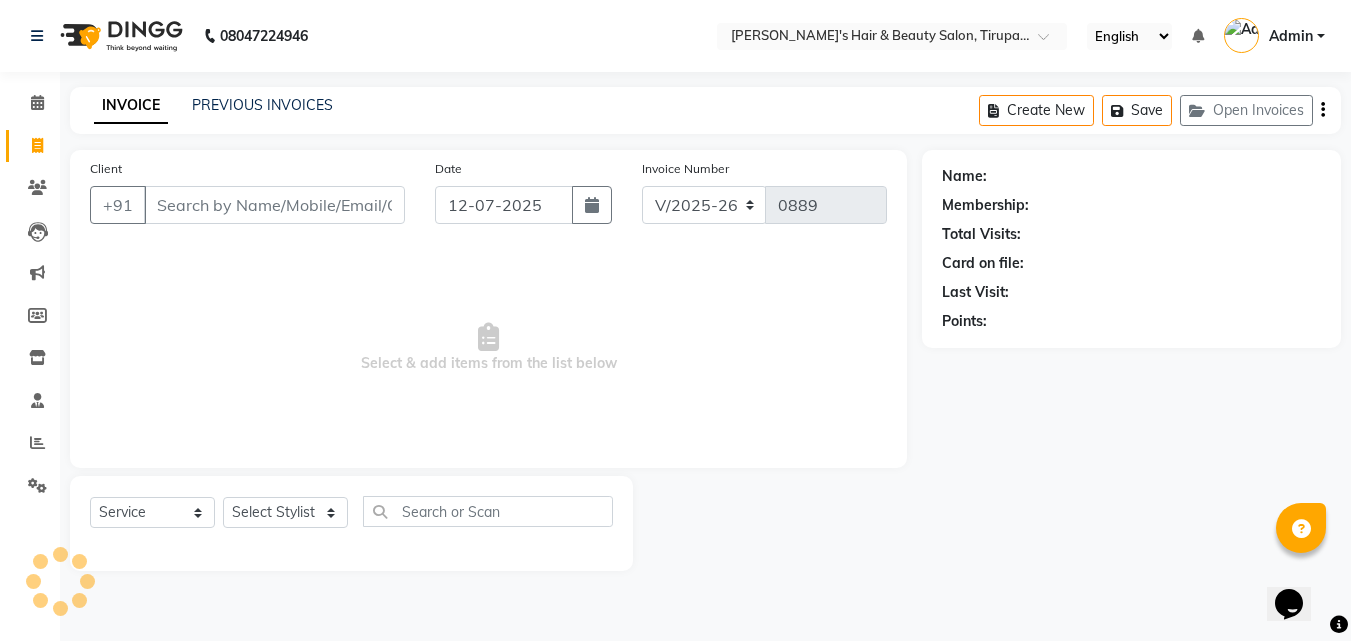 scroll, scrollTop: 0, scrollLeft: 0, axis: both 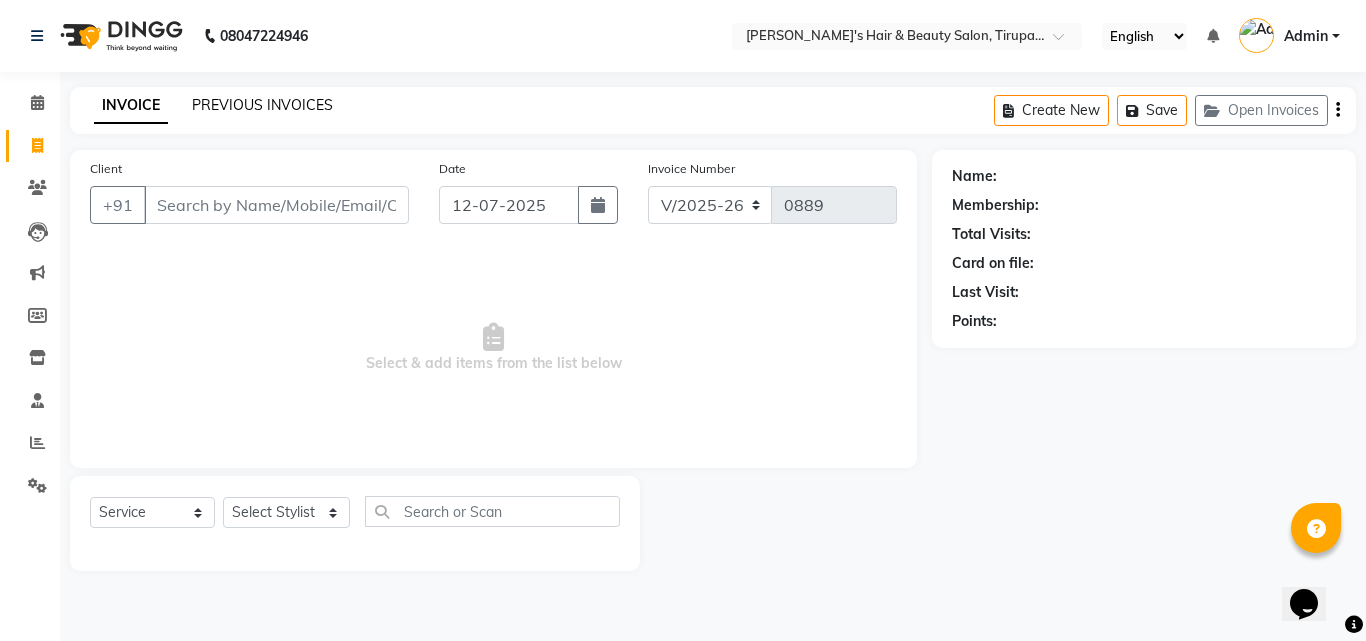 click on "PREVIOUS INVOICES" 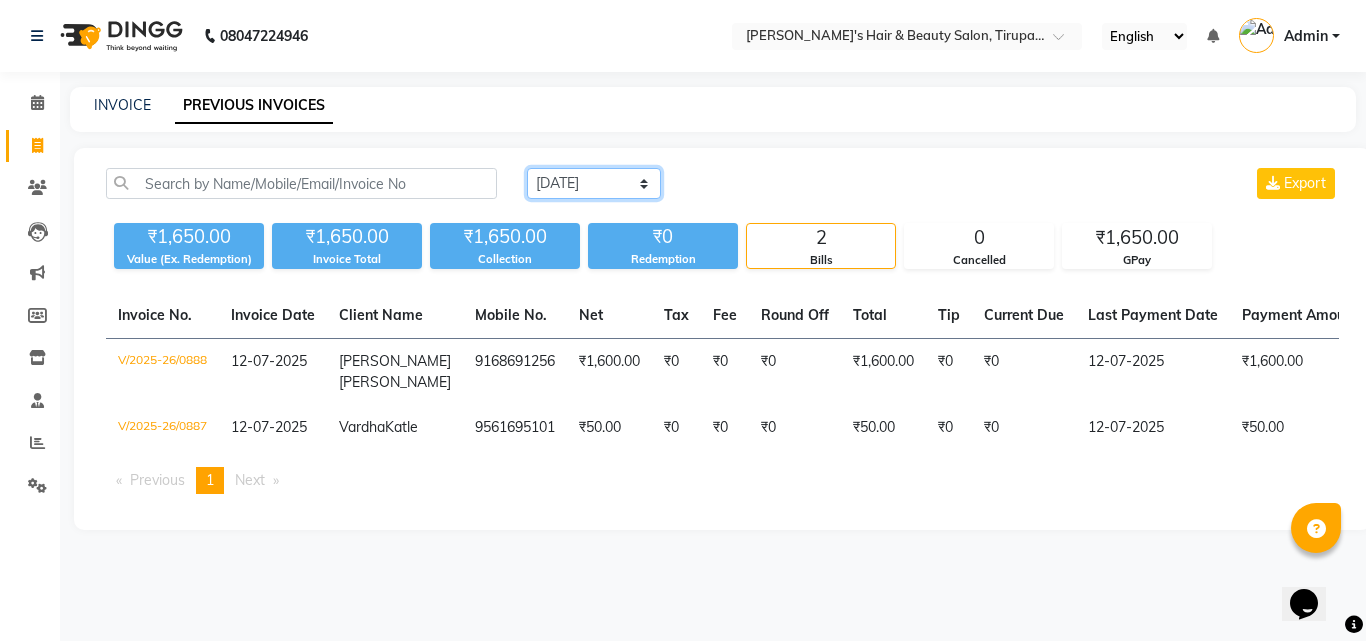 click on "[DATE] [DATE] Custom Range" 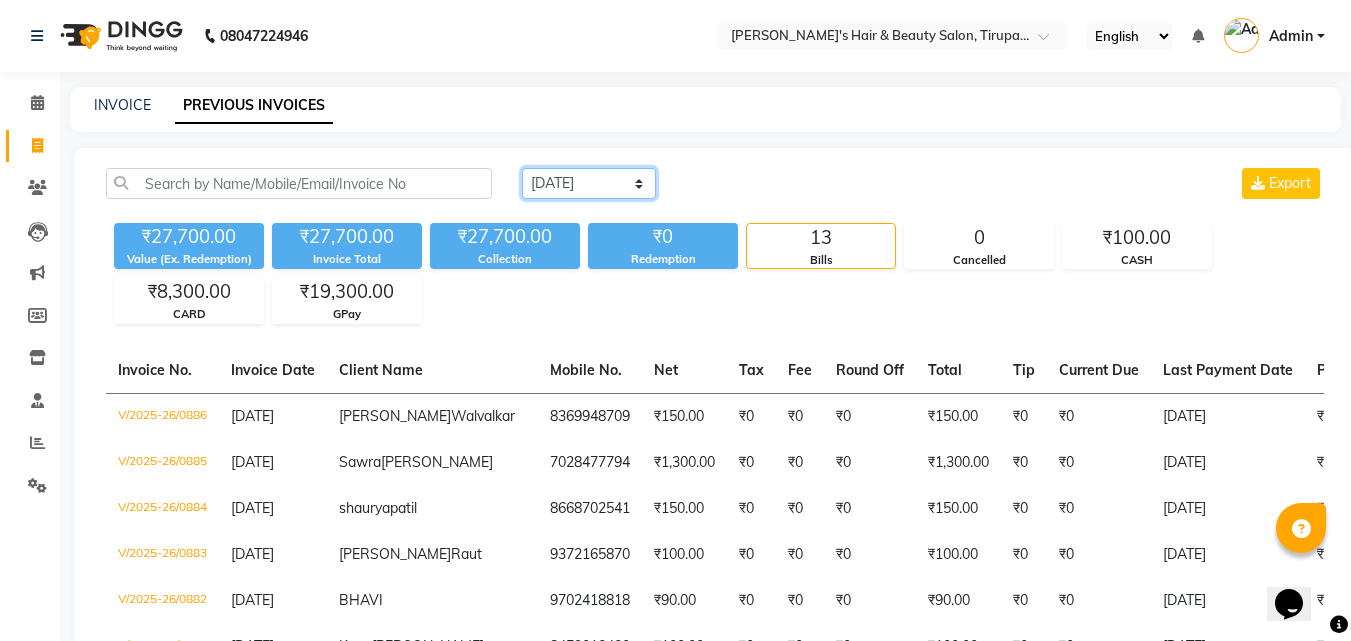 scroll, scrollTop: 560, scrollLeft: 0, axis: vertical 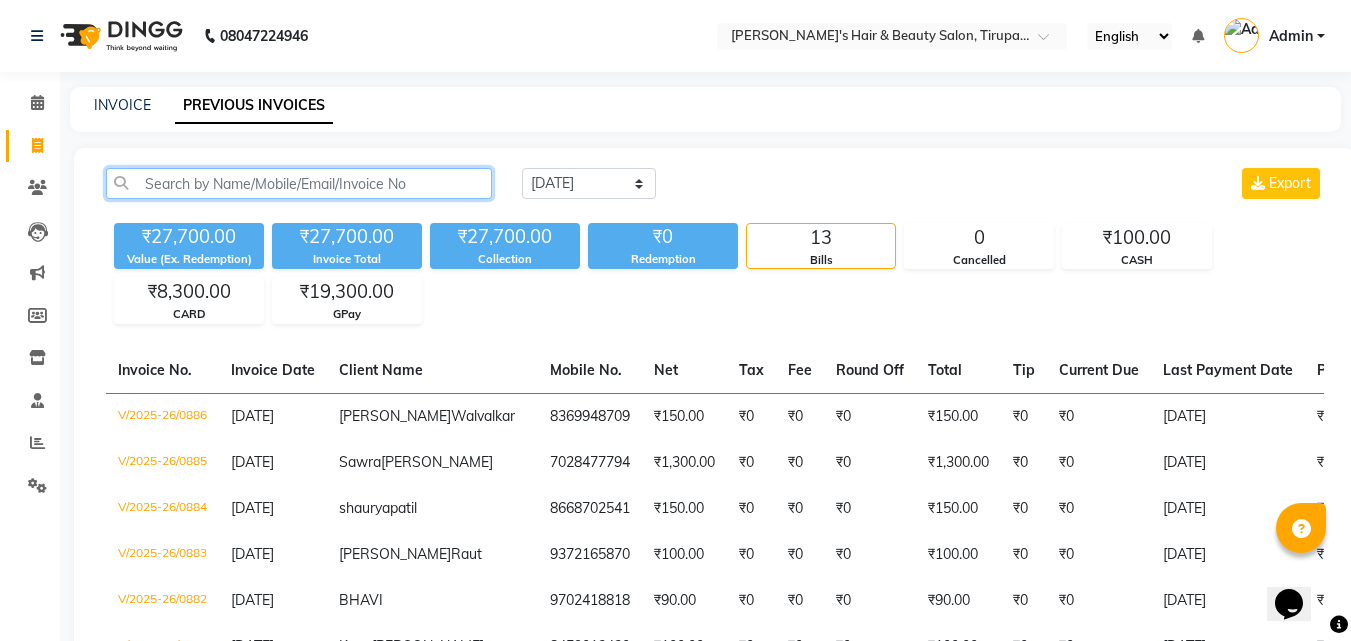 click 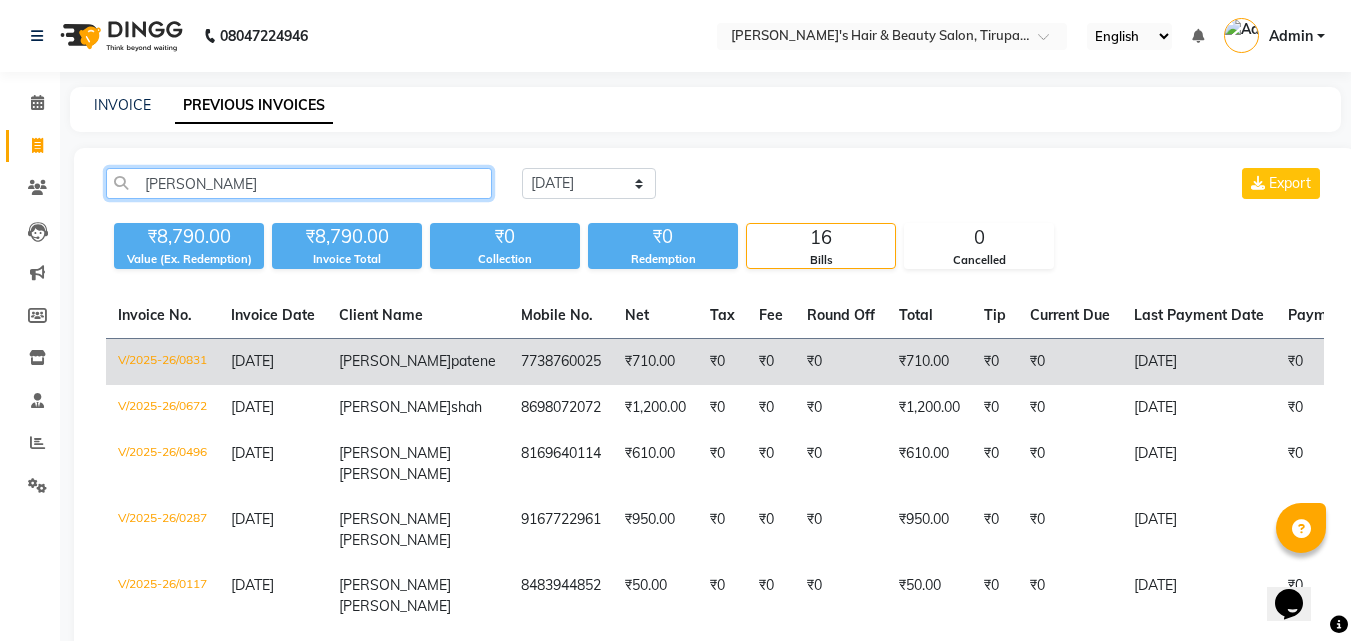 type on "[PERSON_NAME]" 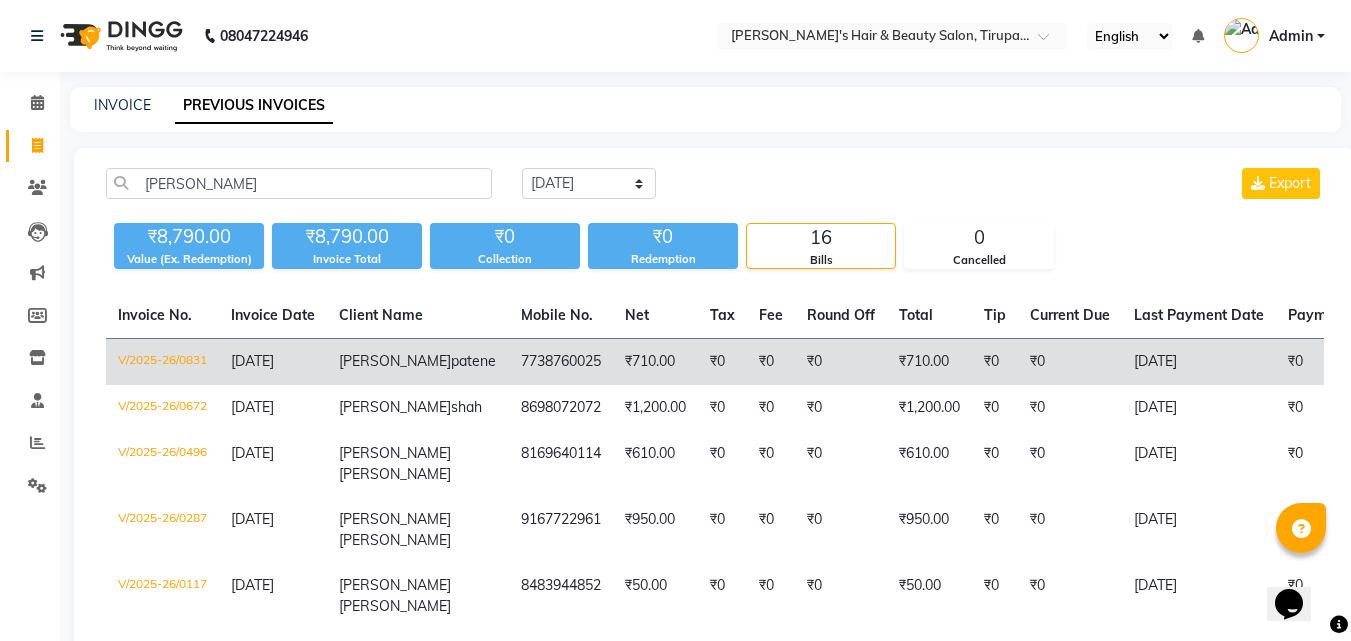 click on "₹0" 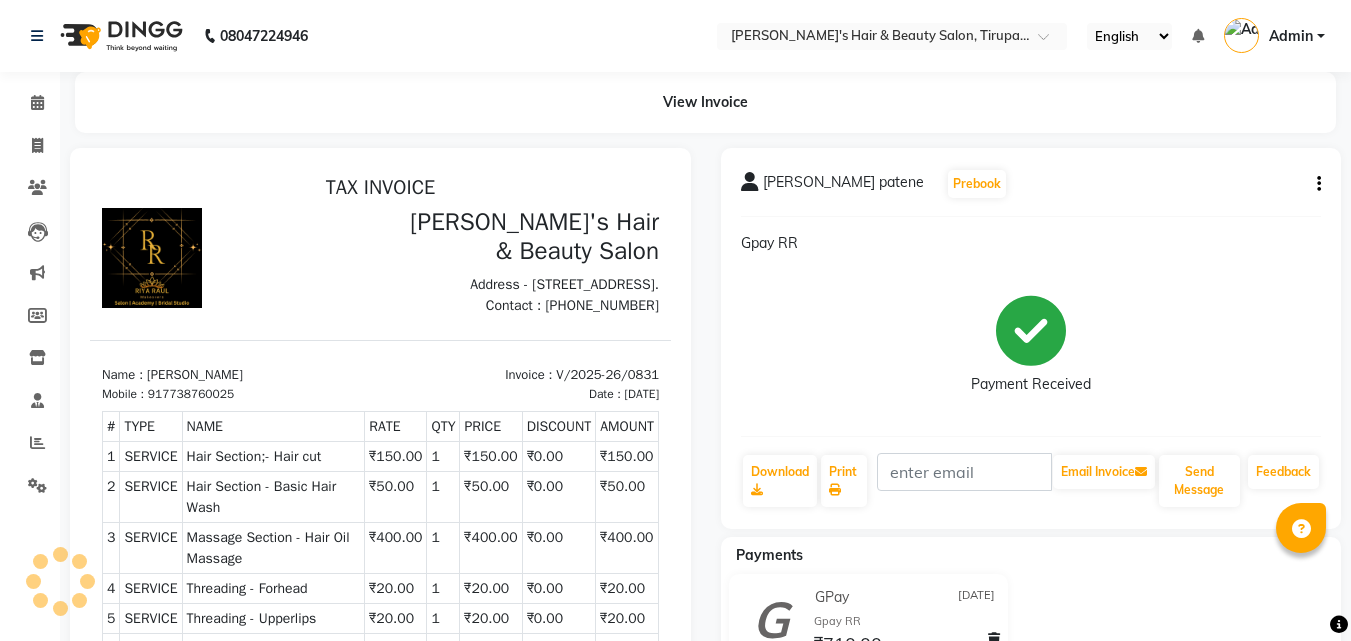 scroll, scrollTop: 0, scrollLeft: 0, axis: both 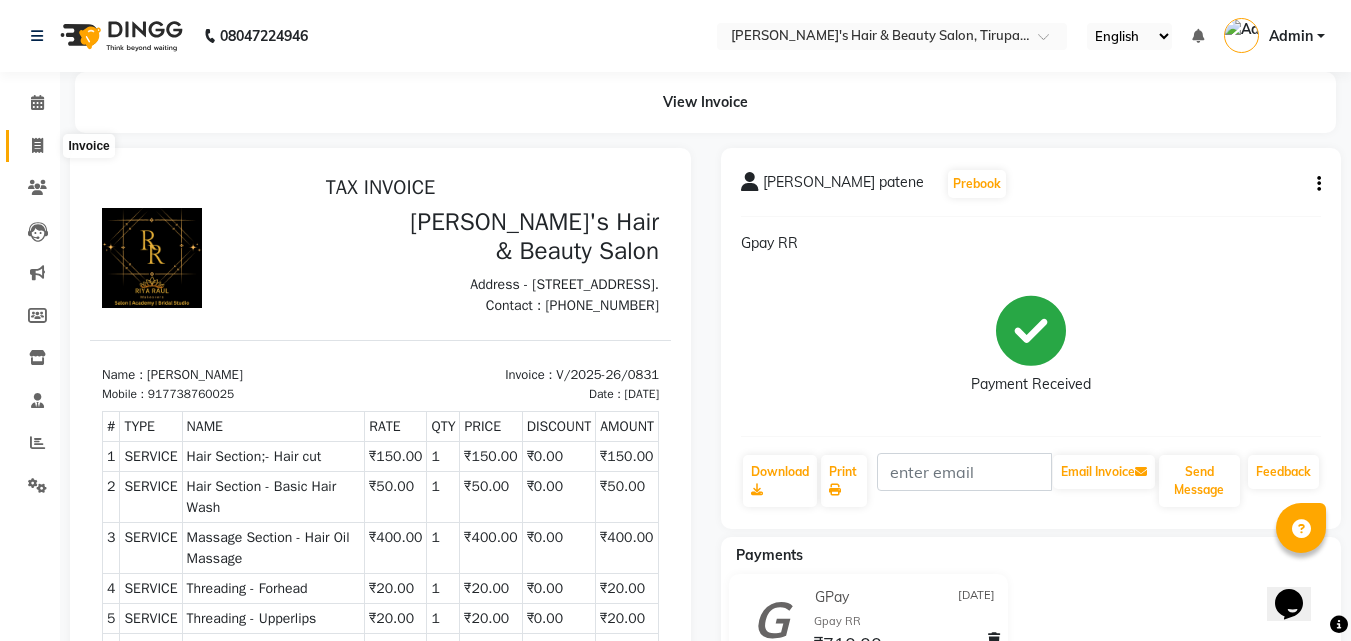 click 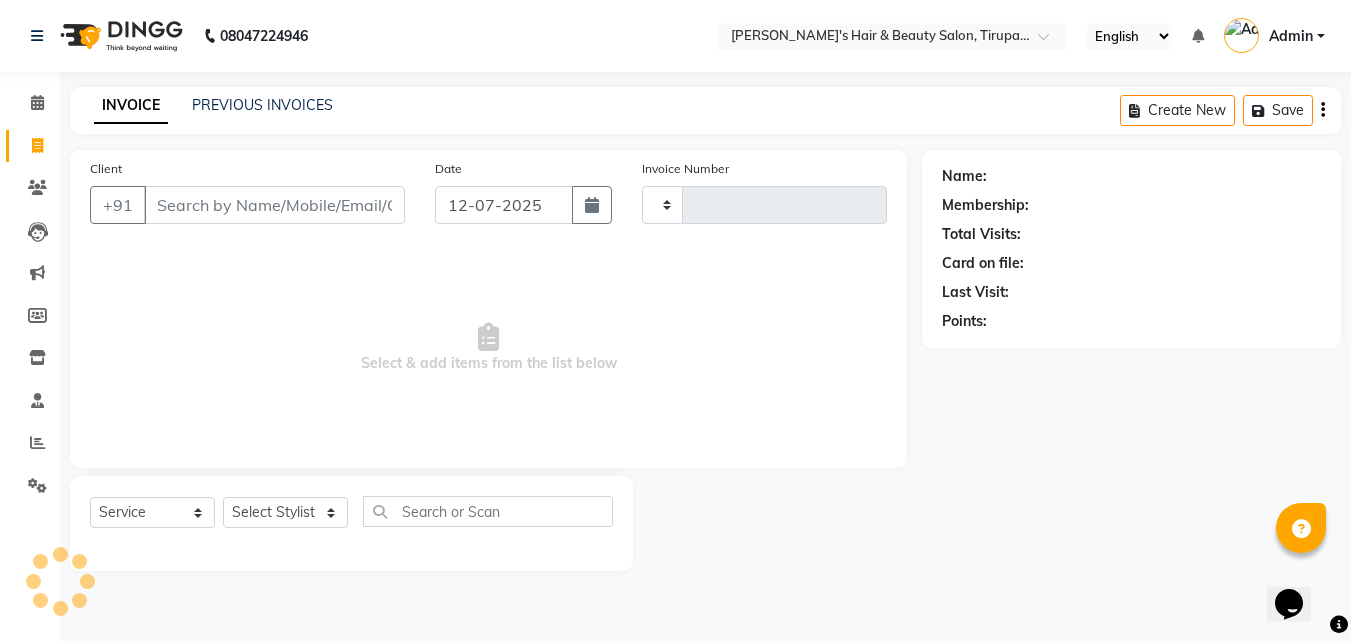click 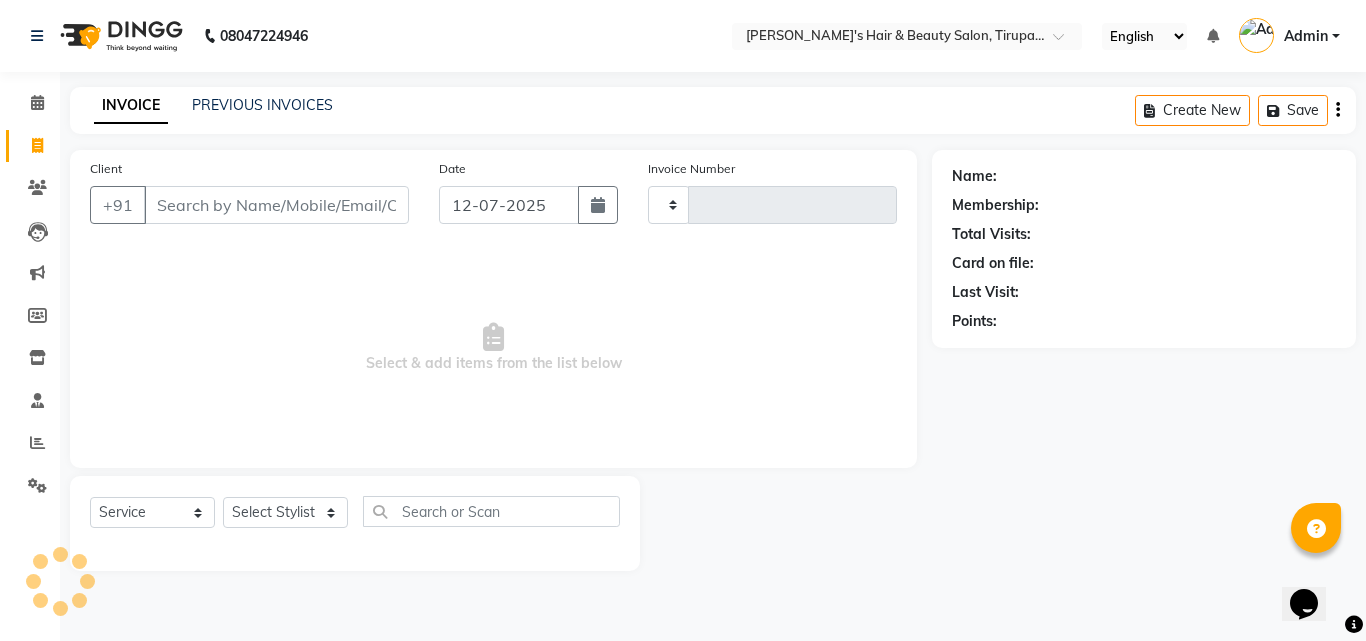 type on "0889" 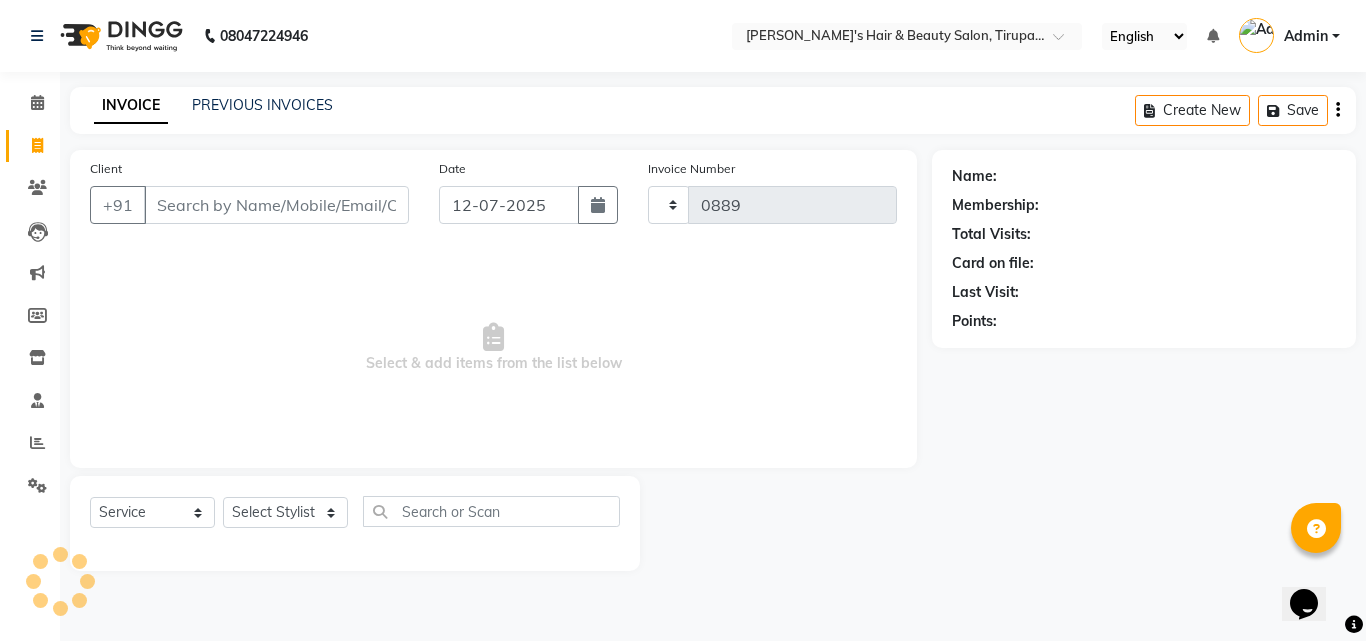 select on "5401" 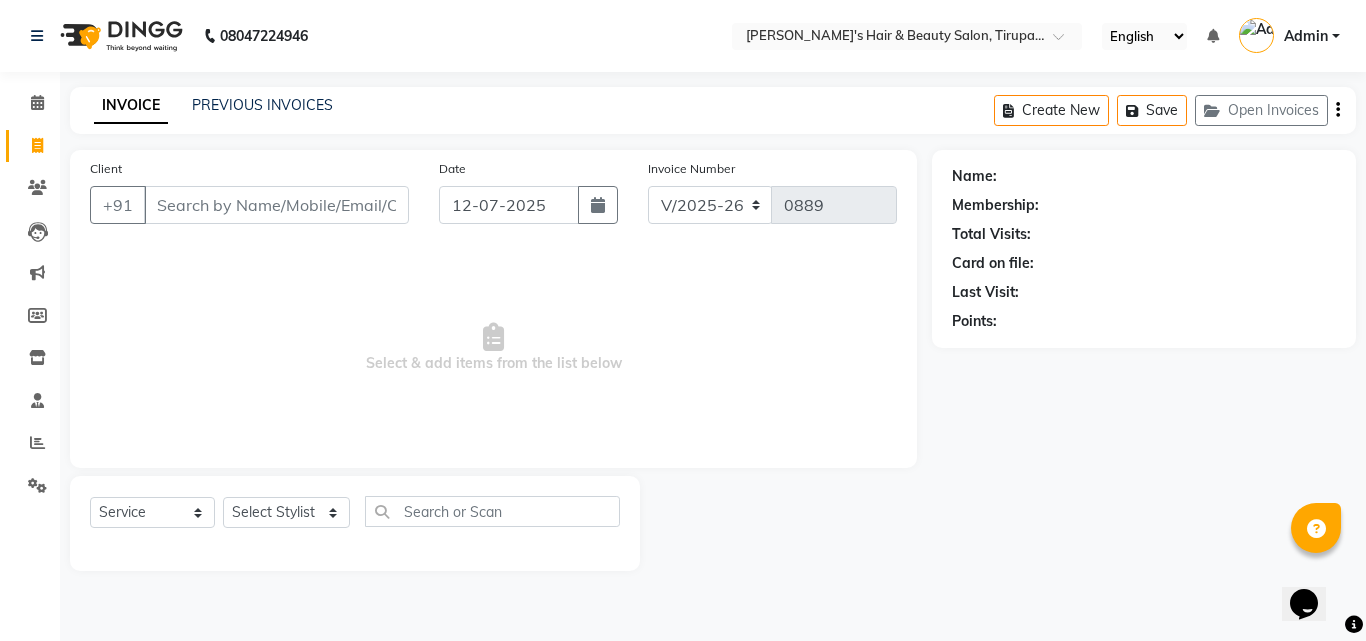 click on "INVOICE PREVIOUS INVOICES Create New   Save   Open Invoices" 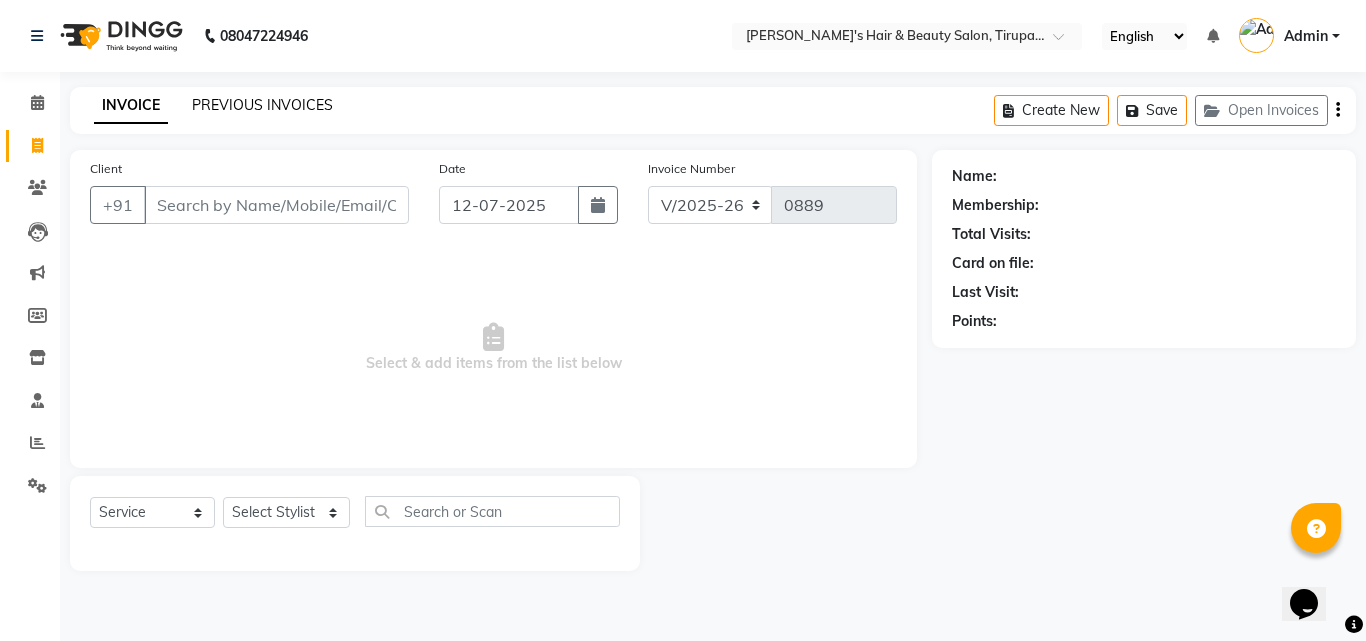 click on "PREVIOUS INVOICES" 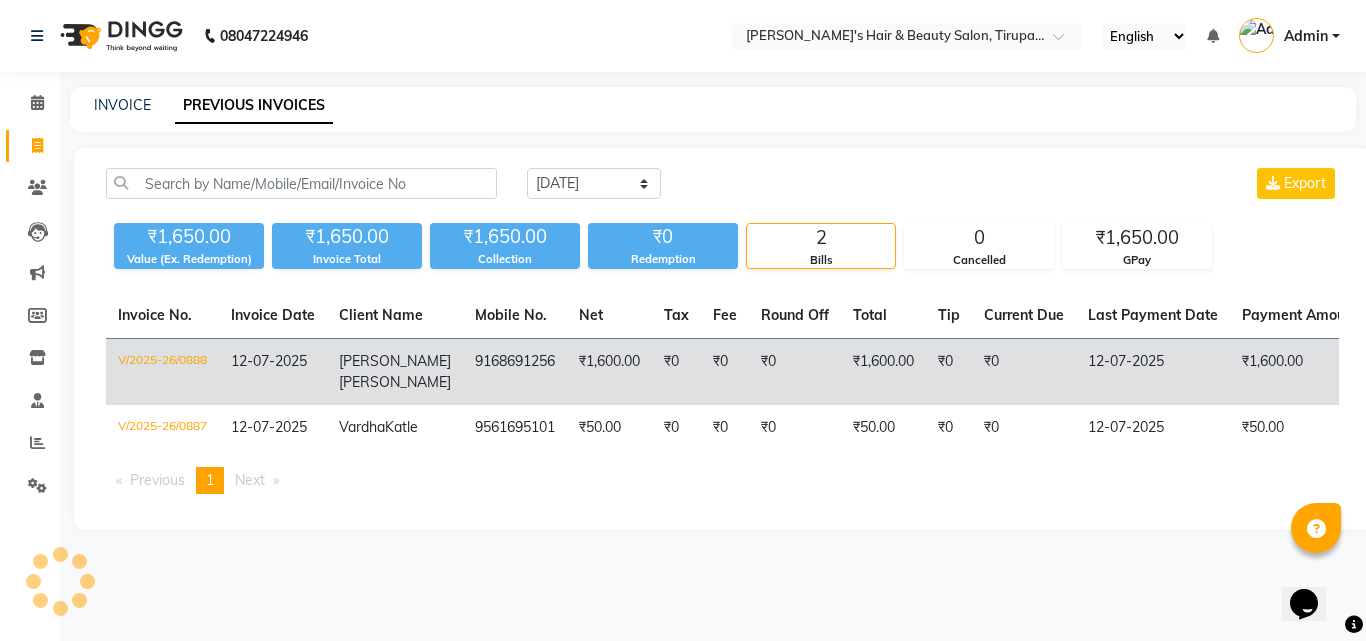 click on "Pragnesh  Gandhi" 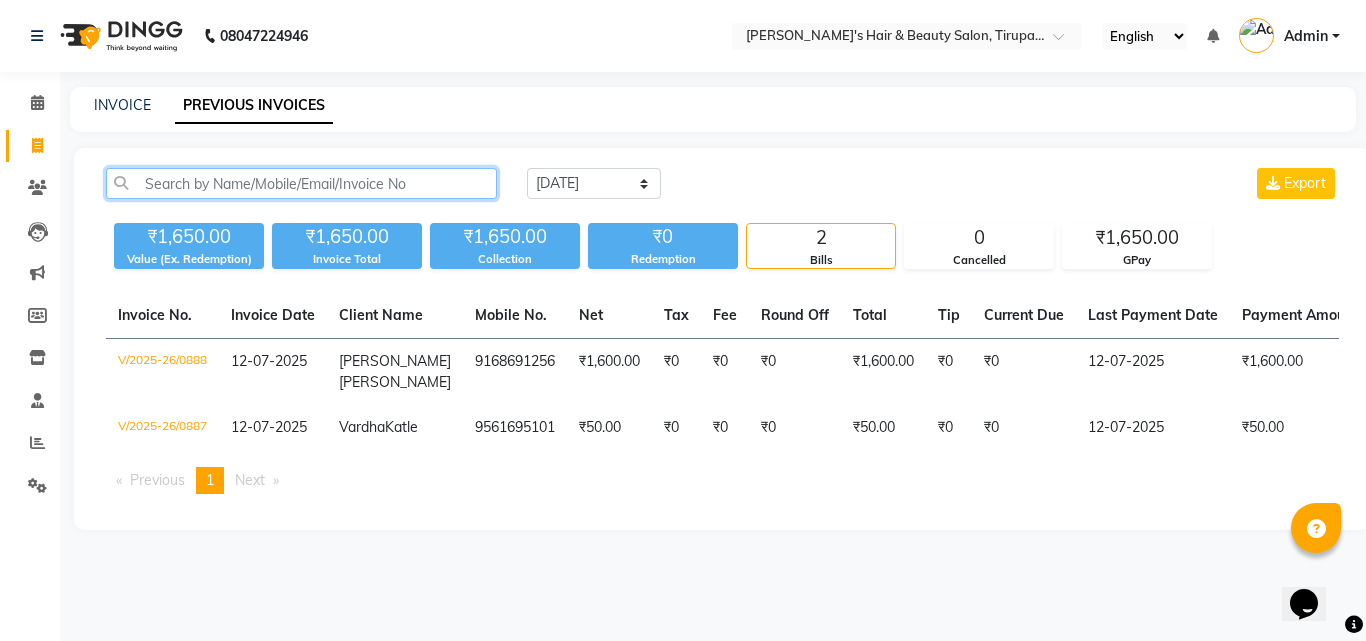 click 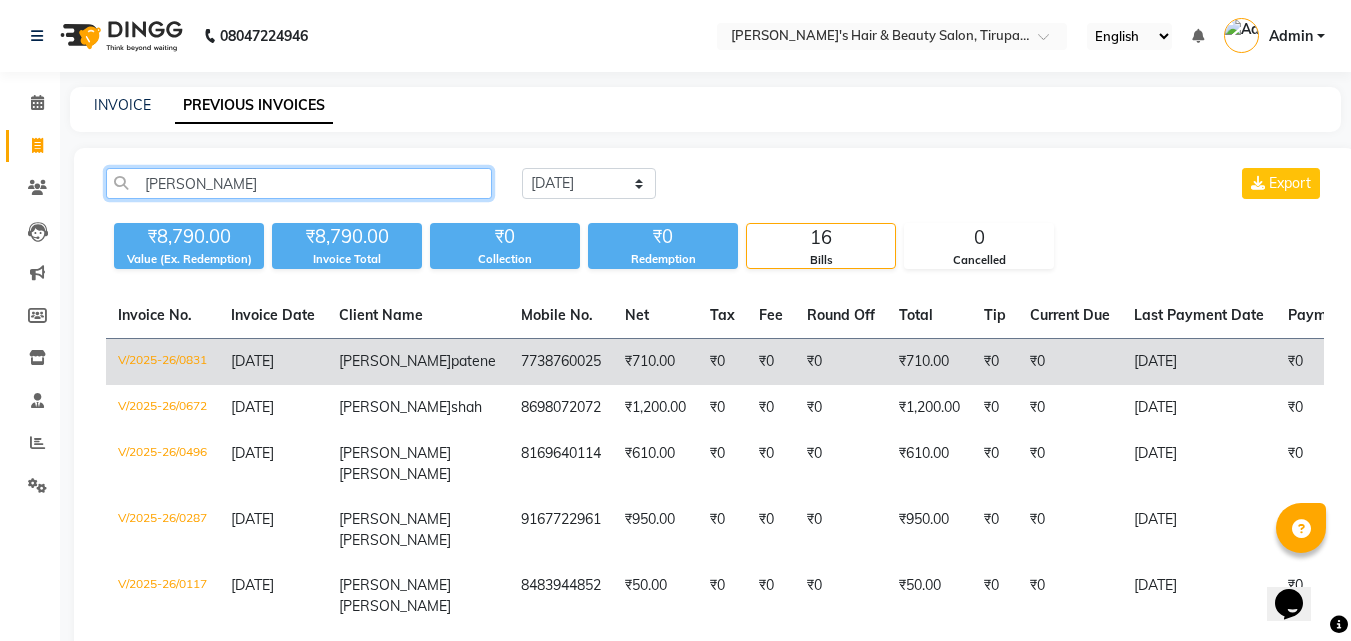 type on "[PERSON_NAME]" 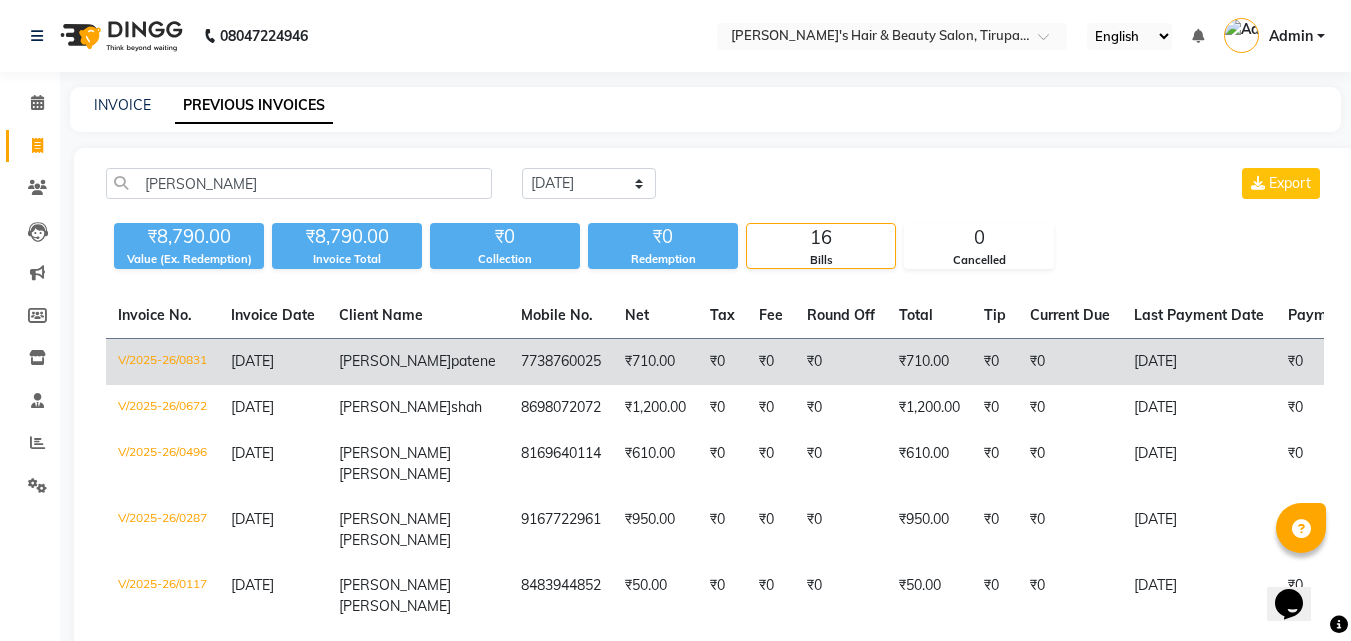 click on "[PERSON_NAME]" 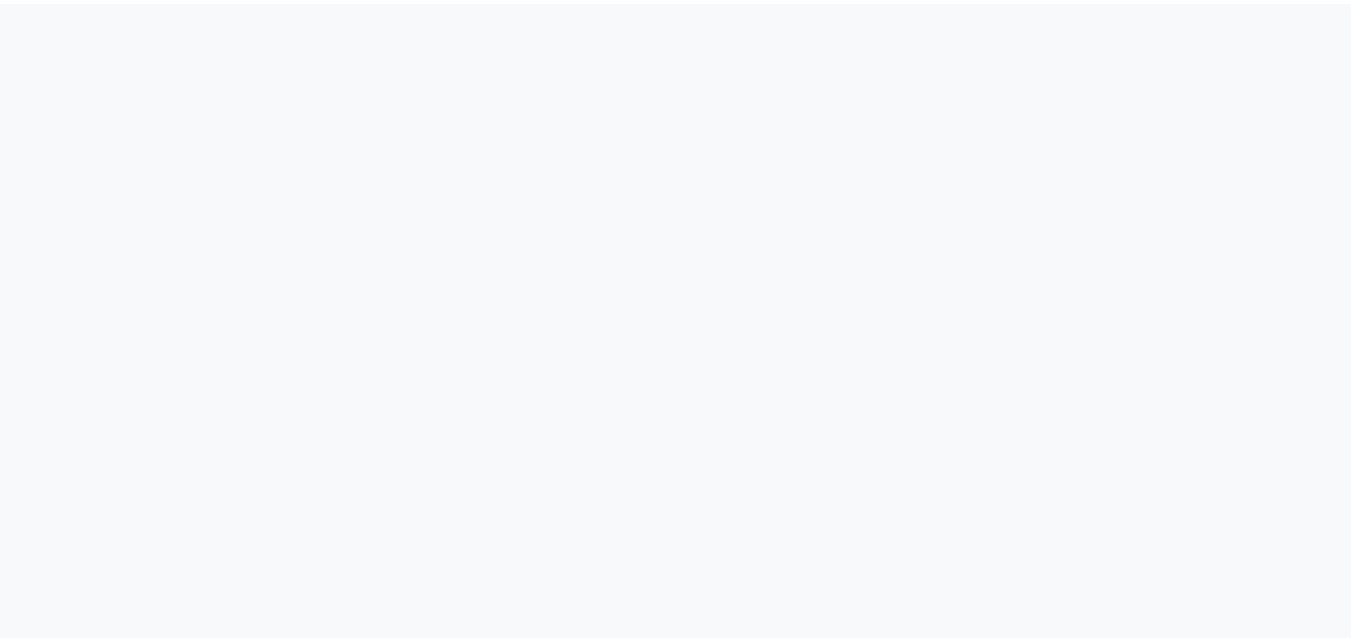 scroll, scrollTop: 0, scrollLeft: 0, axis: both 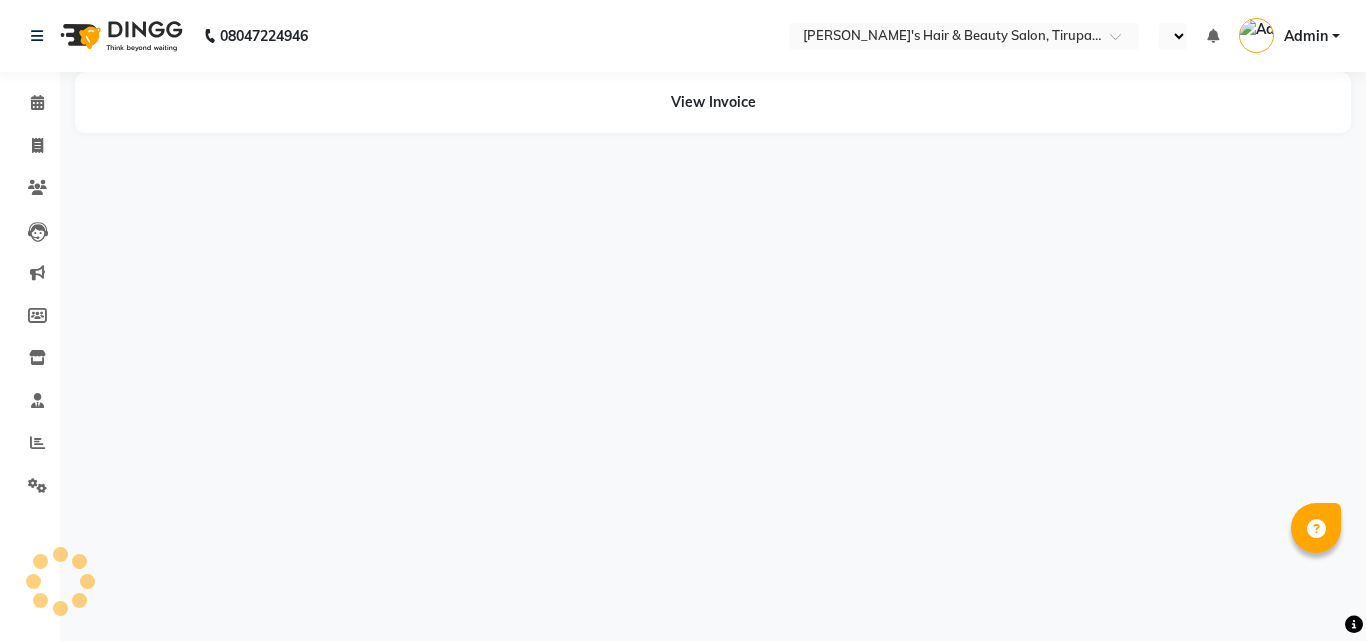 select on "en" 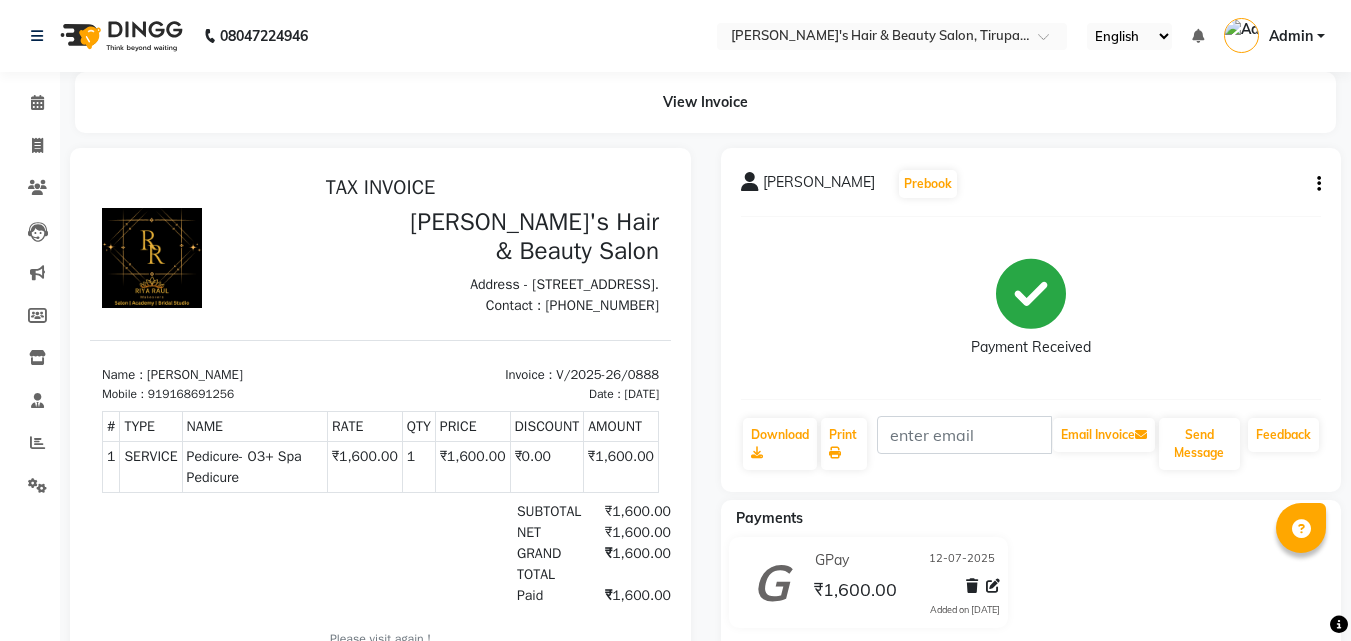 scroll, scrollTop: 0, scrollLeft: 0, axis: both 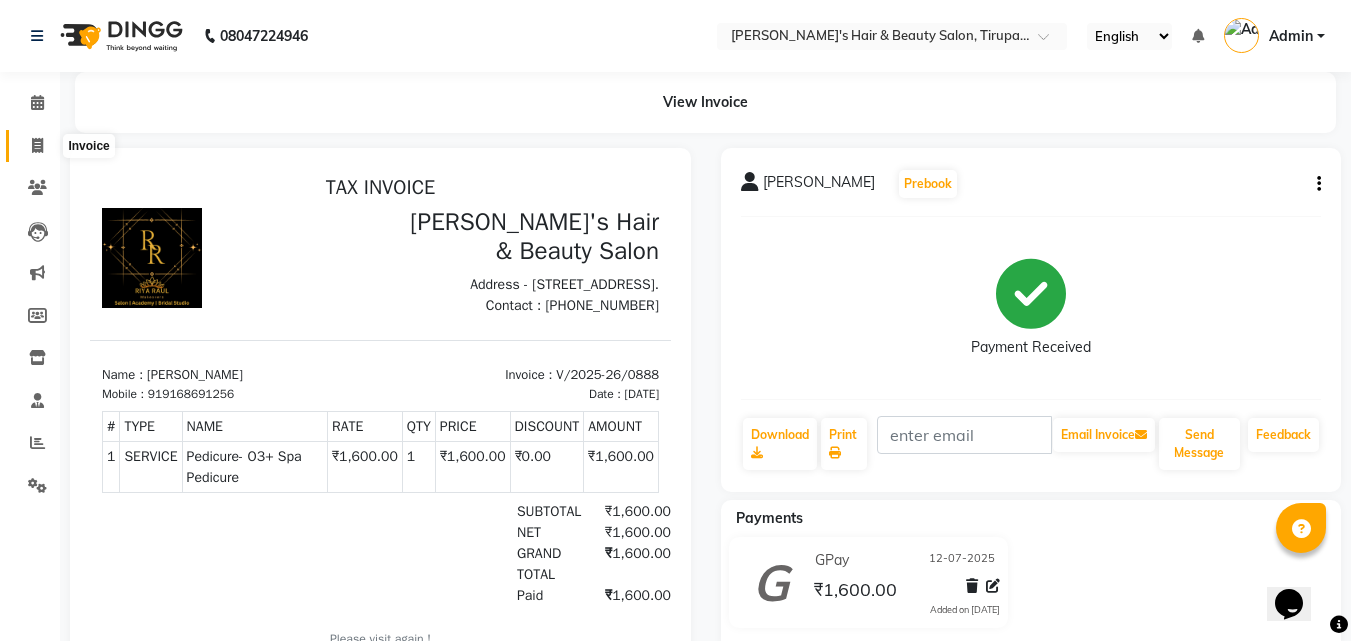 click 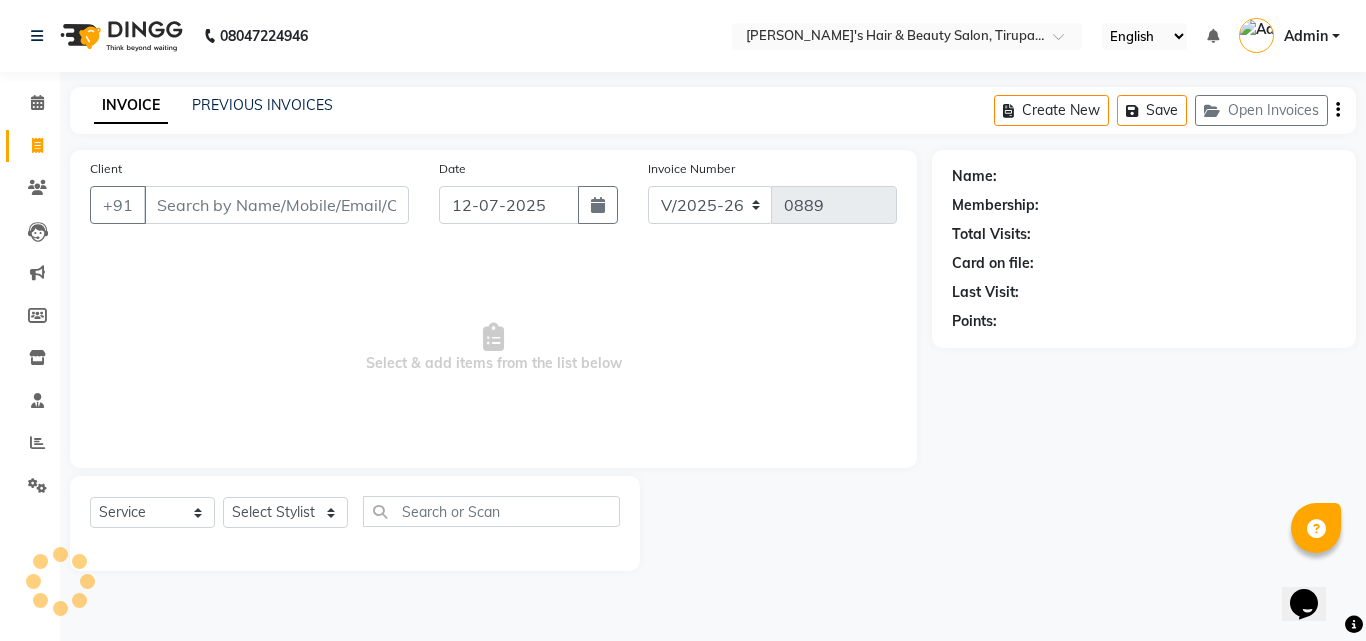click 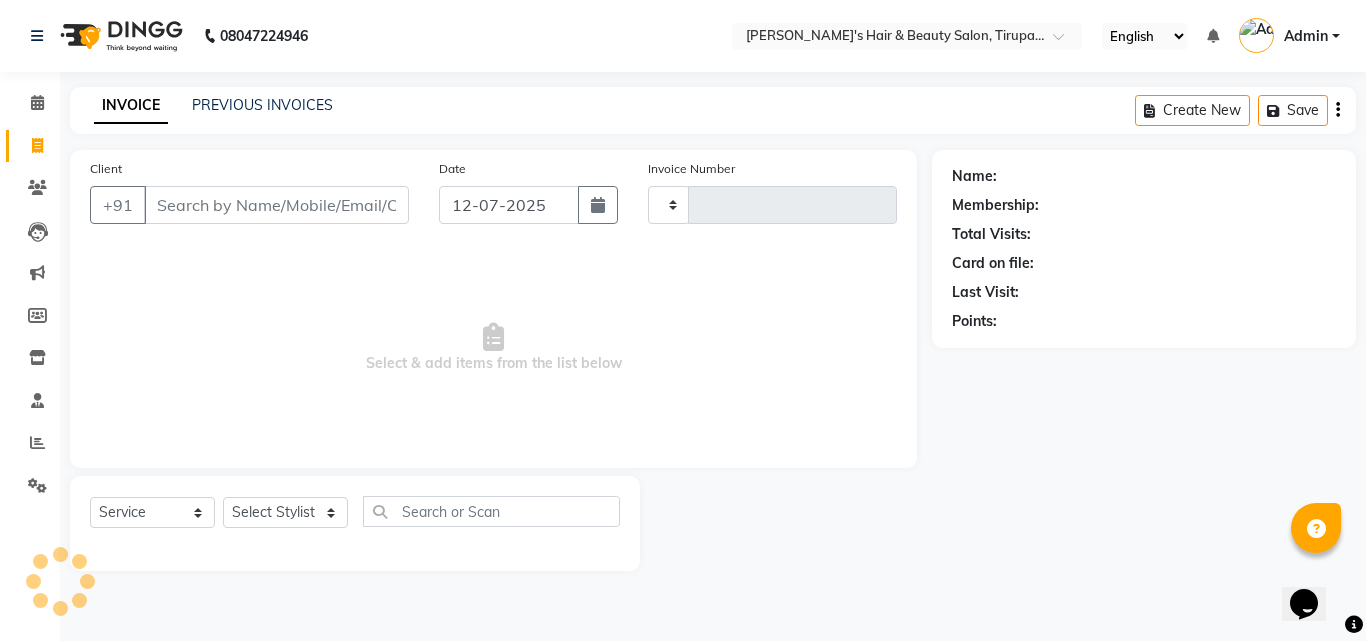 type on "0889" 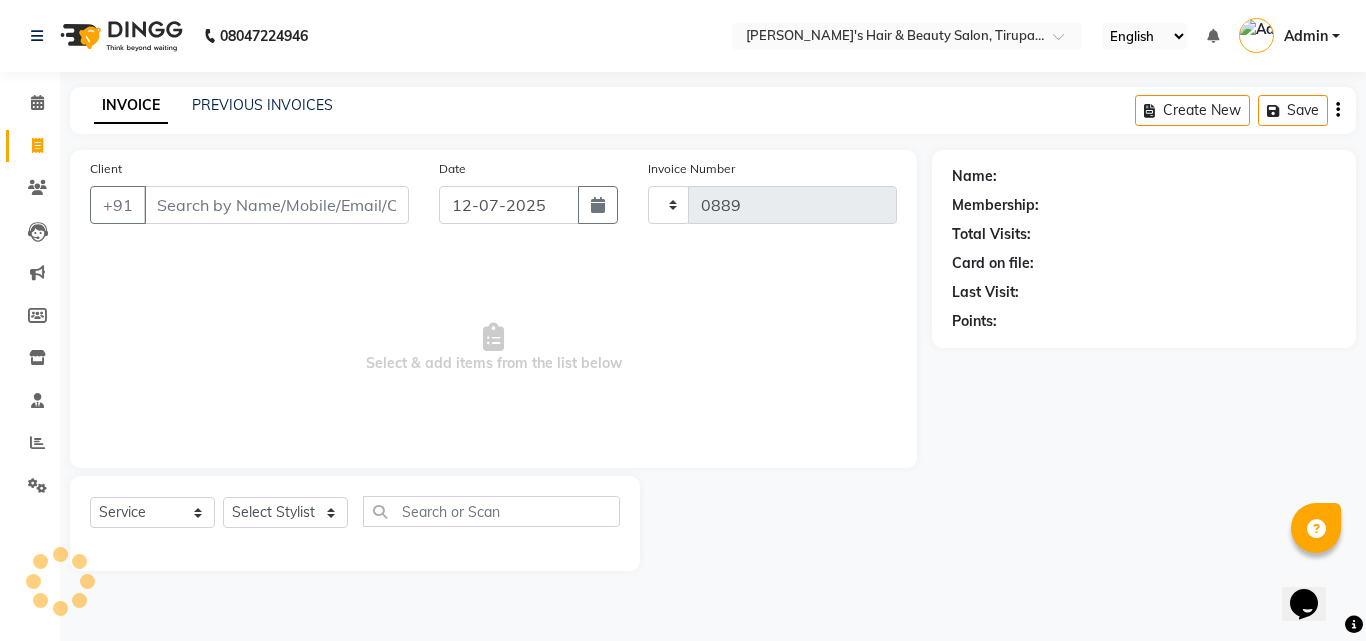 select on "5401" 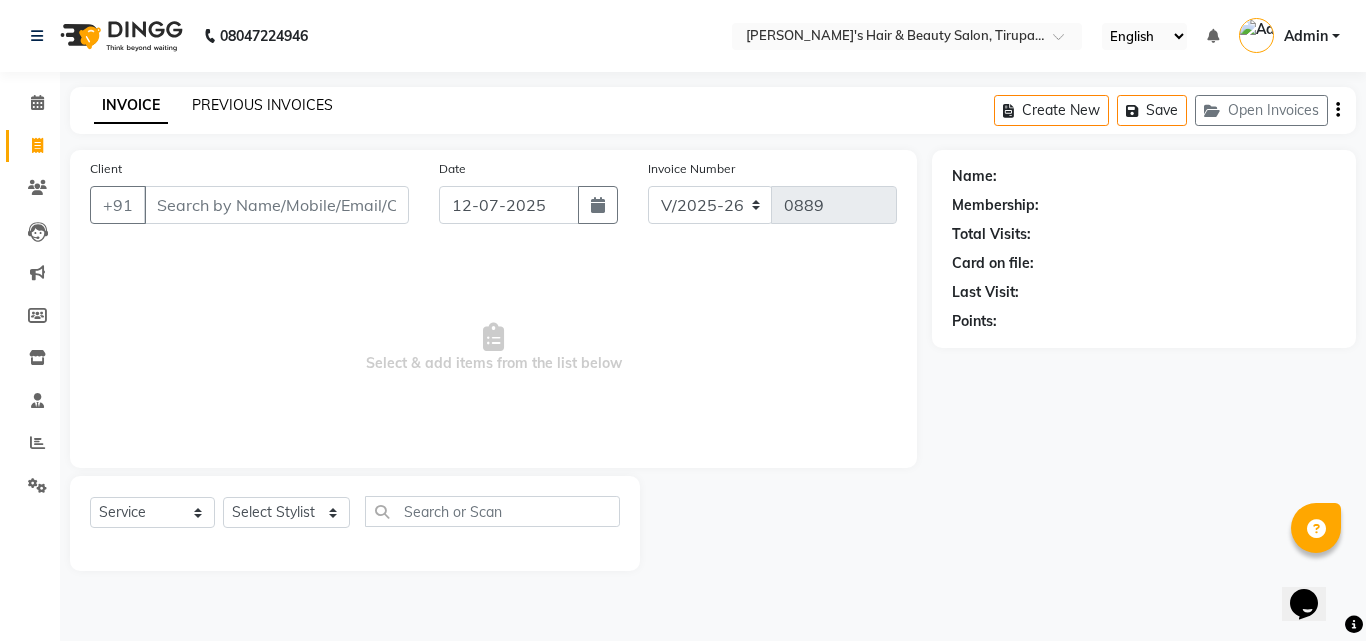 click on "PREVIOUS INVOICES" 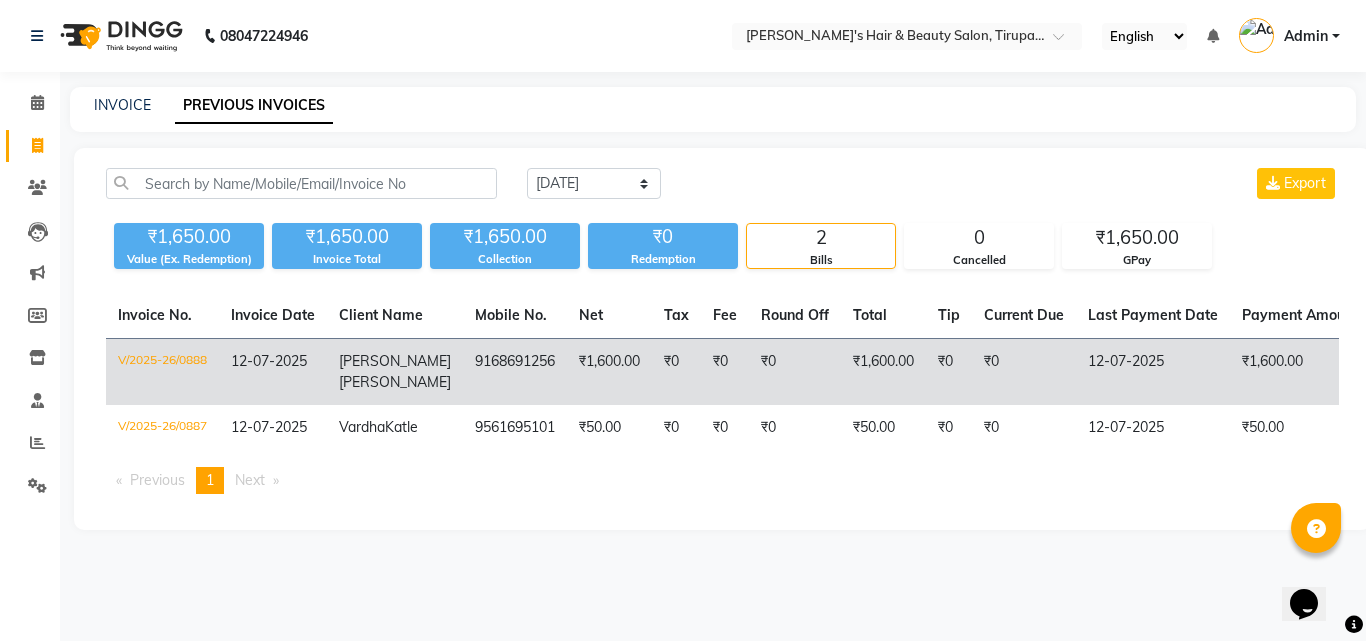 click on "Pragnesh  Gandhi" 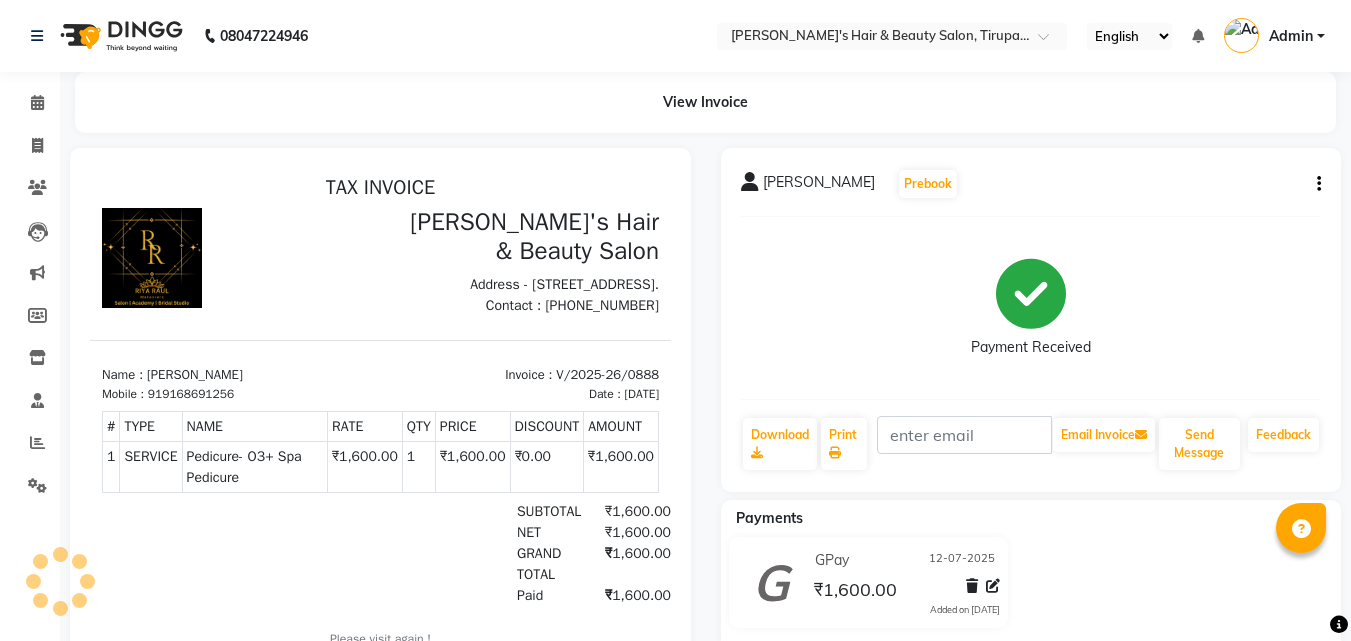 scroll, scrollTop: 0, scrollLeft: 0, axis: both 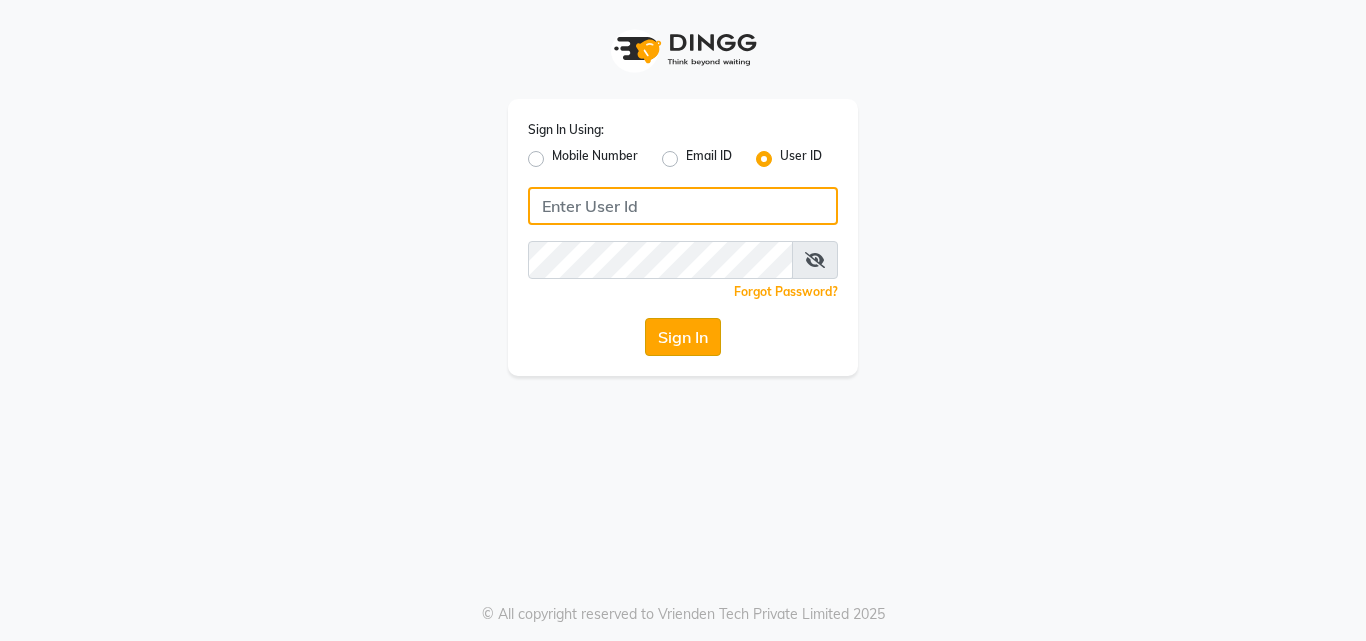 type on "[PERSON_NAME]" 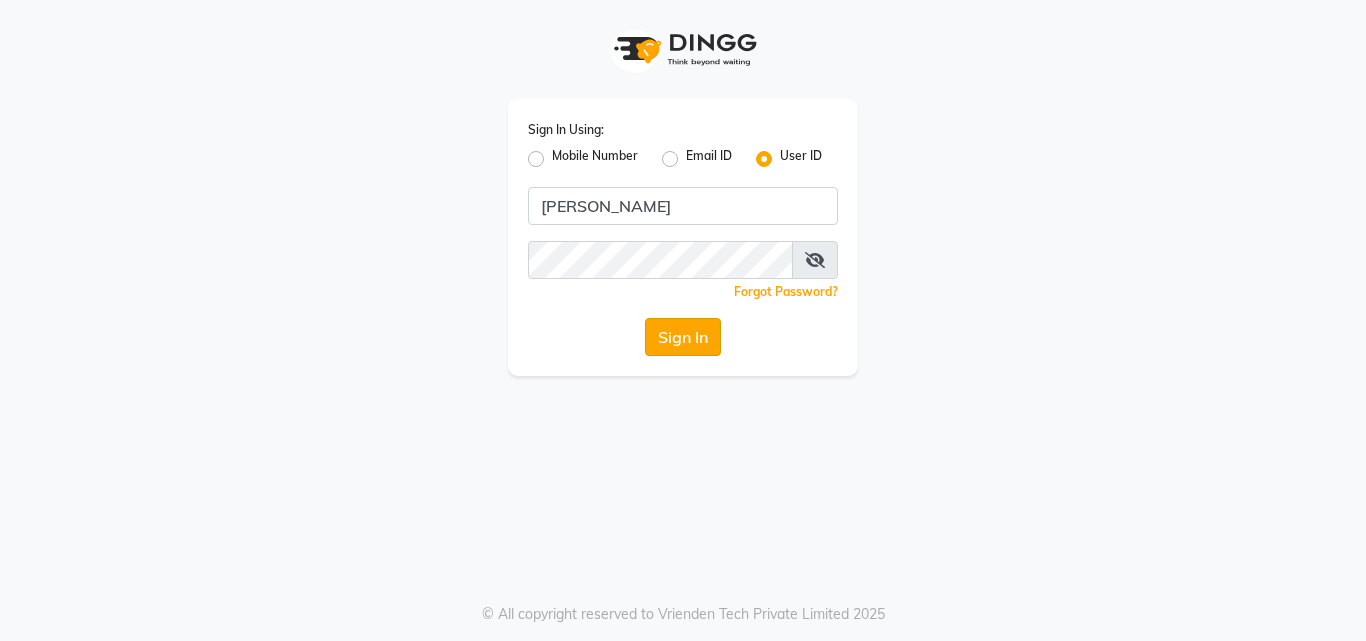 click on "Sign In" 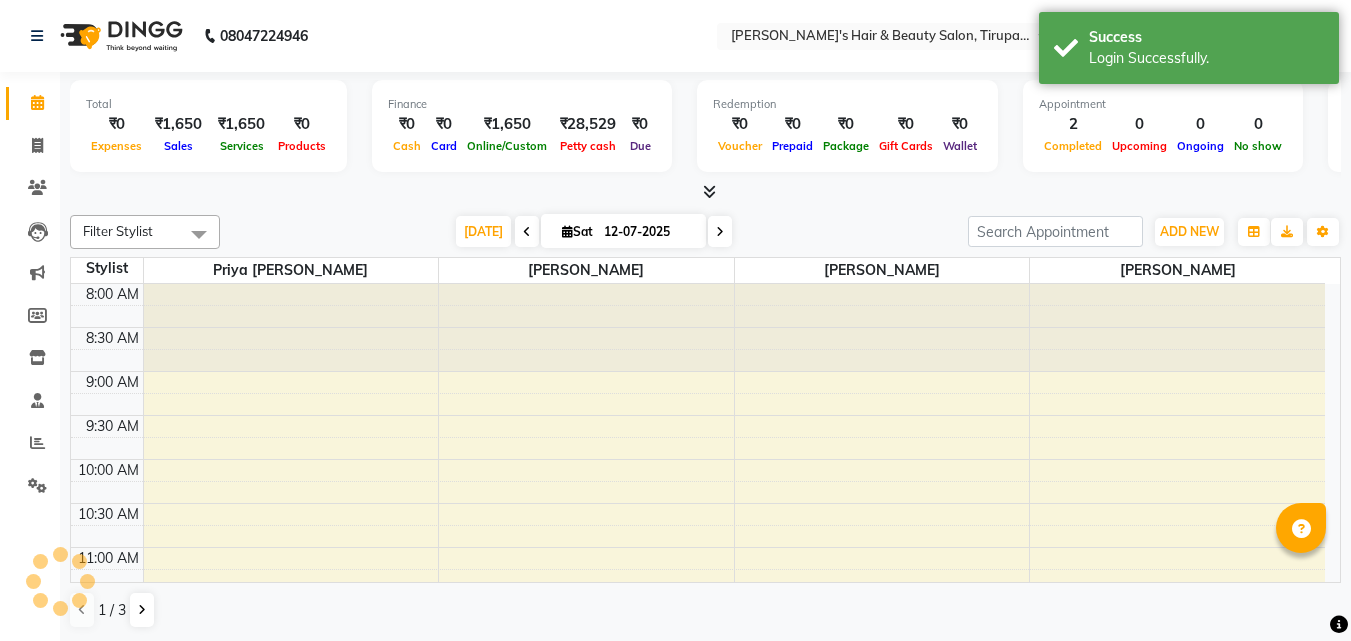 scroll, scrollTop: 0, scrollLeft: 0, axis: both 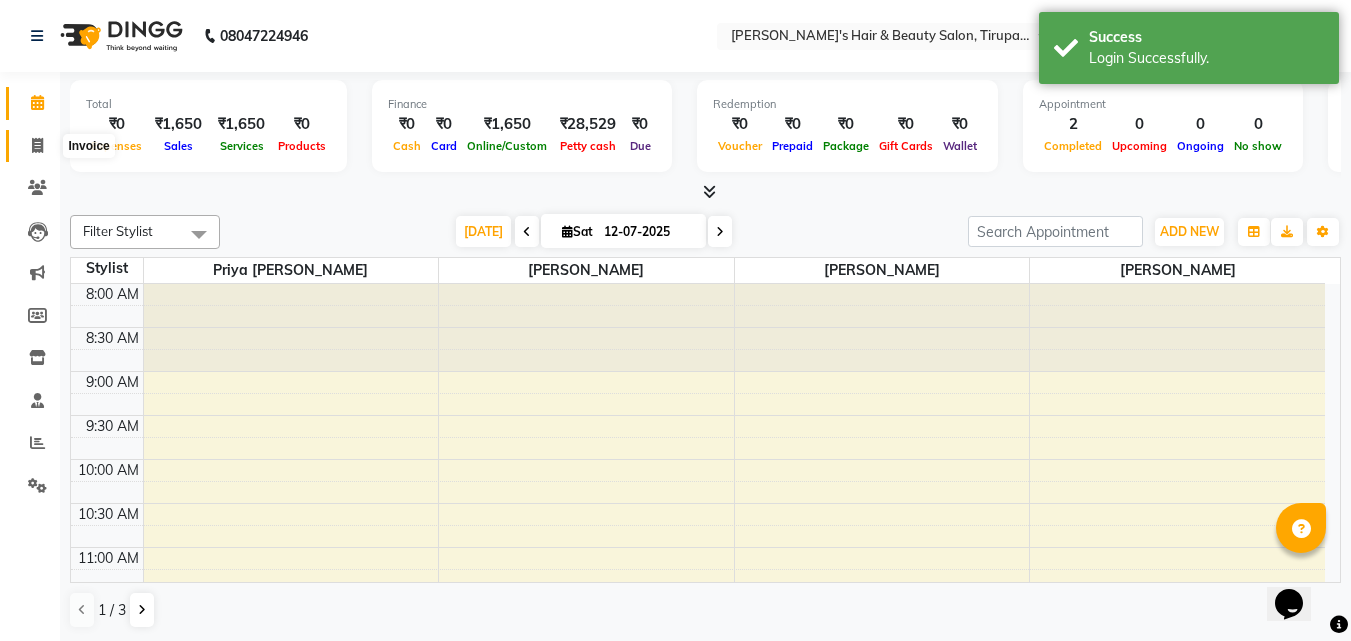 click 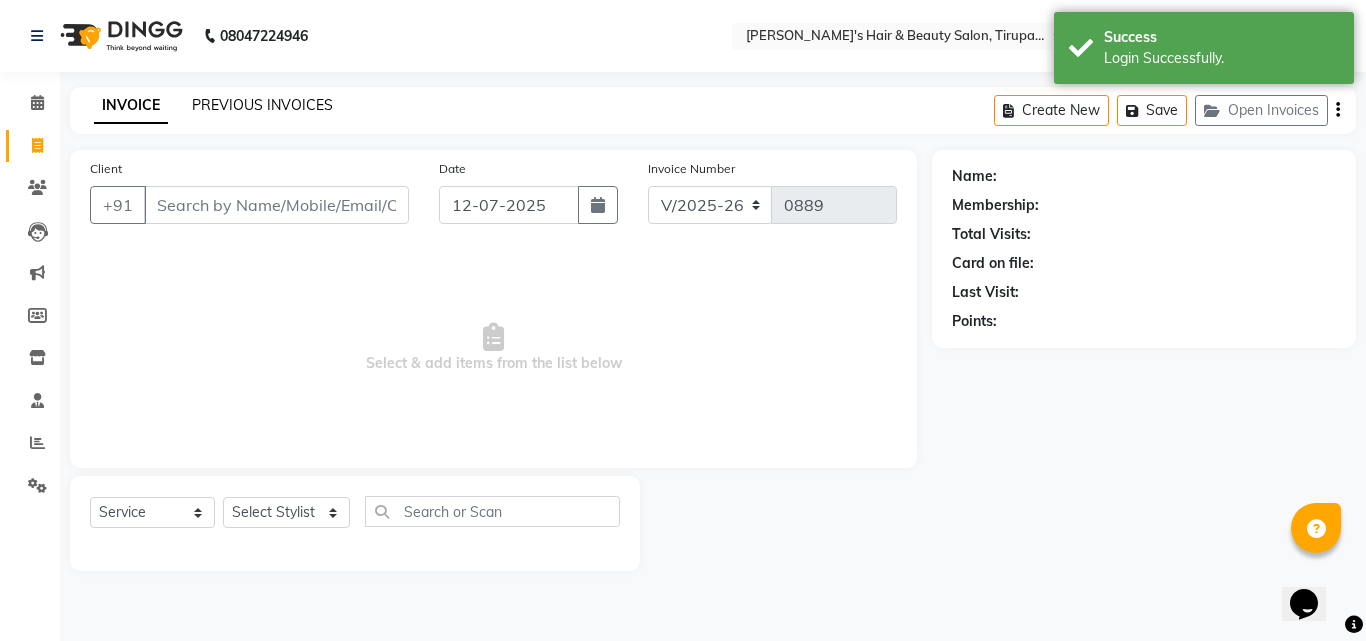 click on "PREVIOUS INVOICES" 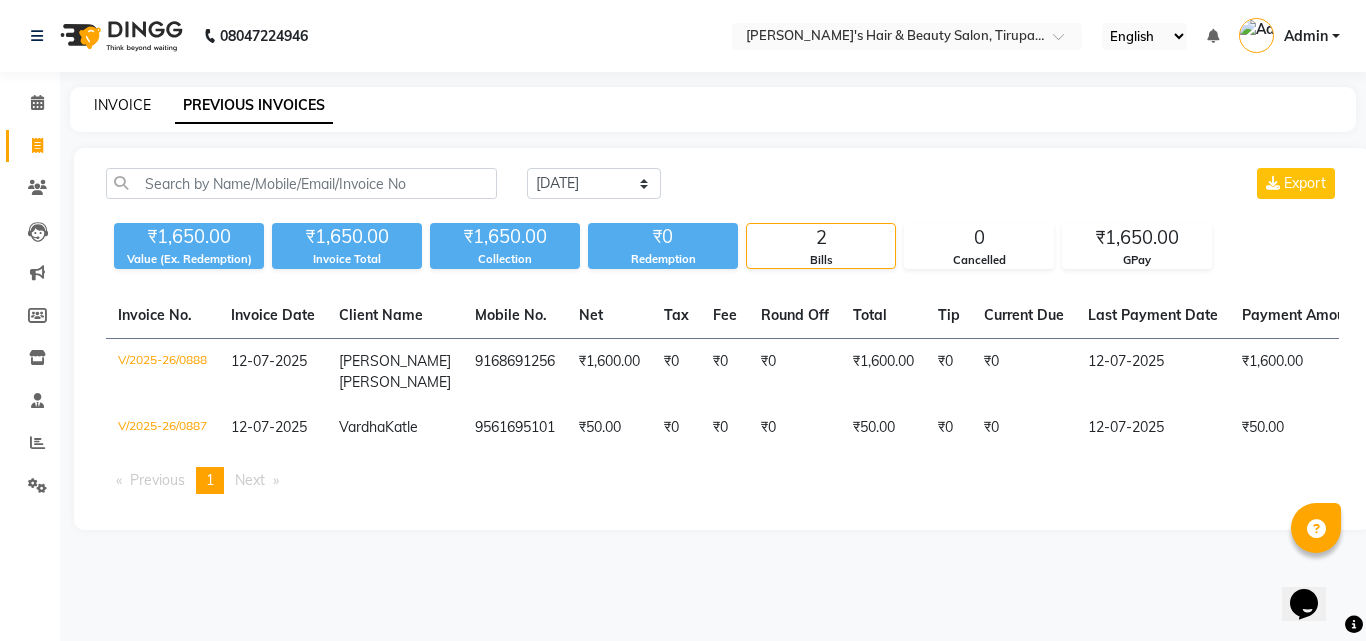 click on "INVOICE" 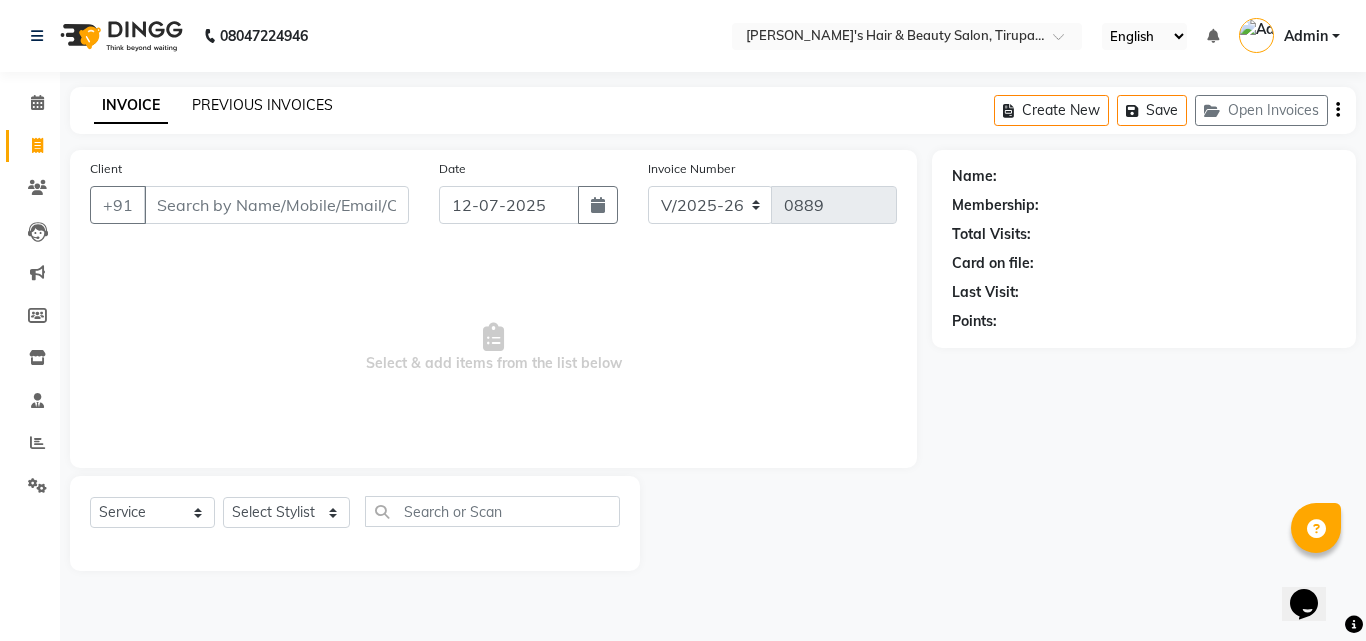 click on "PREVIOUS INVOICES" 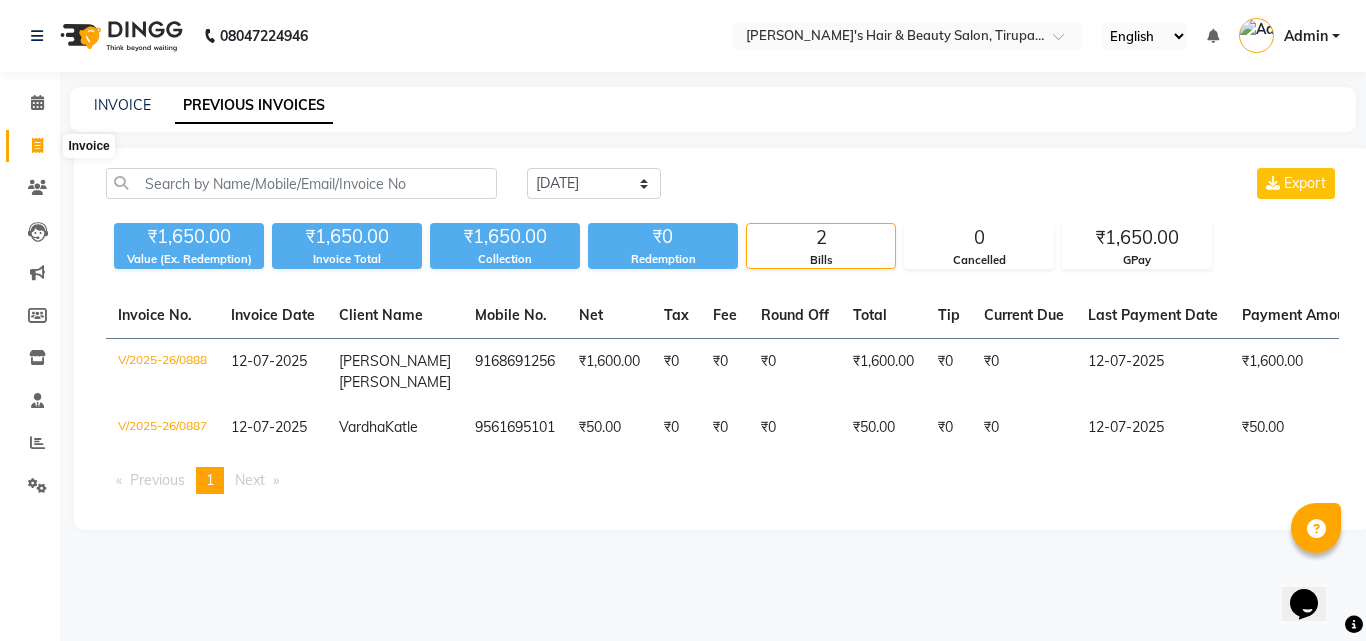 click 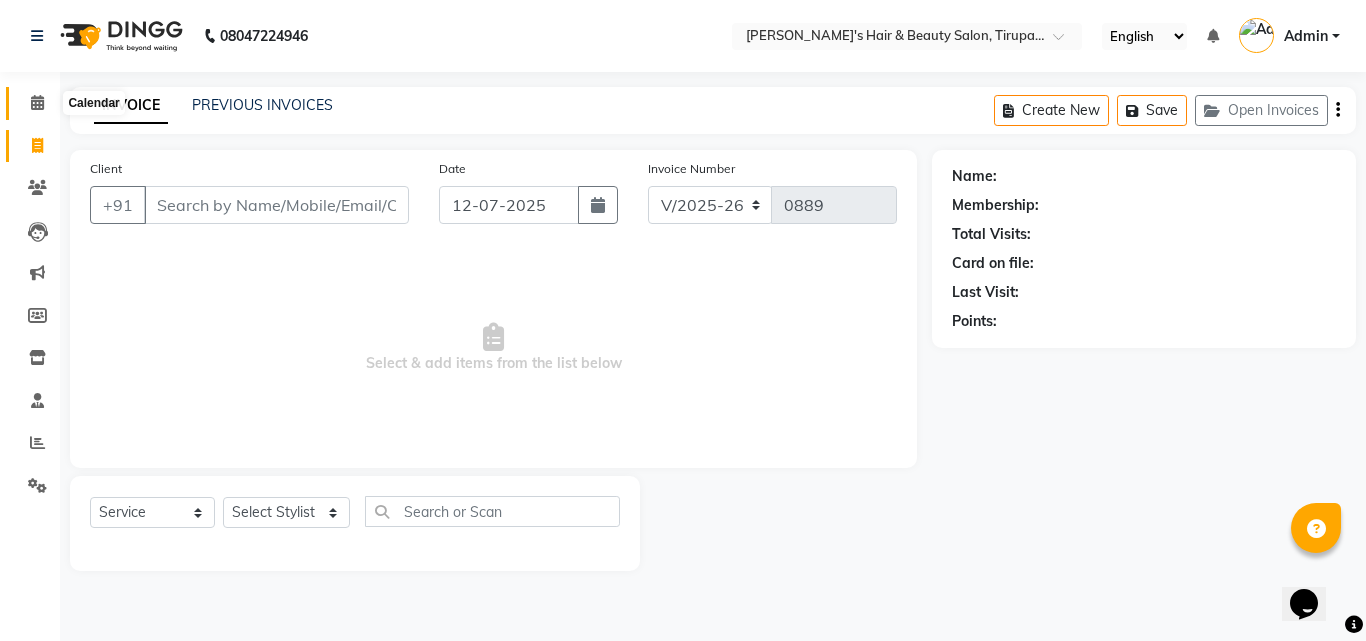 click 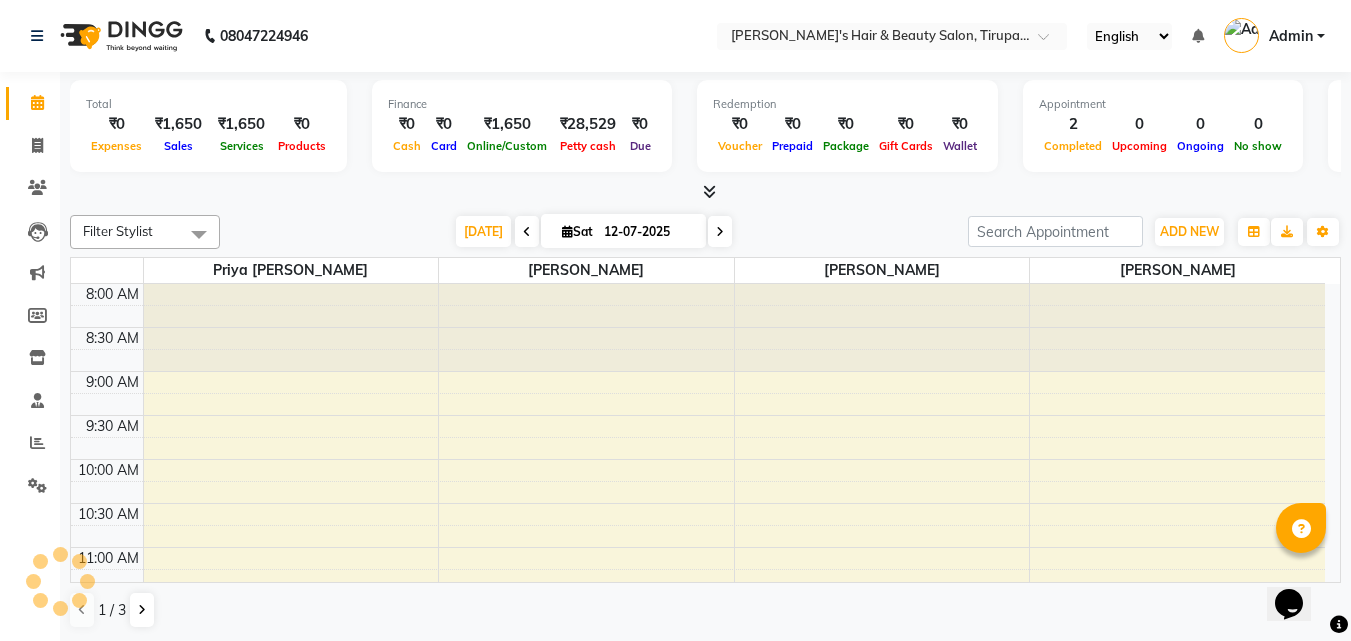 scroll, scrollTop: 0, scrollLeft: 0, axis: both 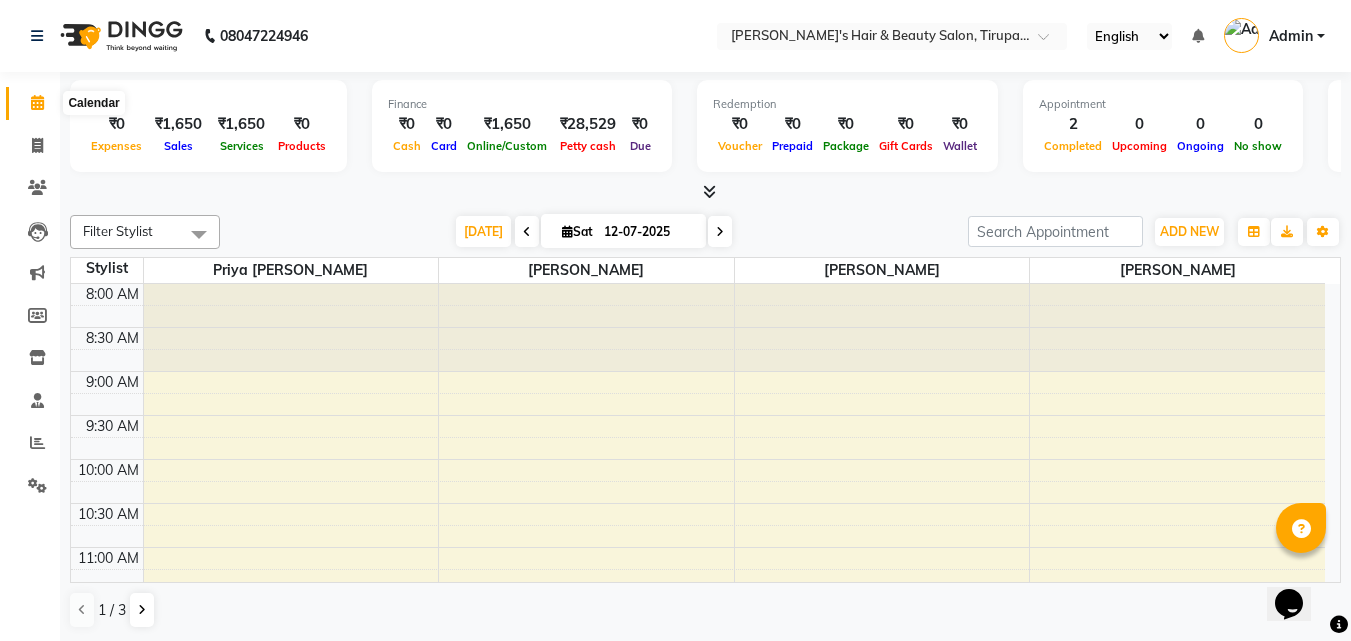 click 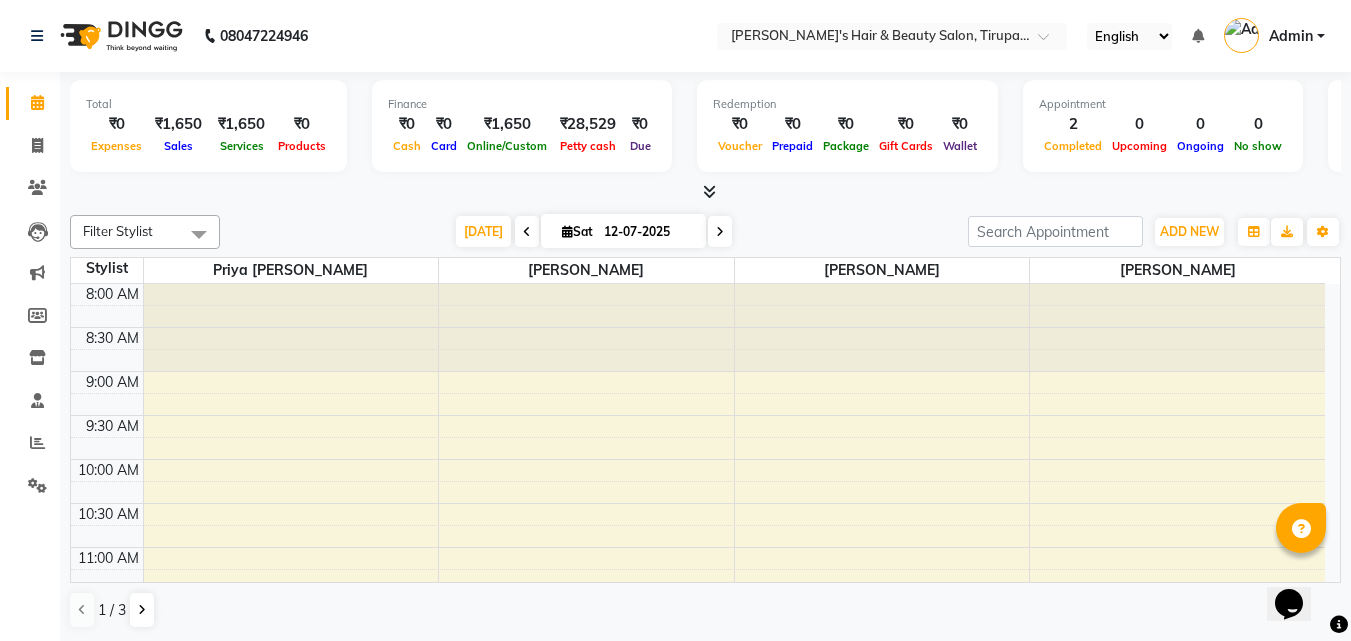 click 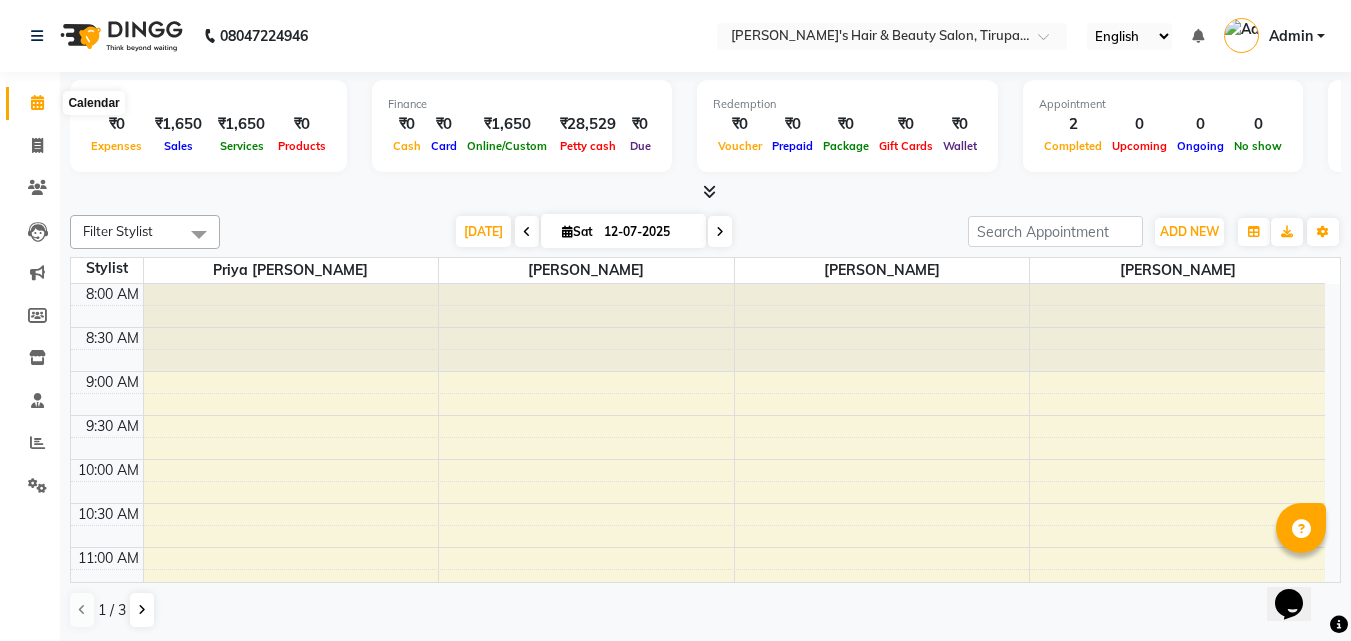 click 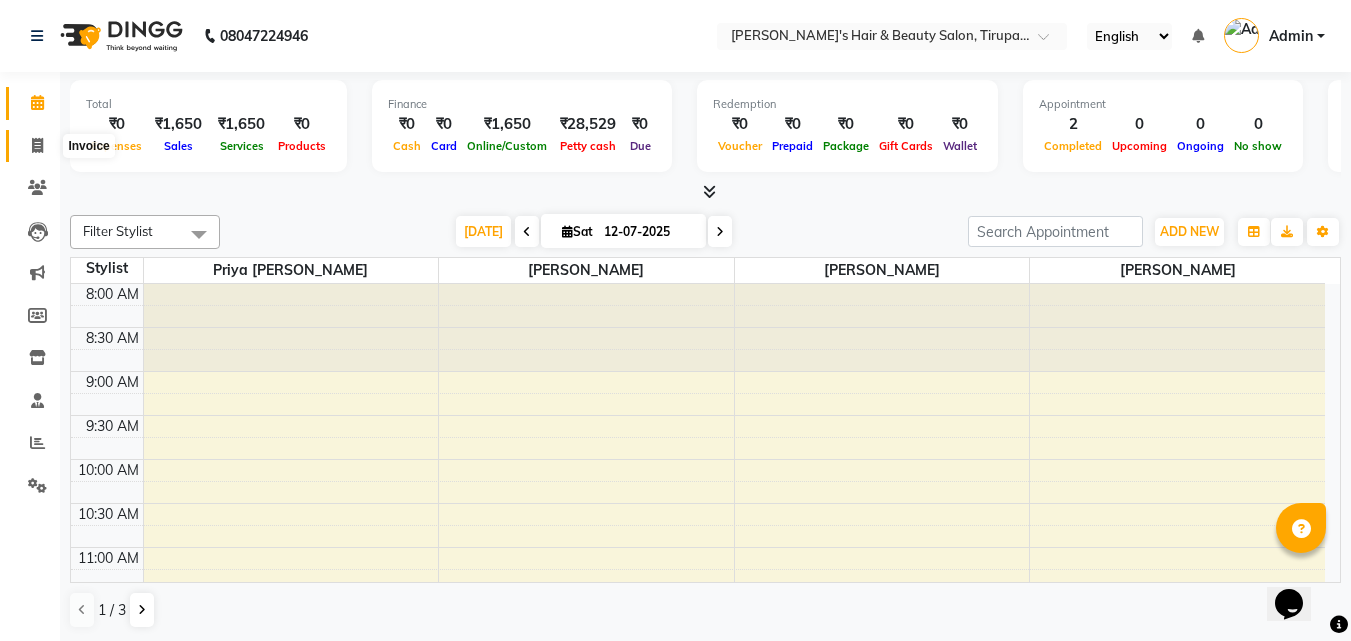 click 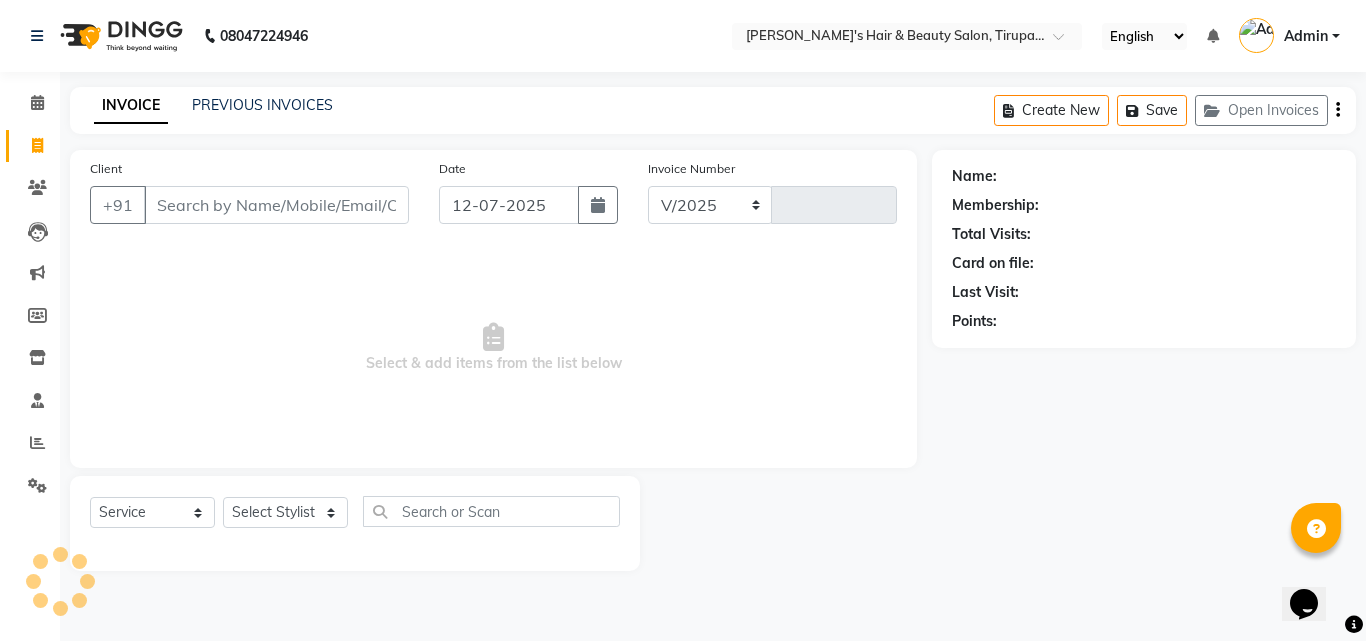 select on "5401" 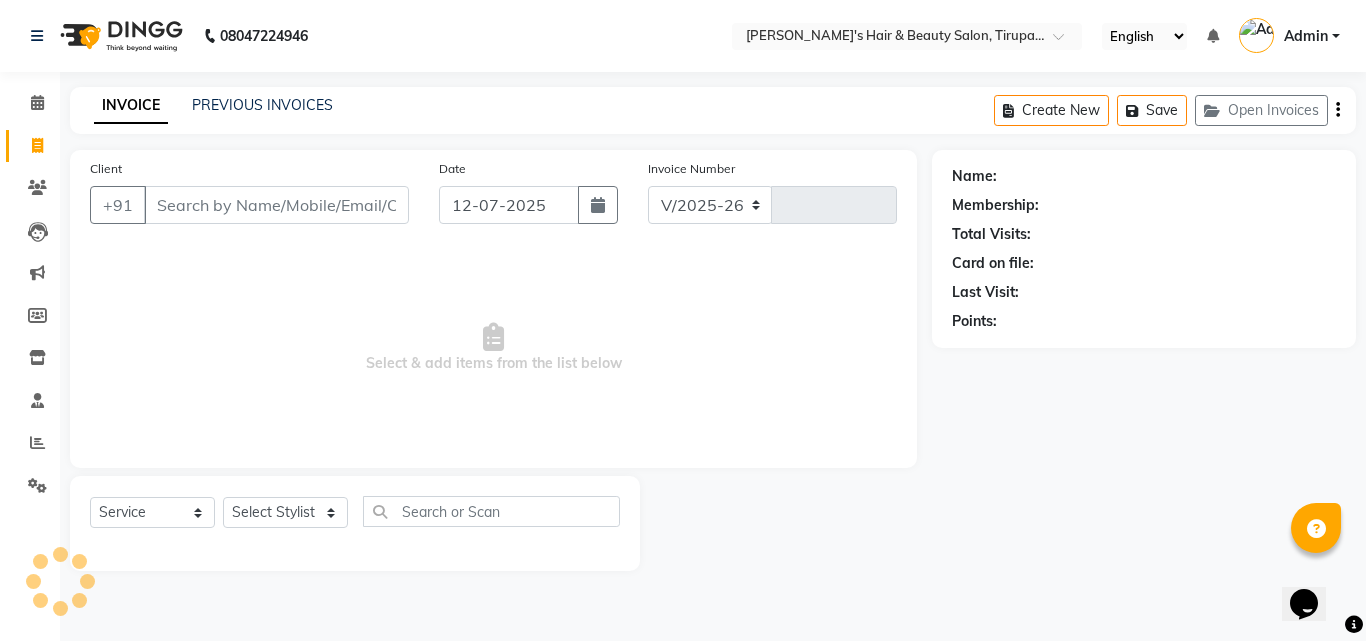 type on "0889" 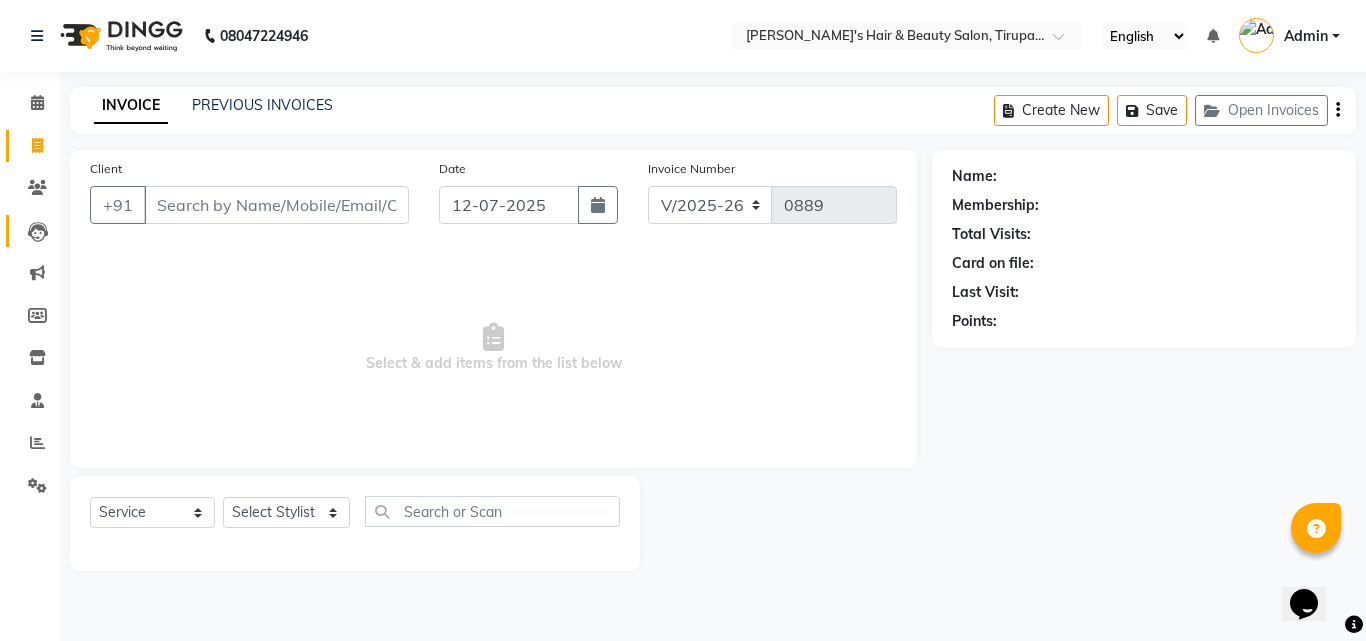 click on "Leads" 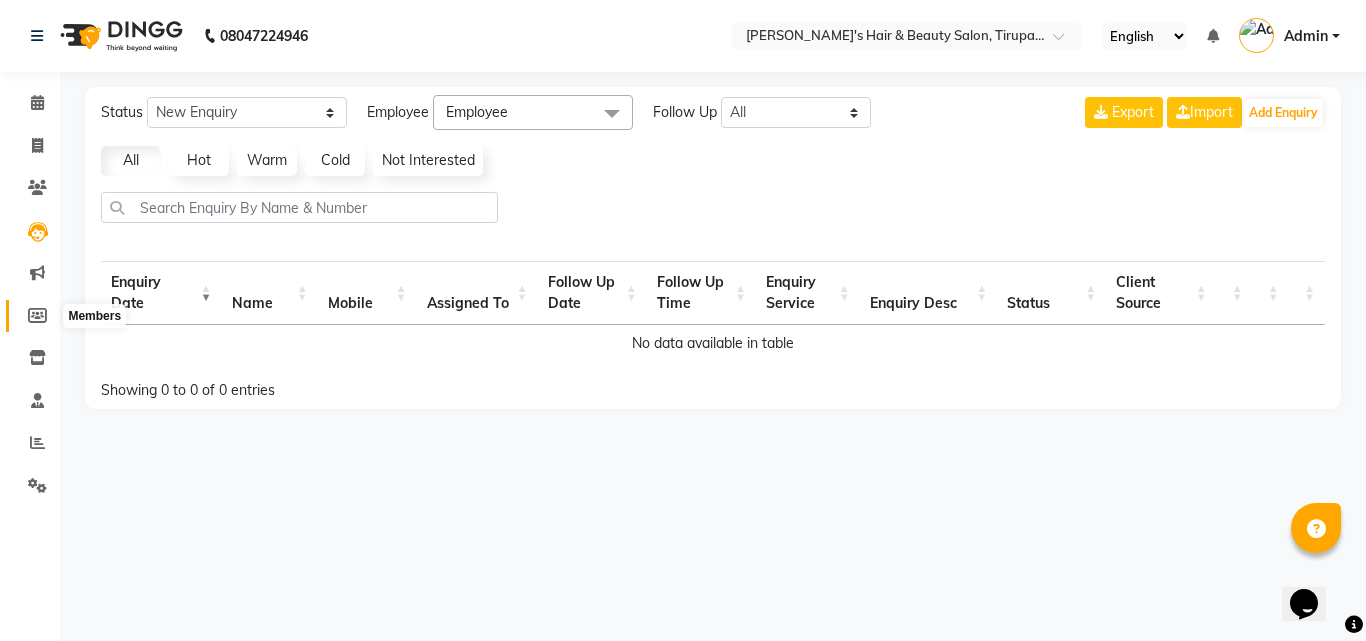 click 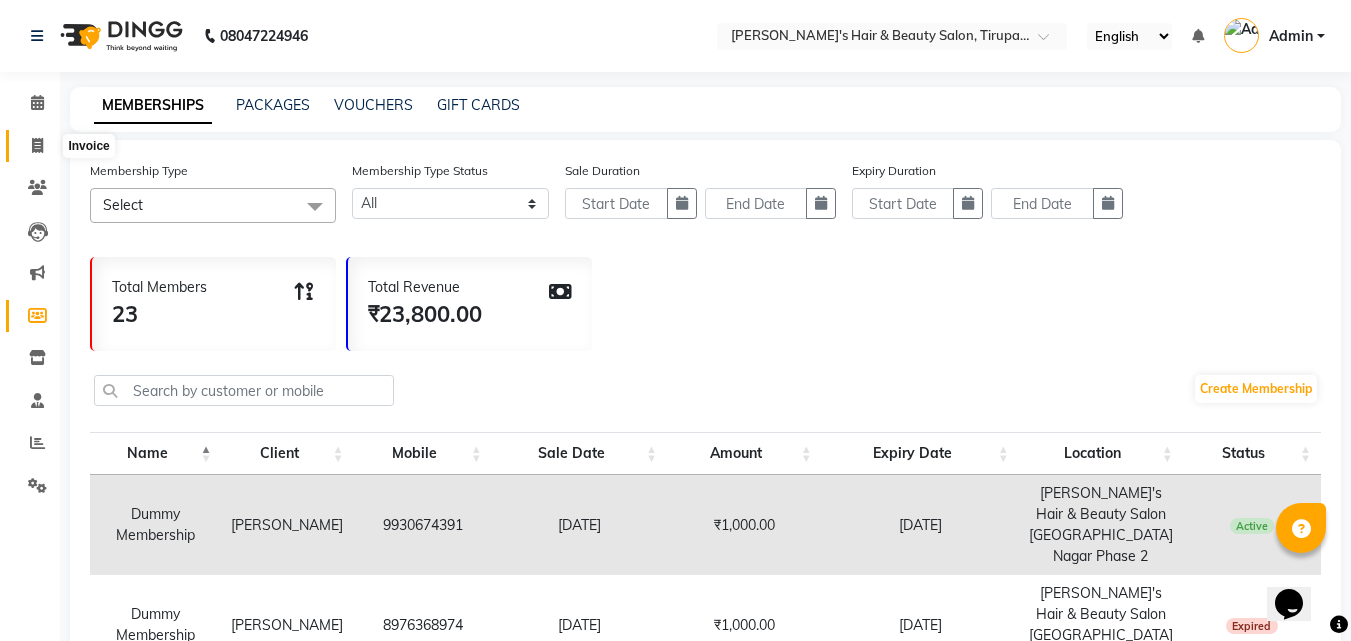 click 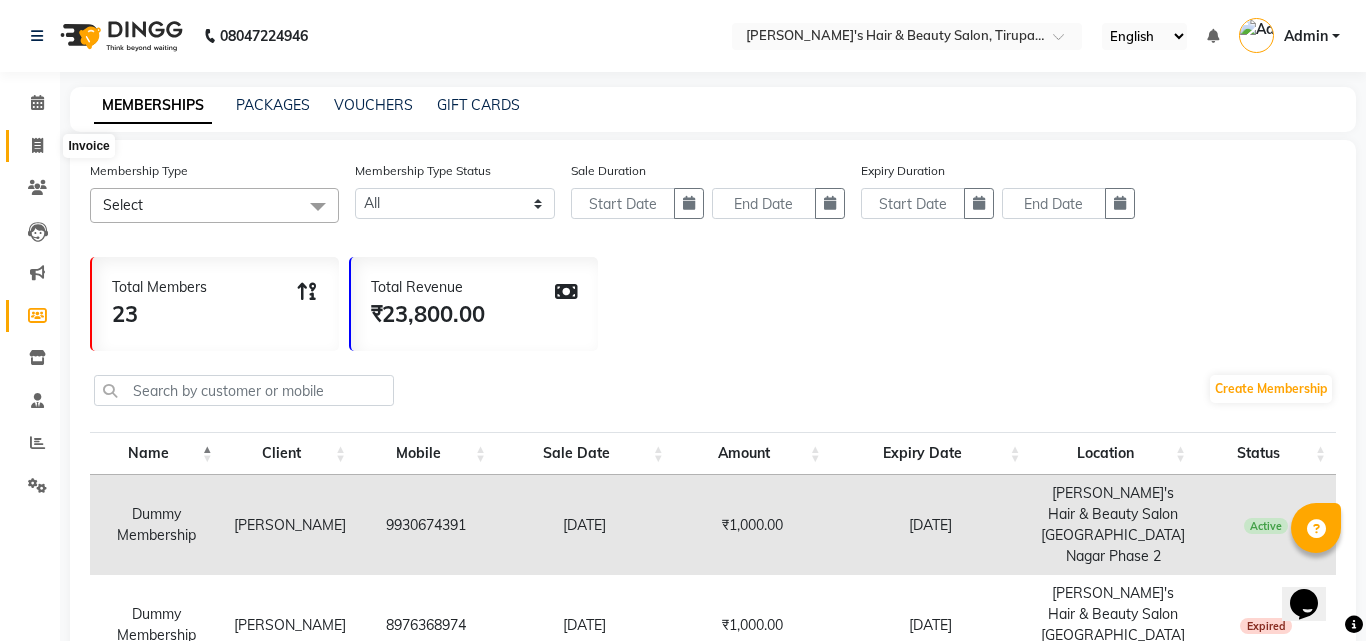 select on "service" 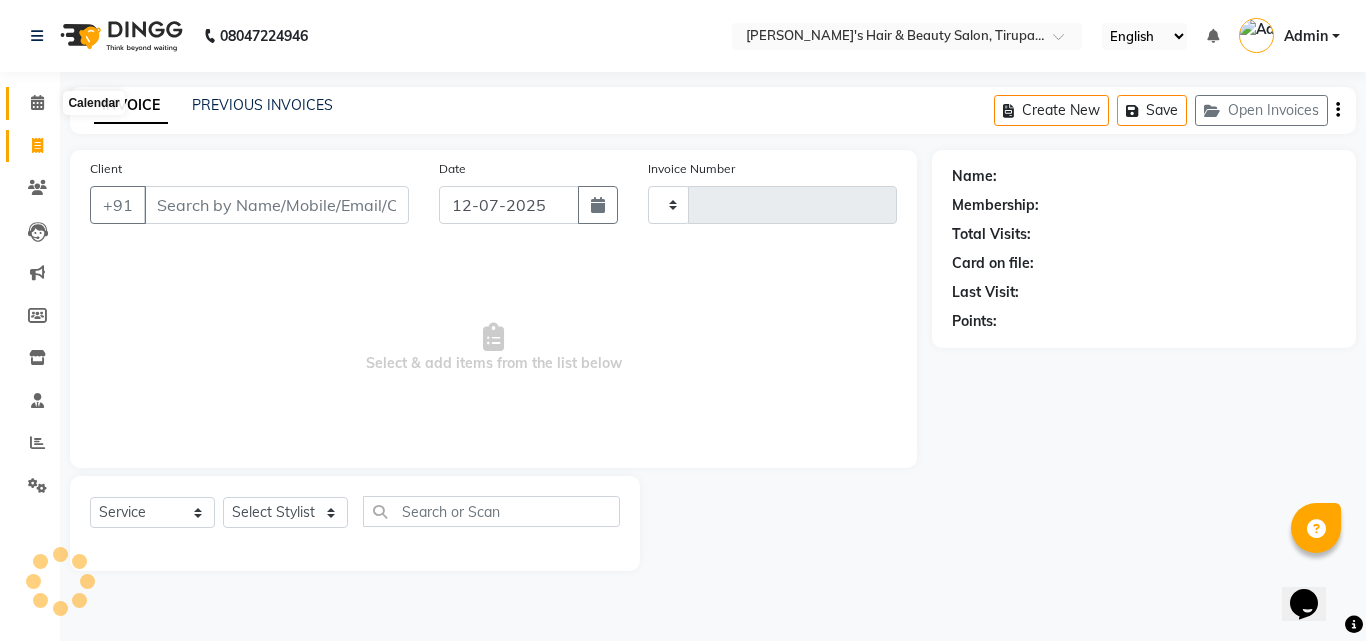 type on "0889" 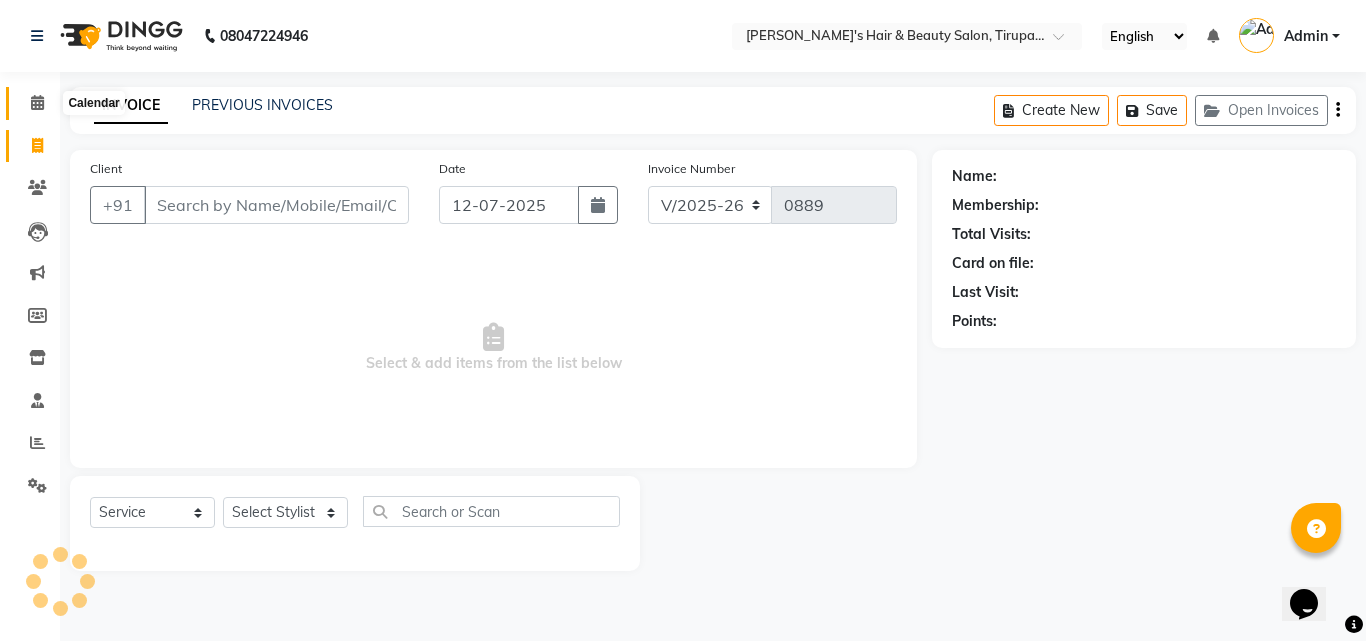 click 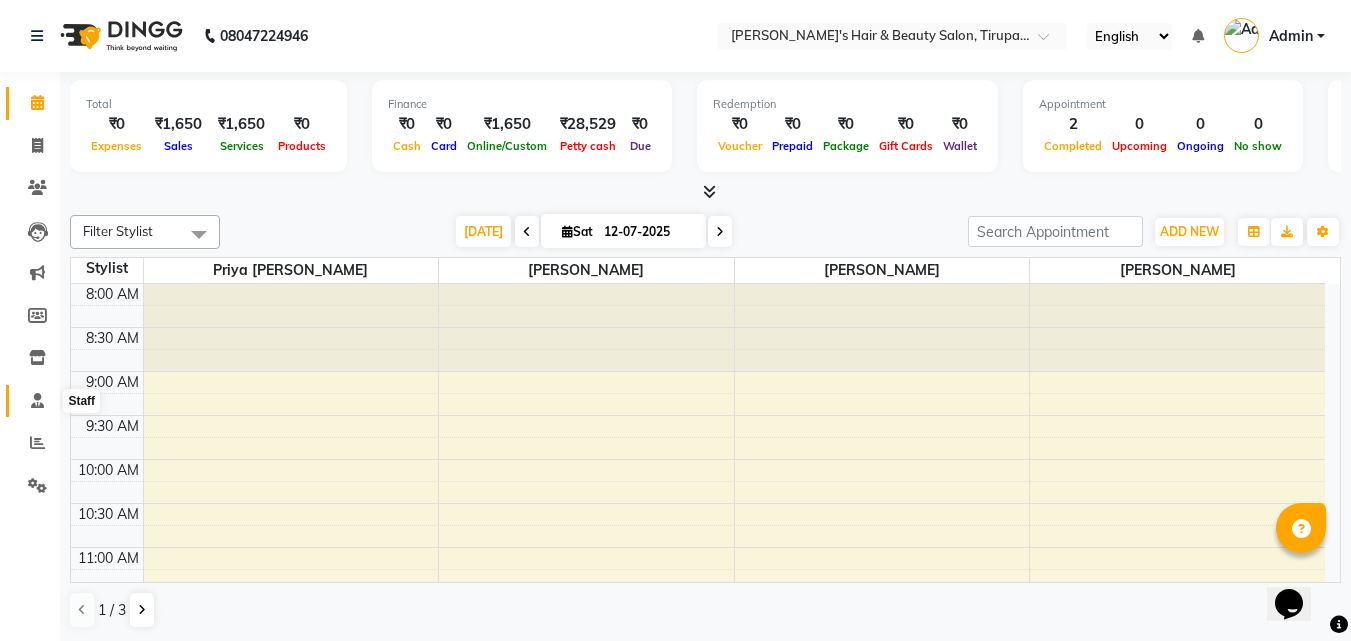 click 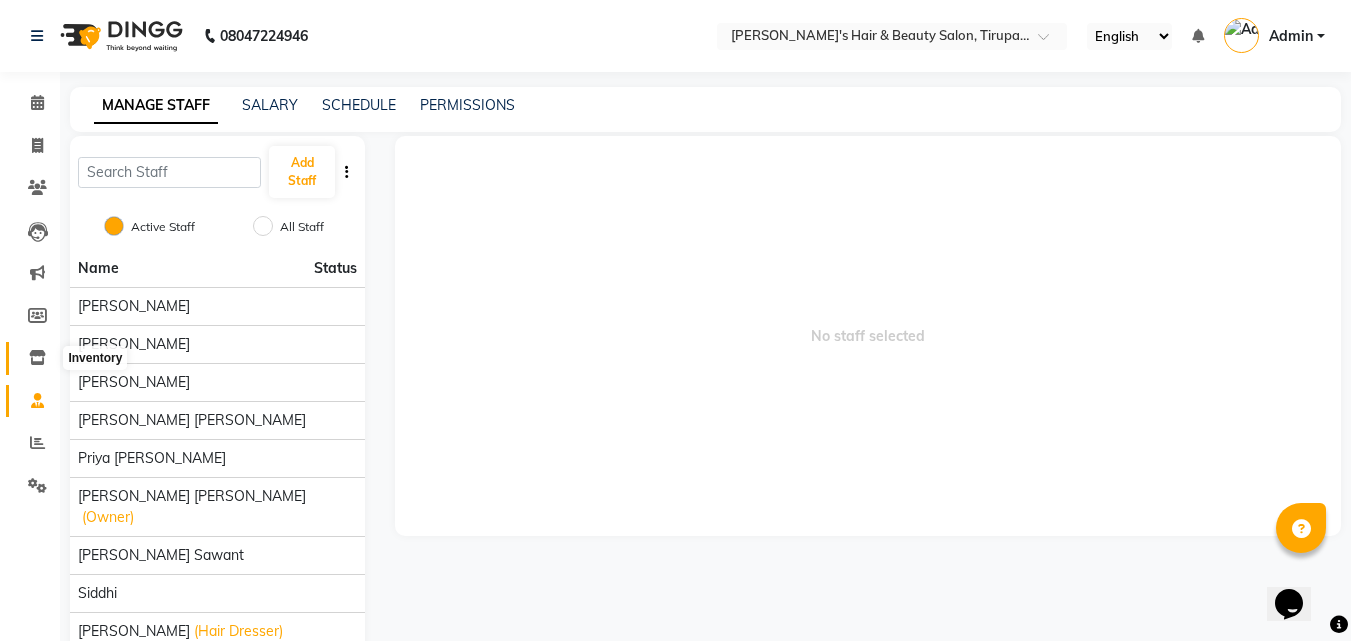 click 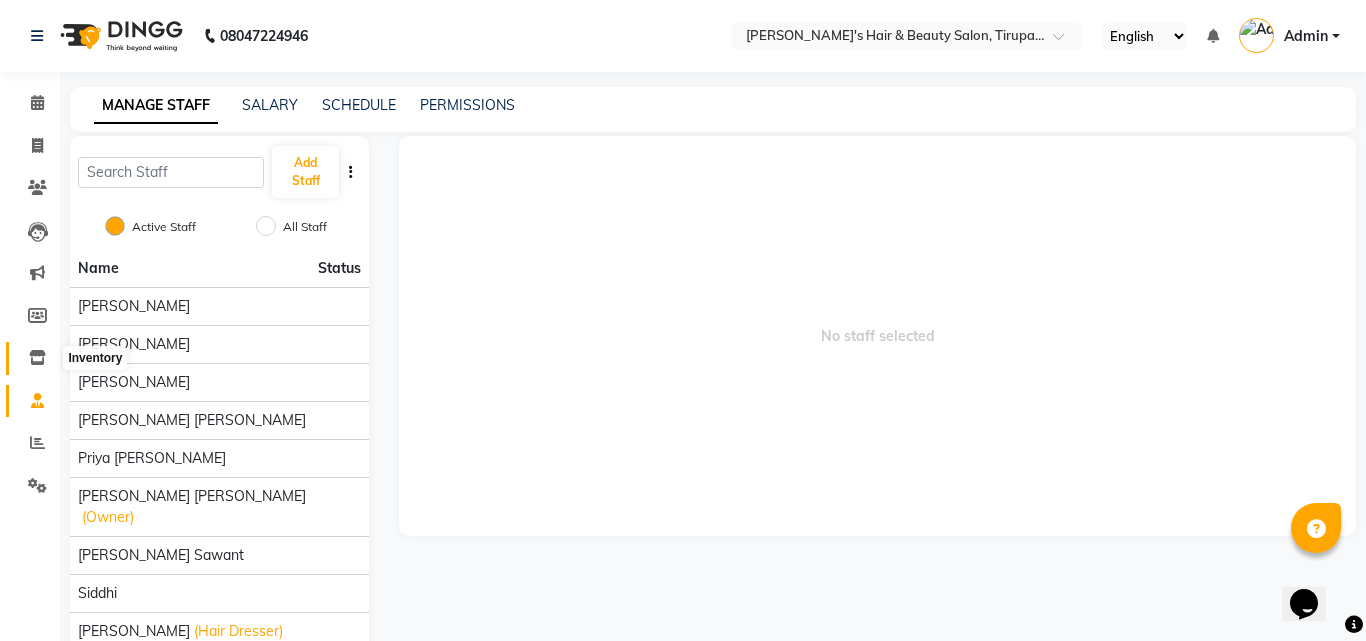 select 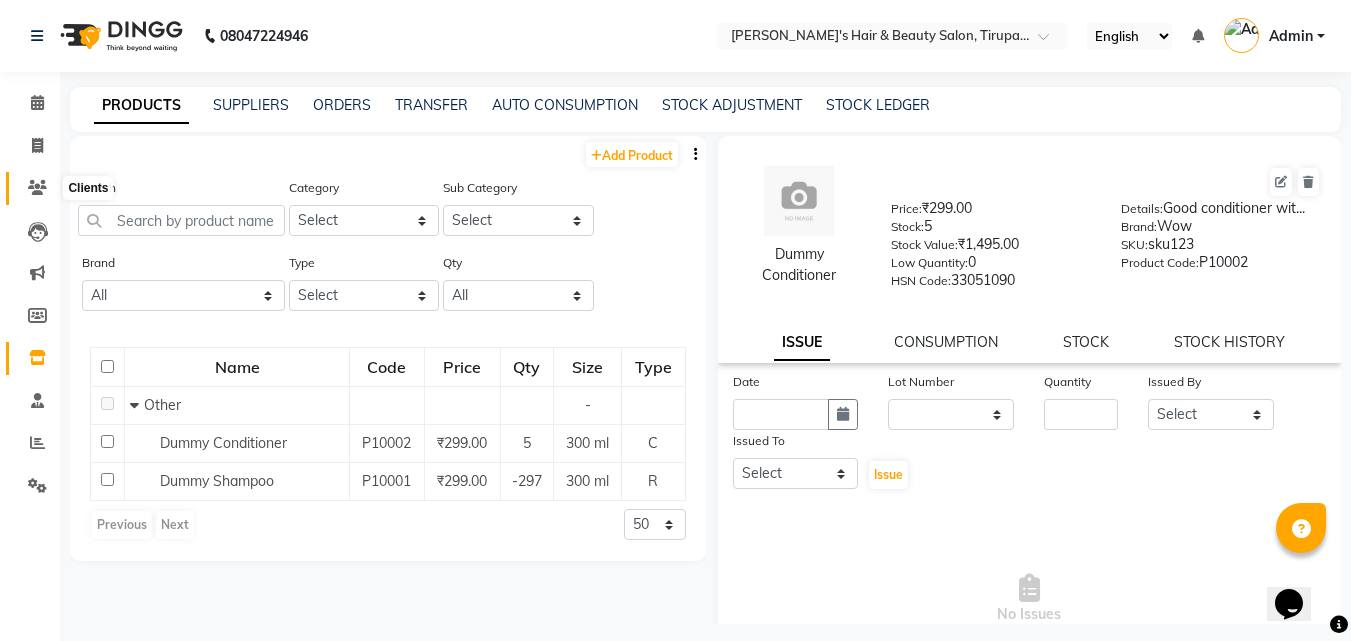 click 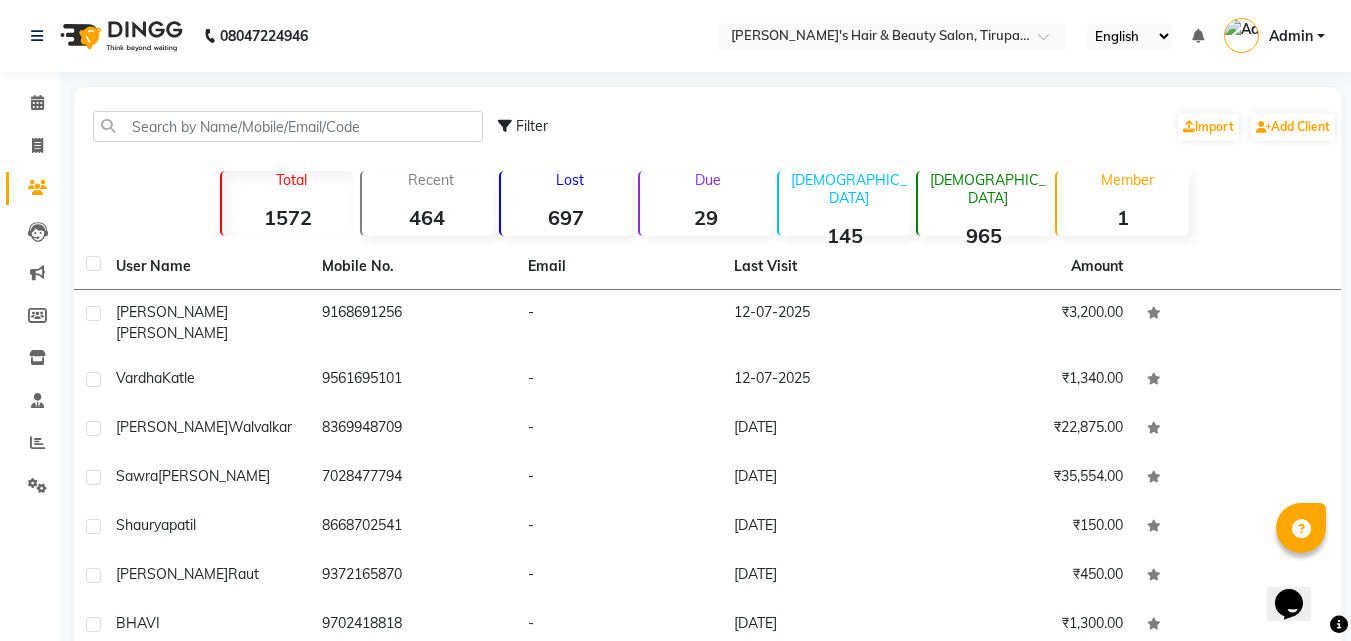 click on "Lost  697" 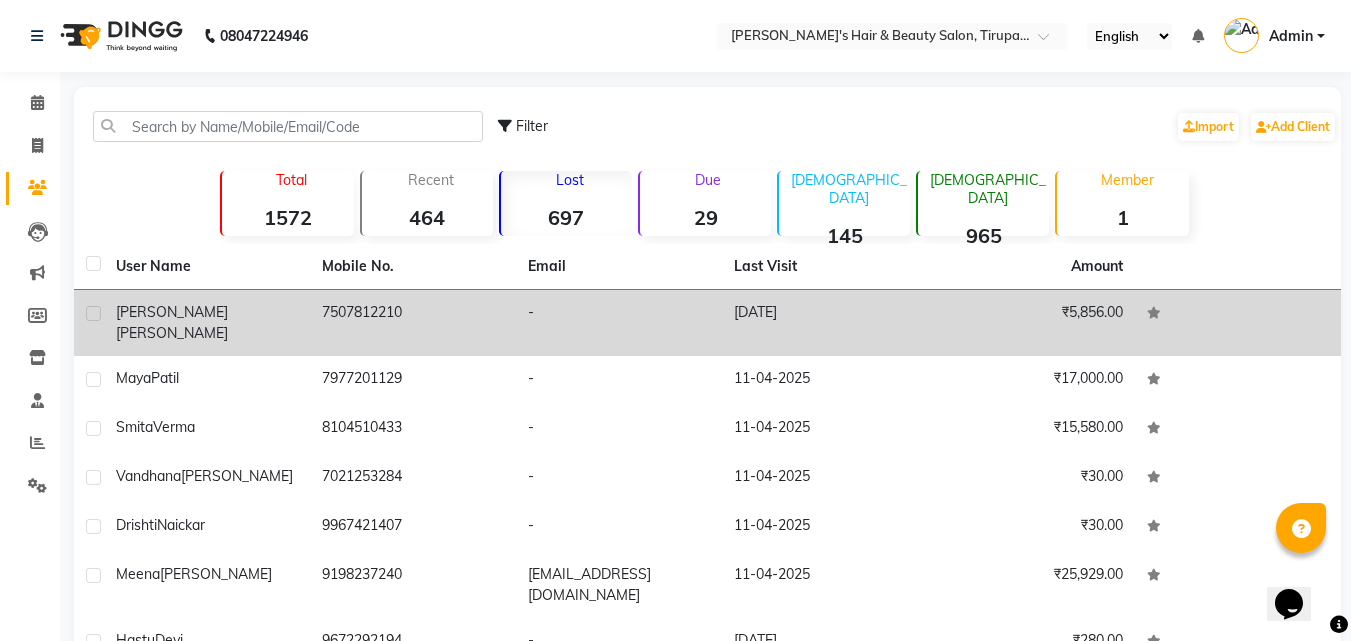 click on "Rita  Karia" 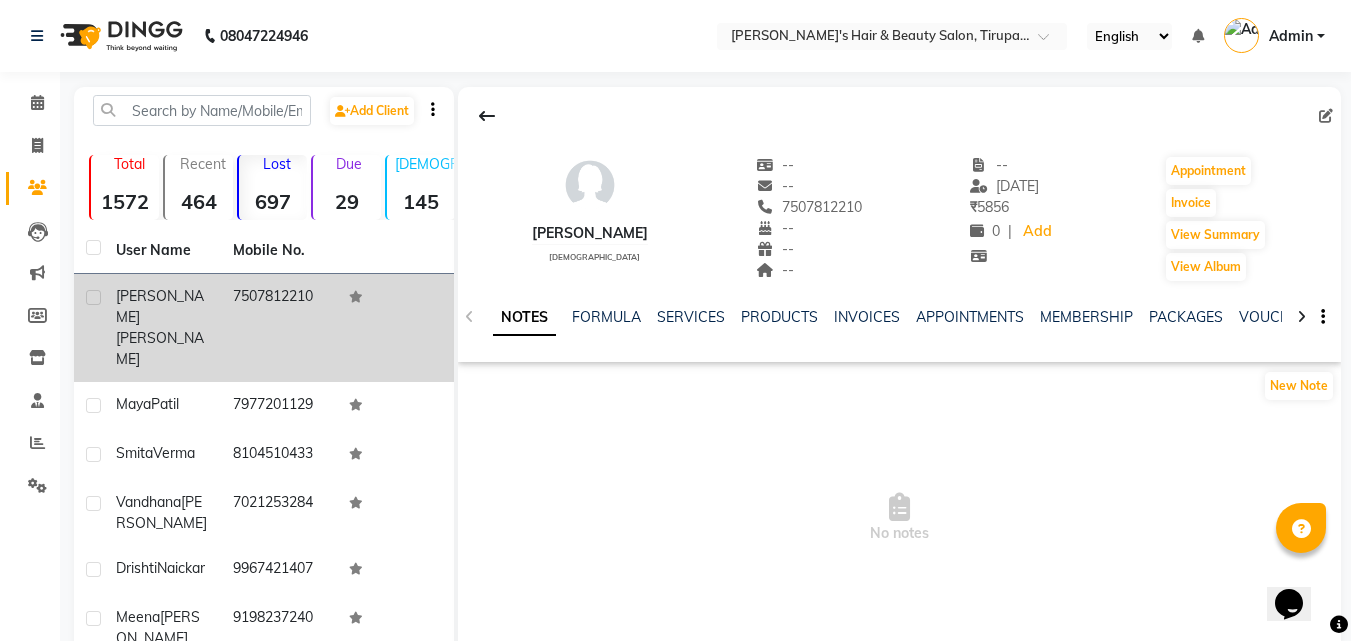 click on "Karia" 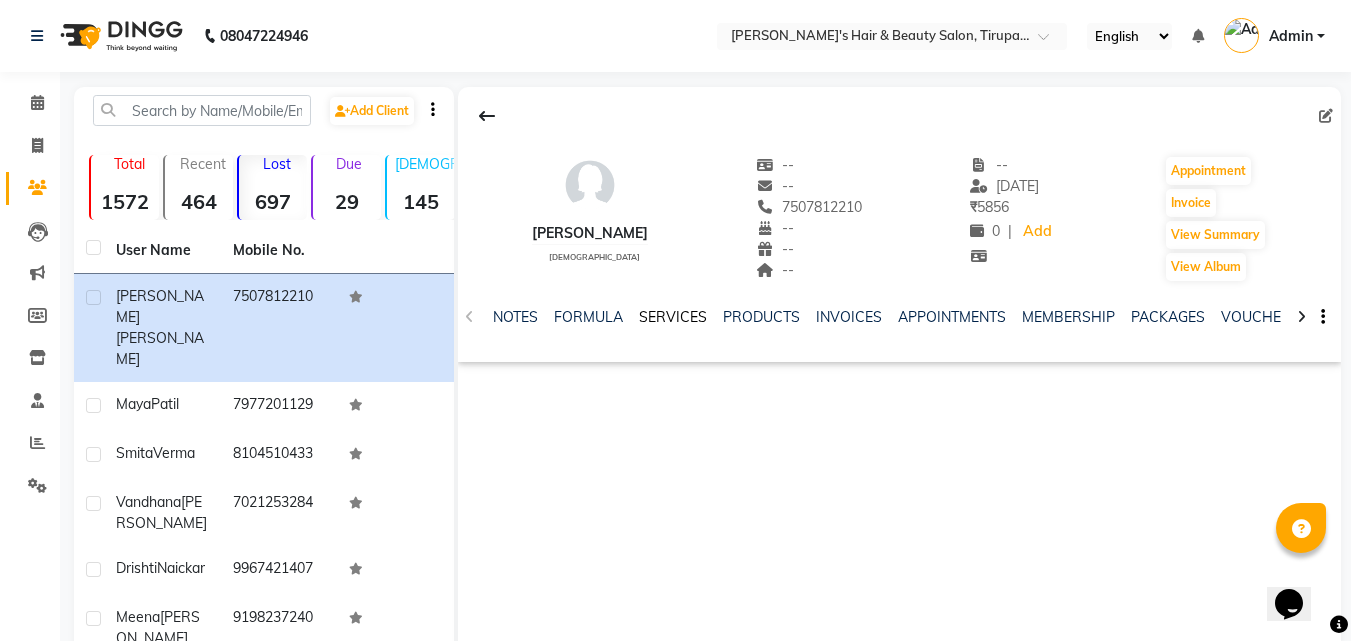 click on "SERVICES" 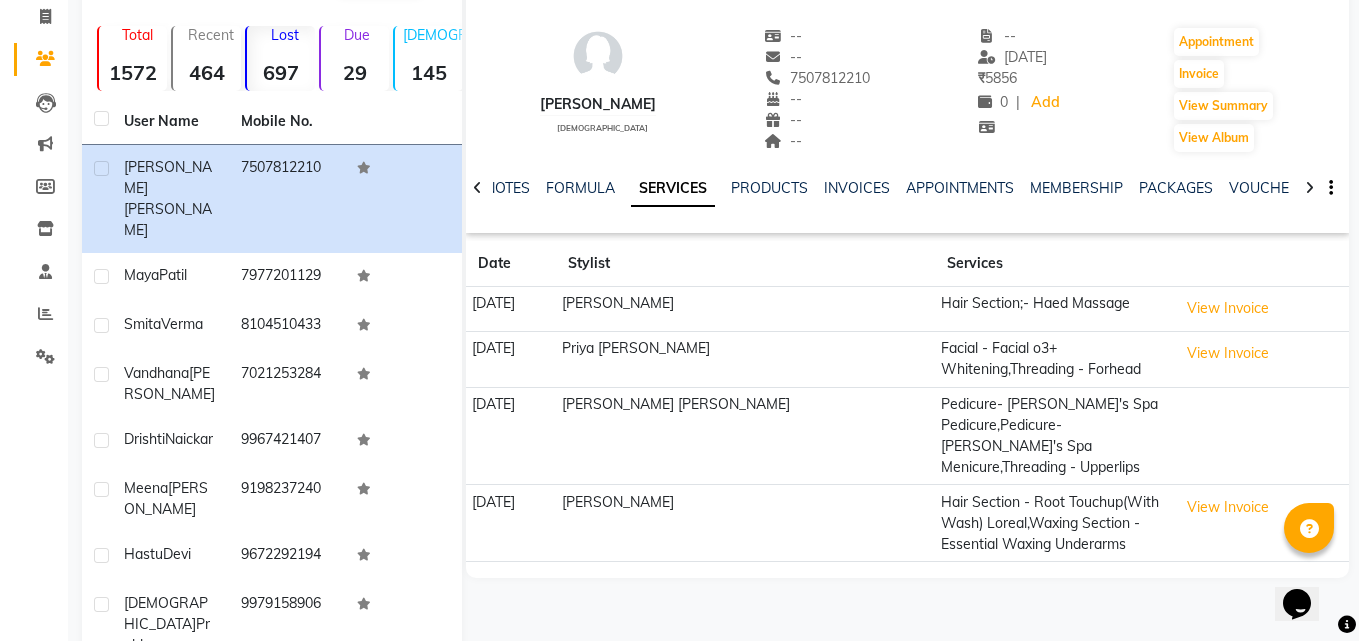 scroll, scrollTop: 131, scrollLeft: 0, axis: vertical 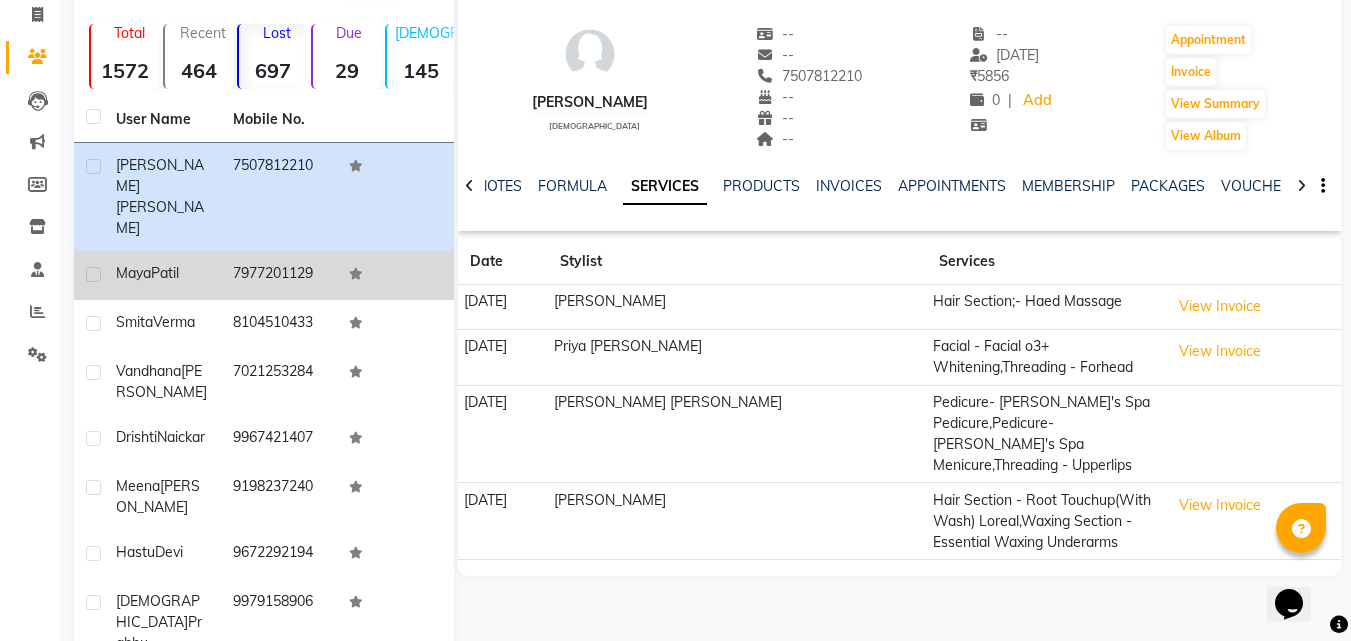 click on "Maya" 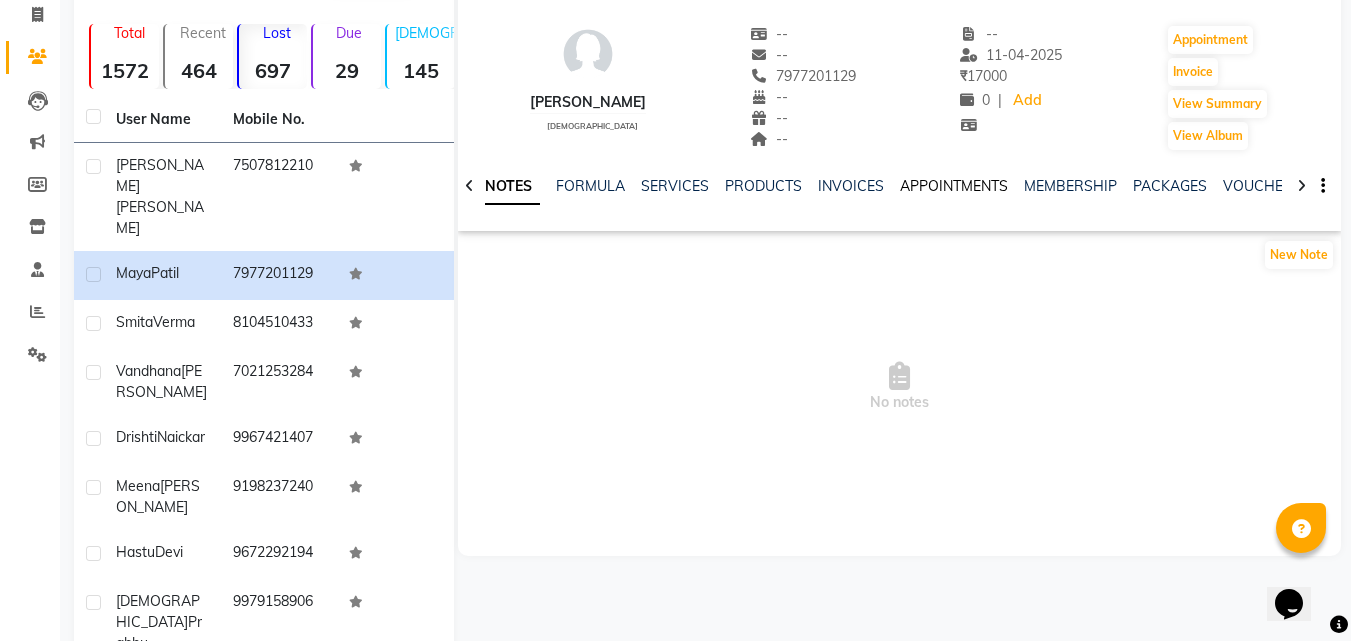 click on "APPOINTMENTS" 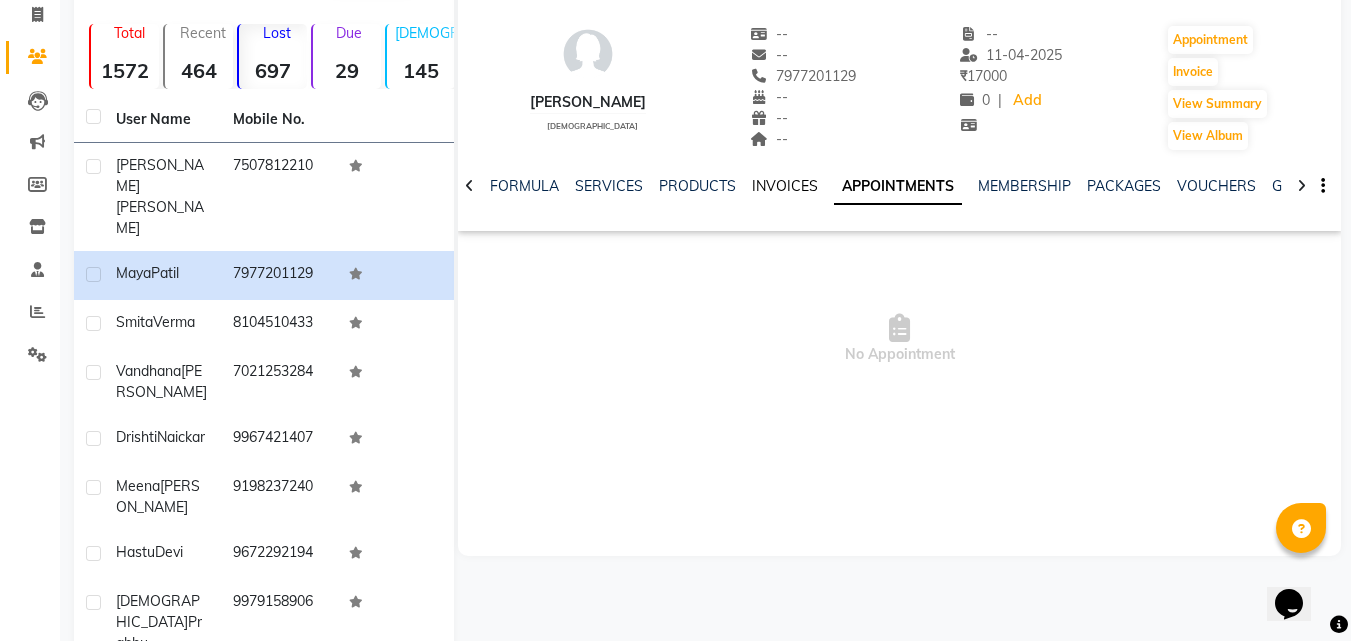 click on "INVOICES" 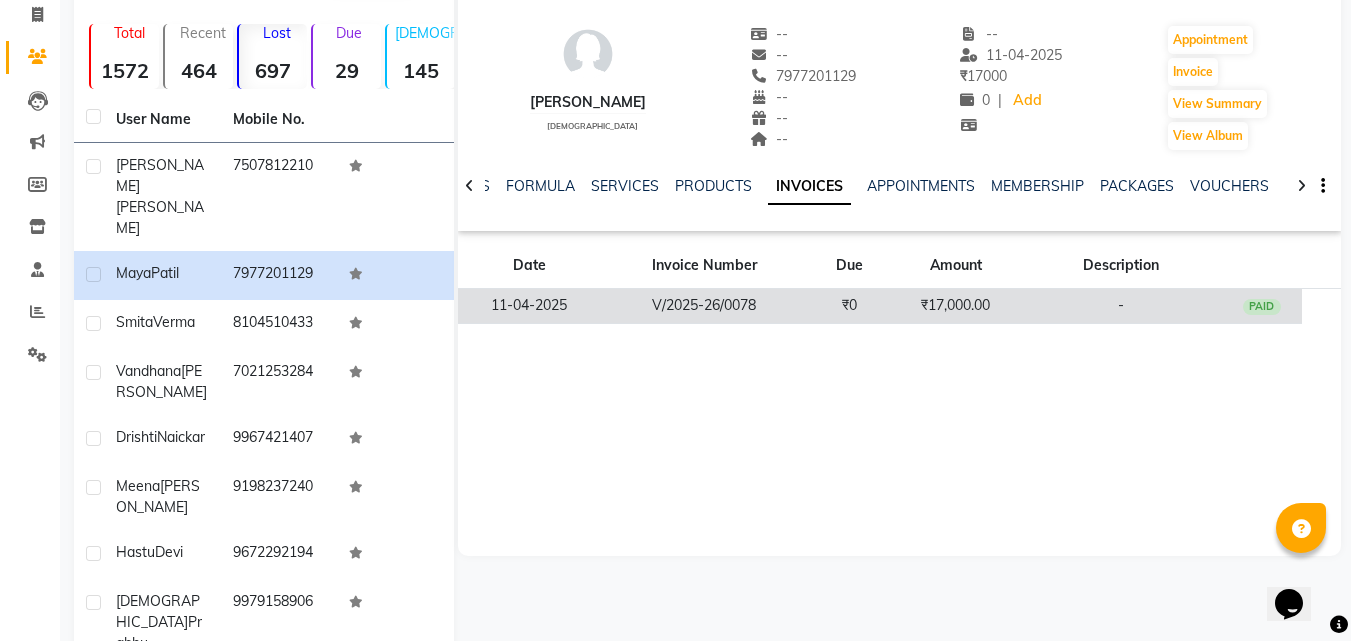 click on "V/2025-26/0078" 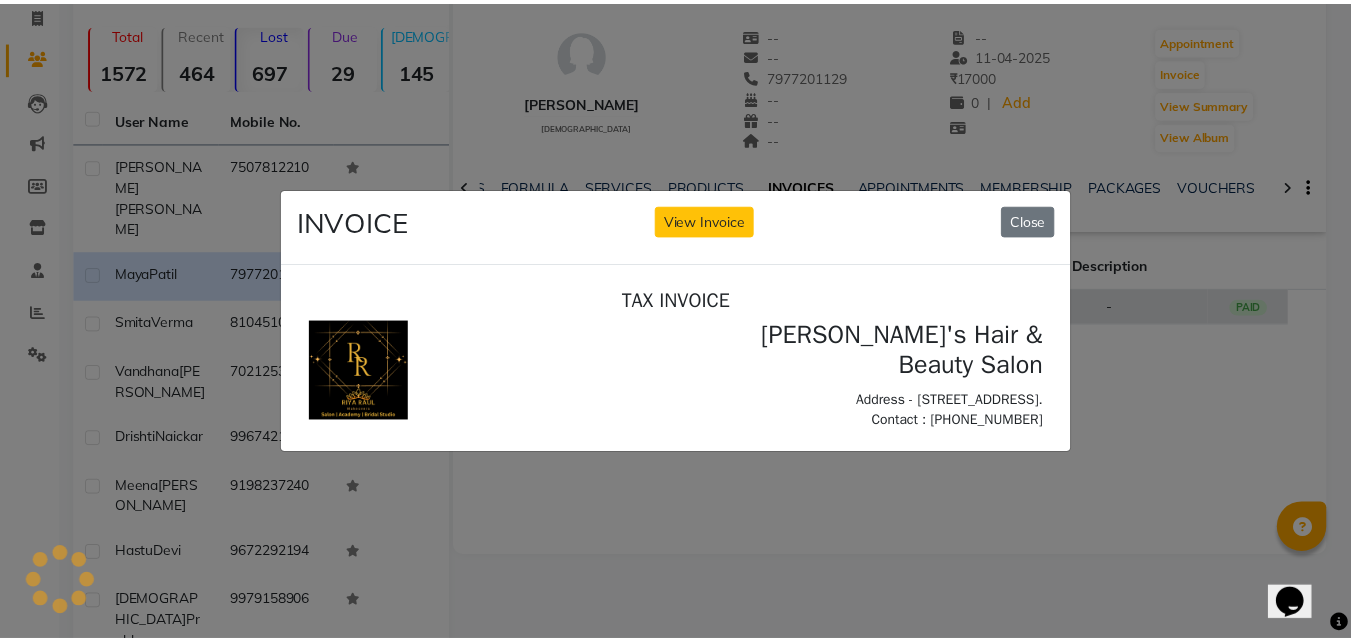 scroll, scrollTop: 0, scrollLeft: 0, axis: both 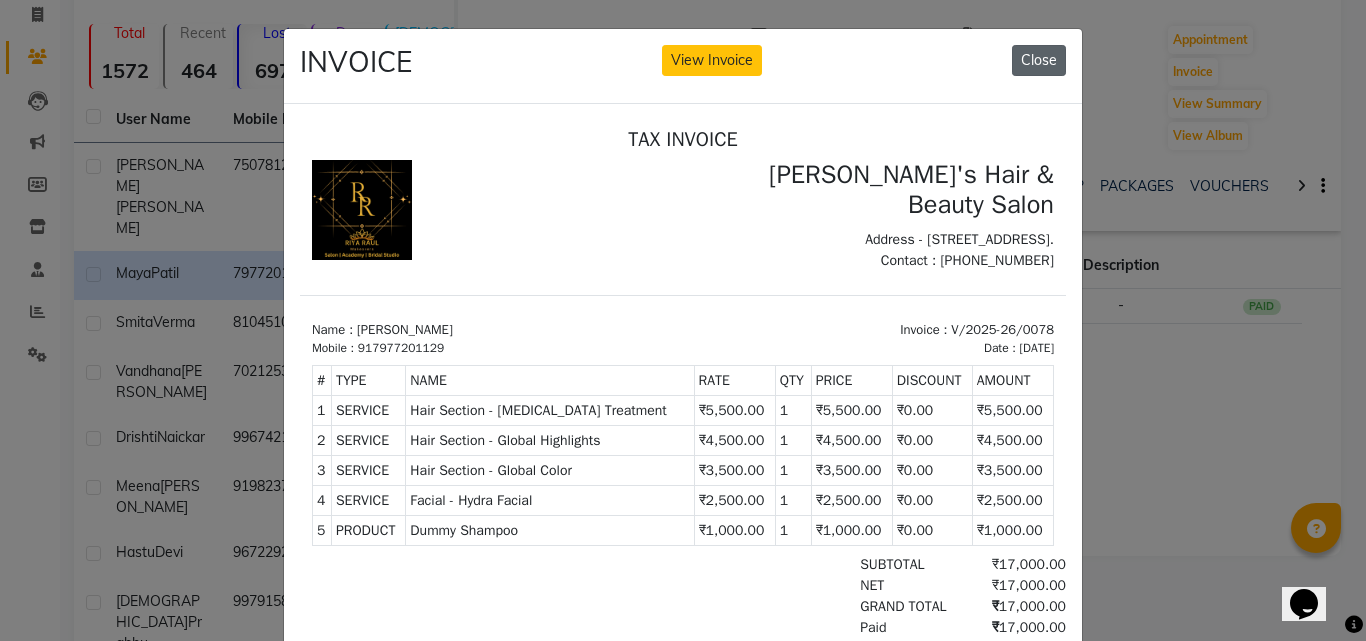 click on "Close" 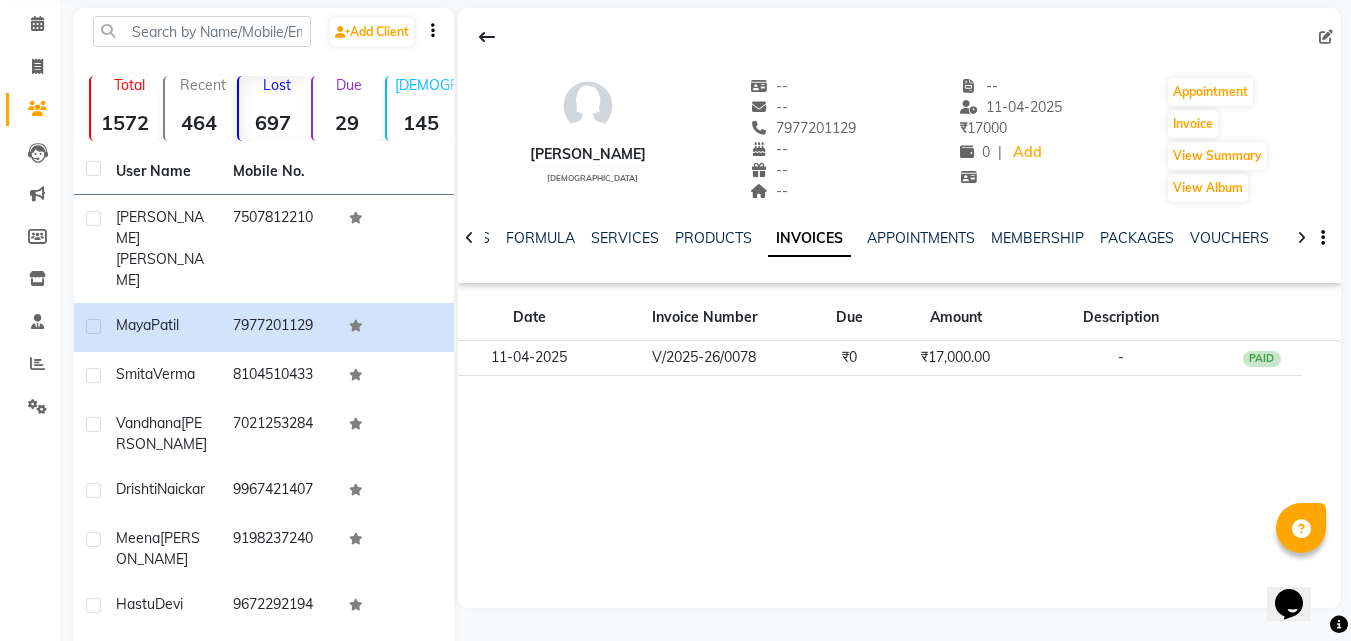 scroll, scrollTop: 6, scrollLeft: 0, axis: vertical 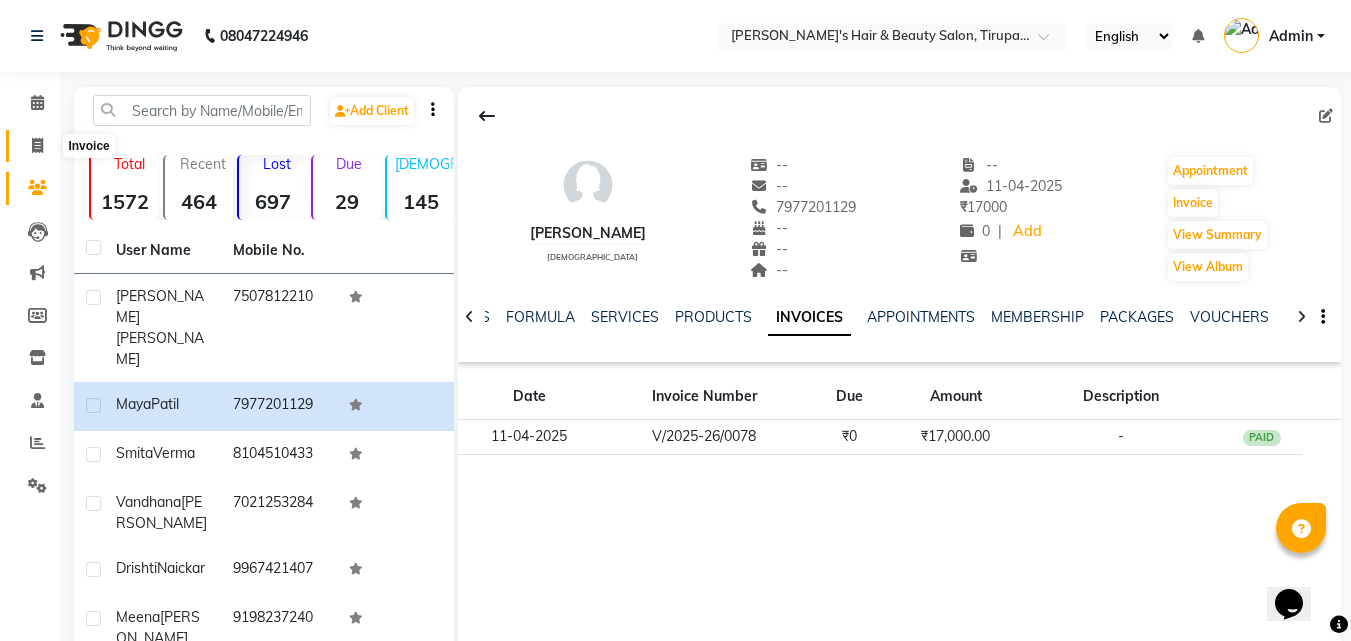 click 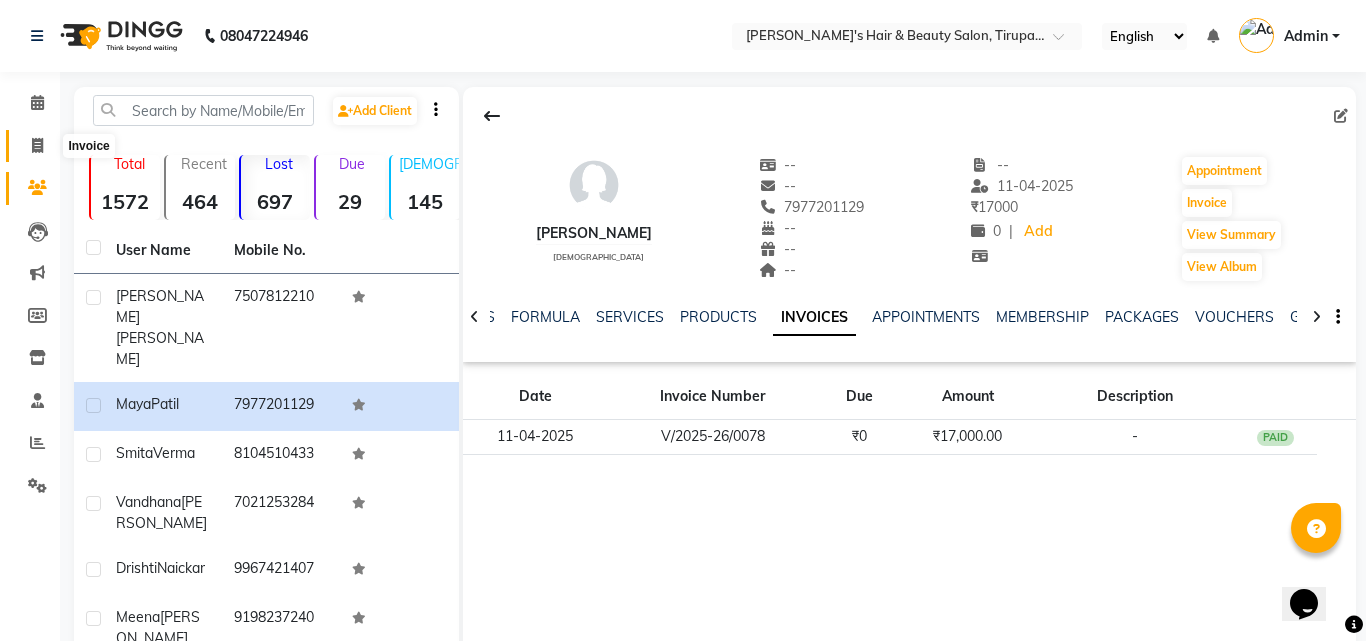 select on "service" 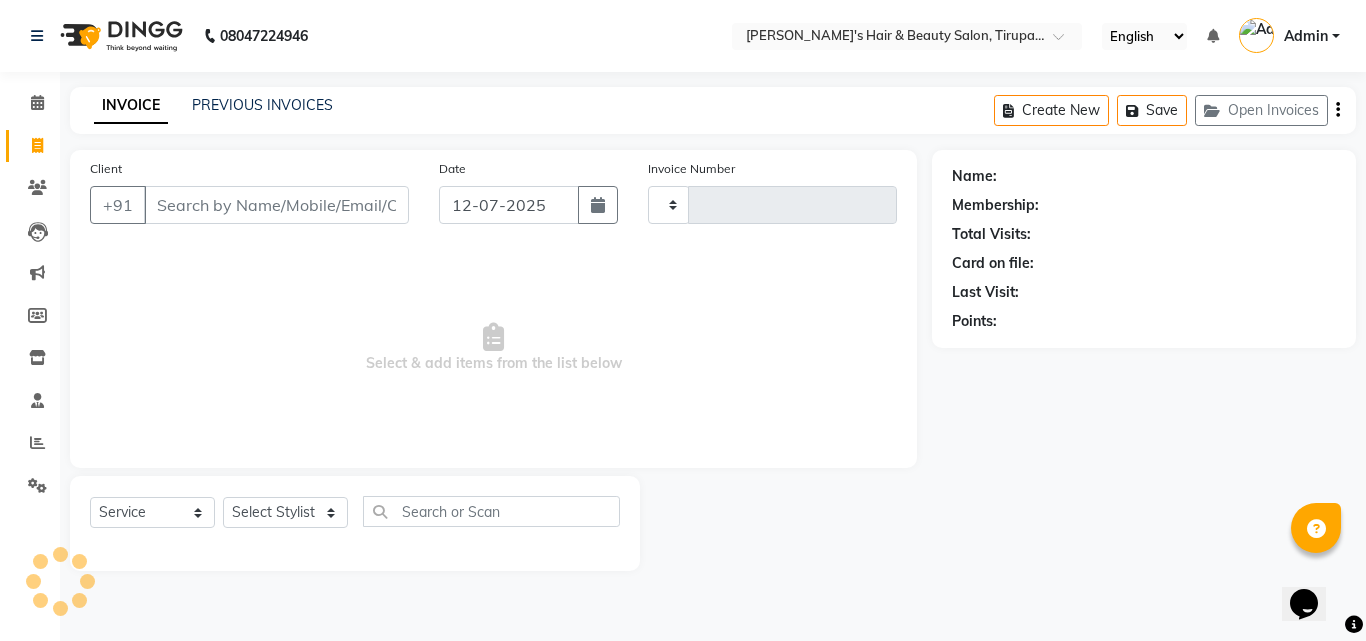 type on "0889" 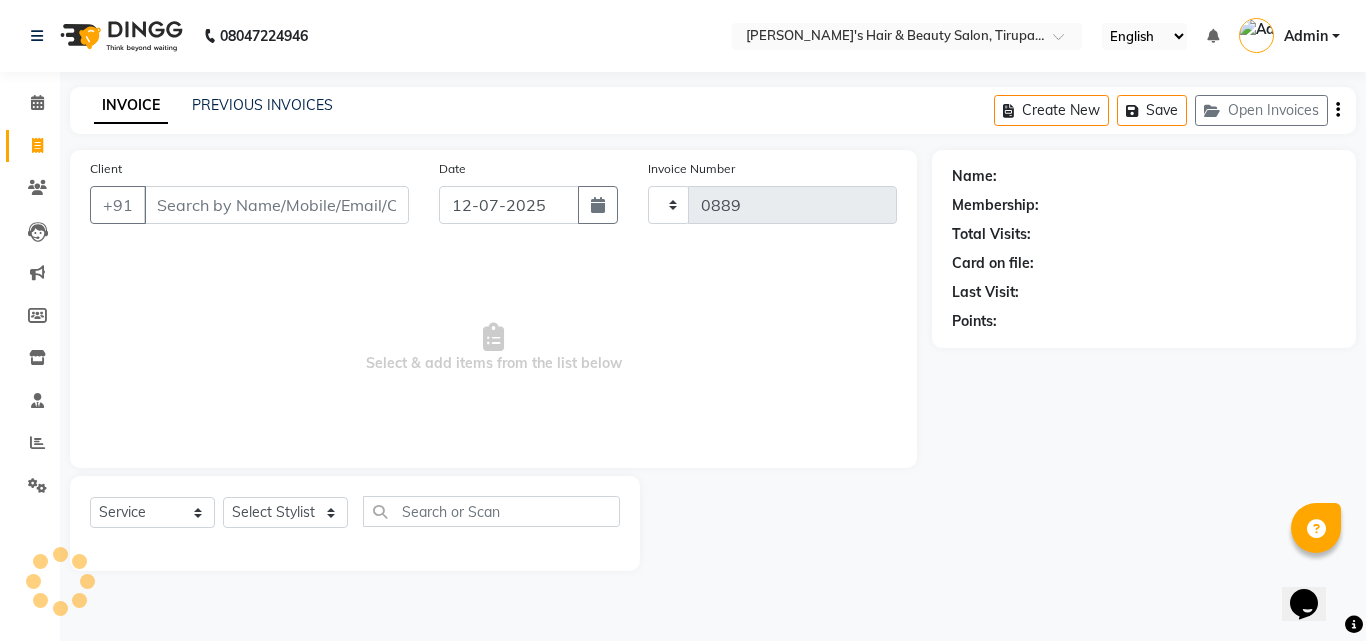 select on "5401" 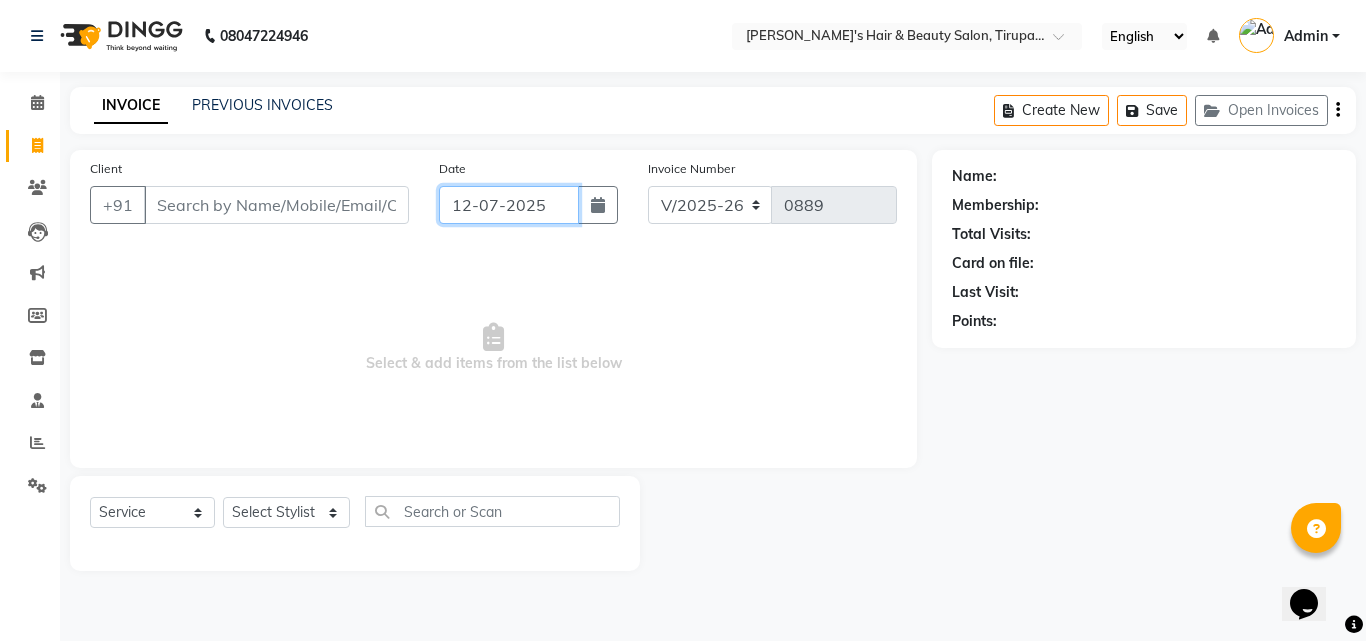 click on "12-07-2025" 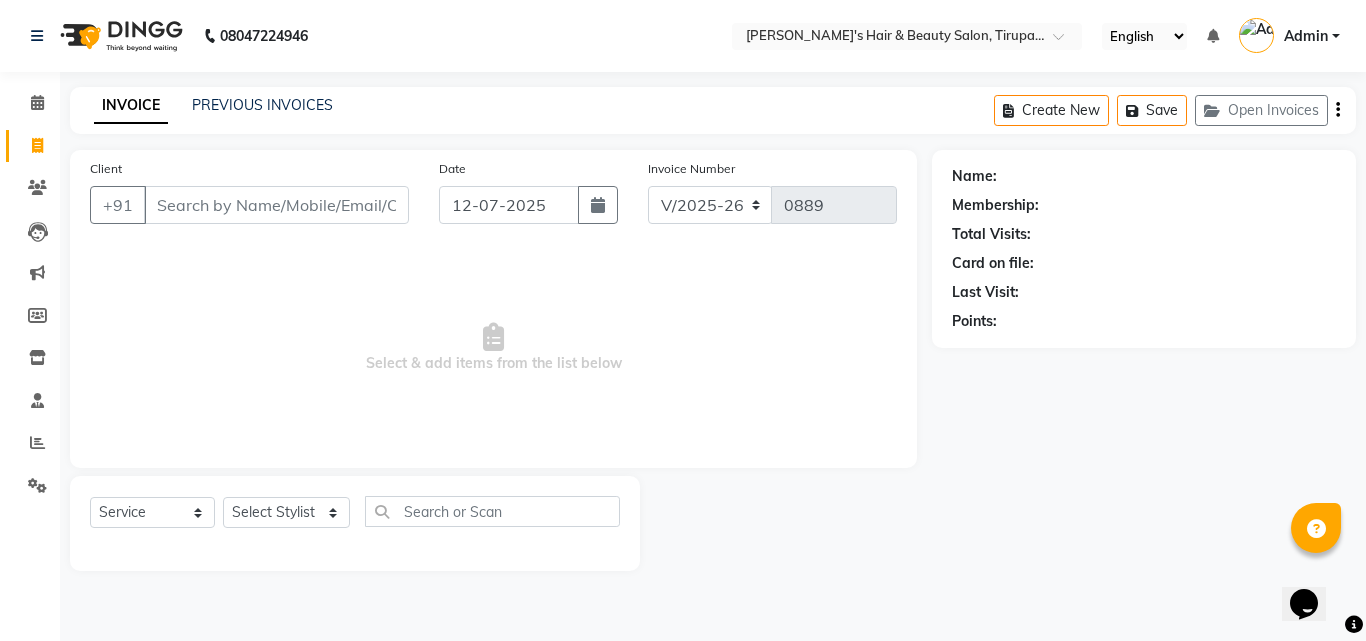 select on "7" 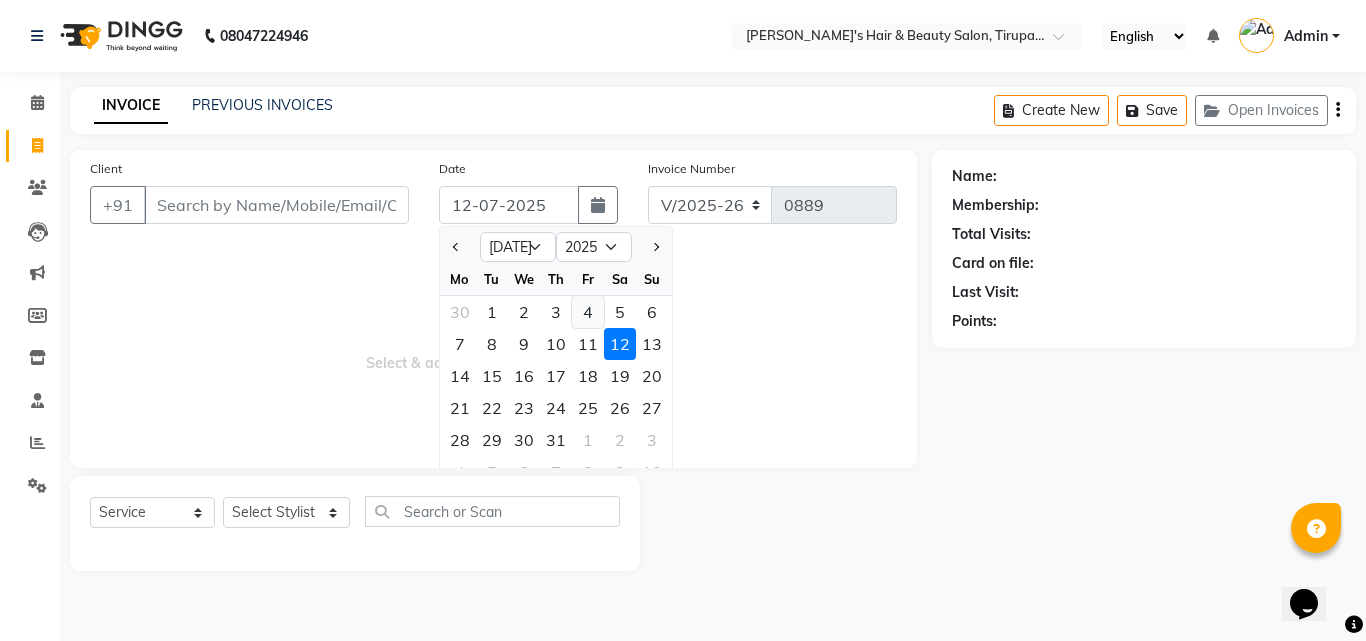 click on "4" 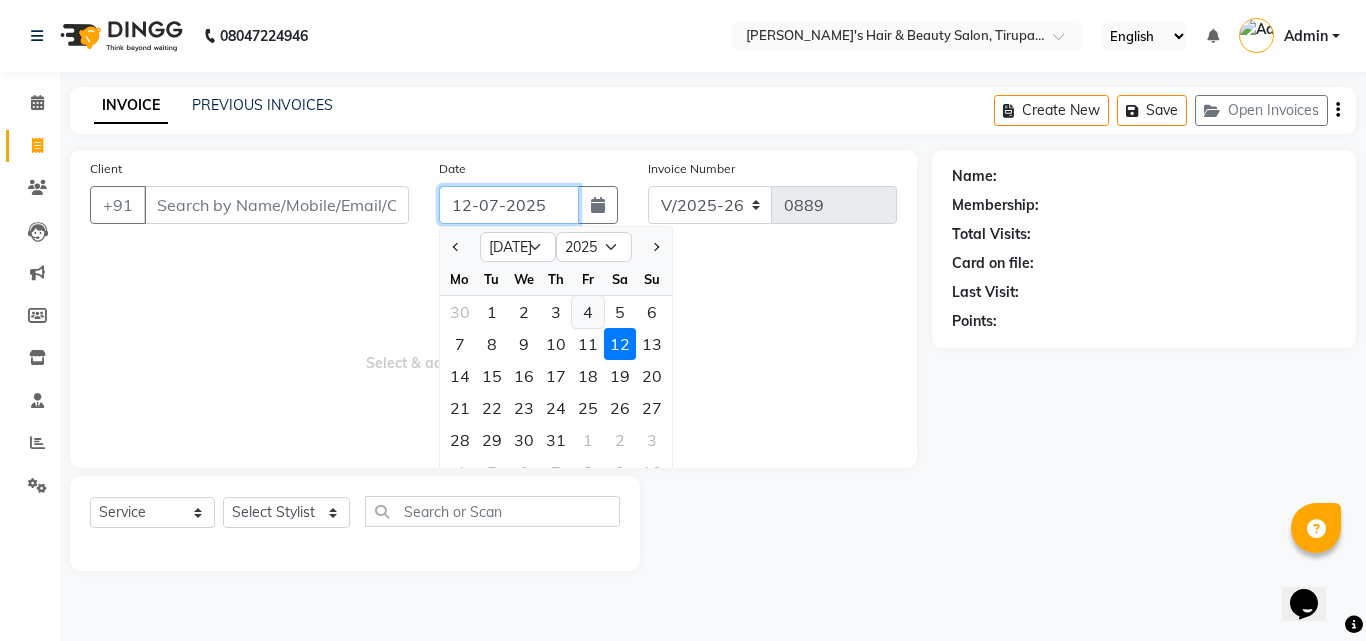 type on "[DATE]" 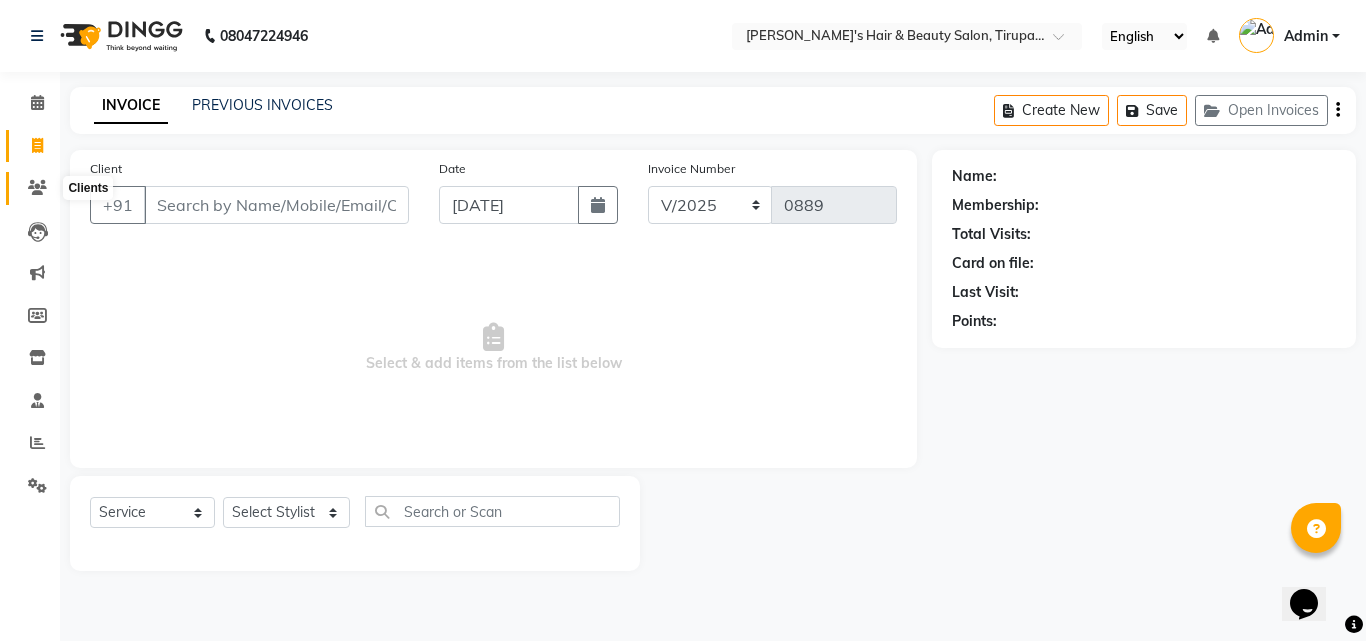 click 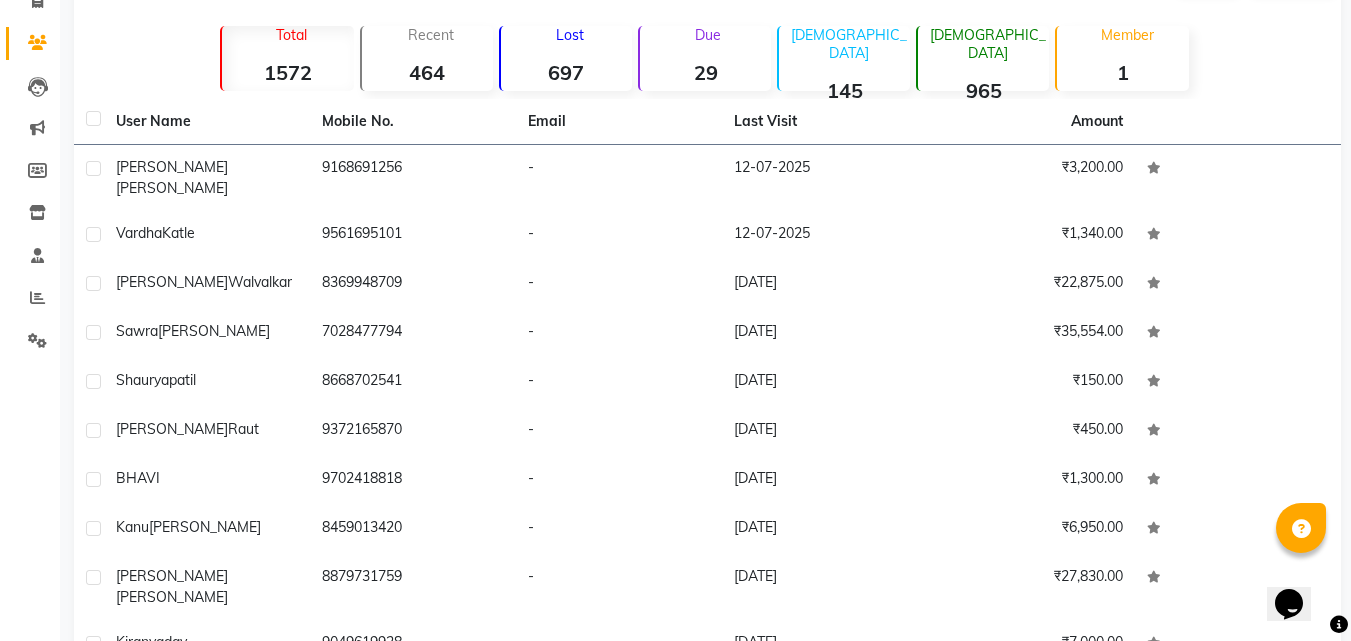 scroll, scrollTop: 148, scrollLeft: 0, axis: vertical 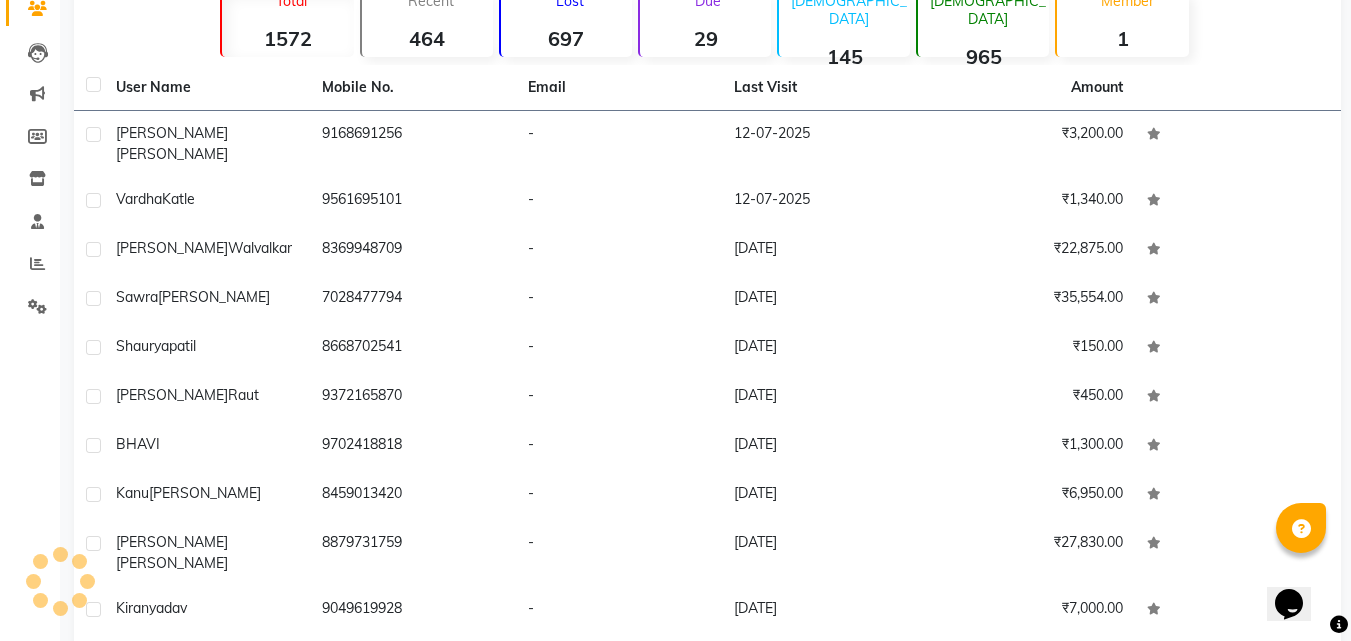 click on "Next" 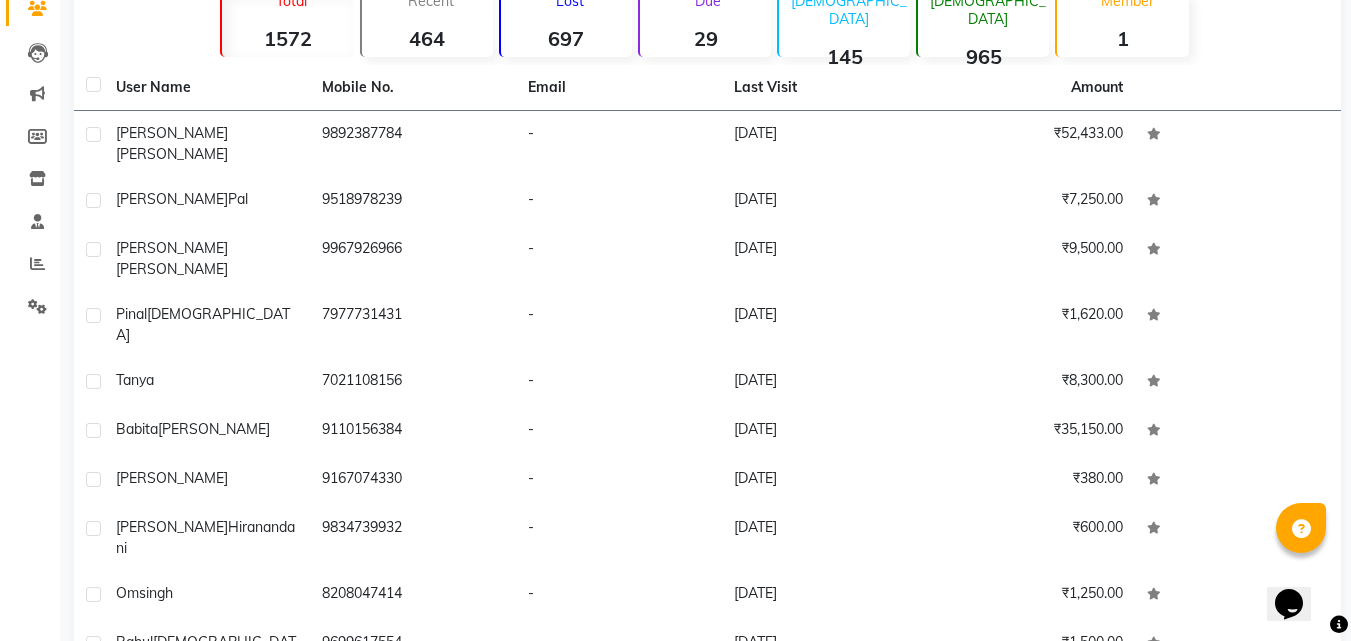 click on "Next" 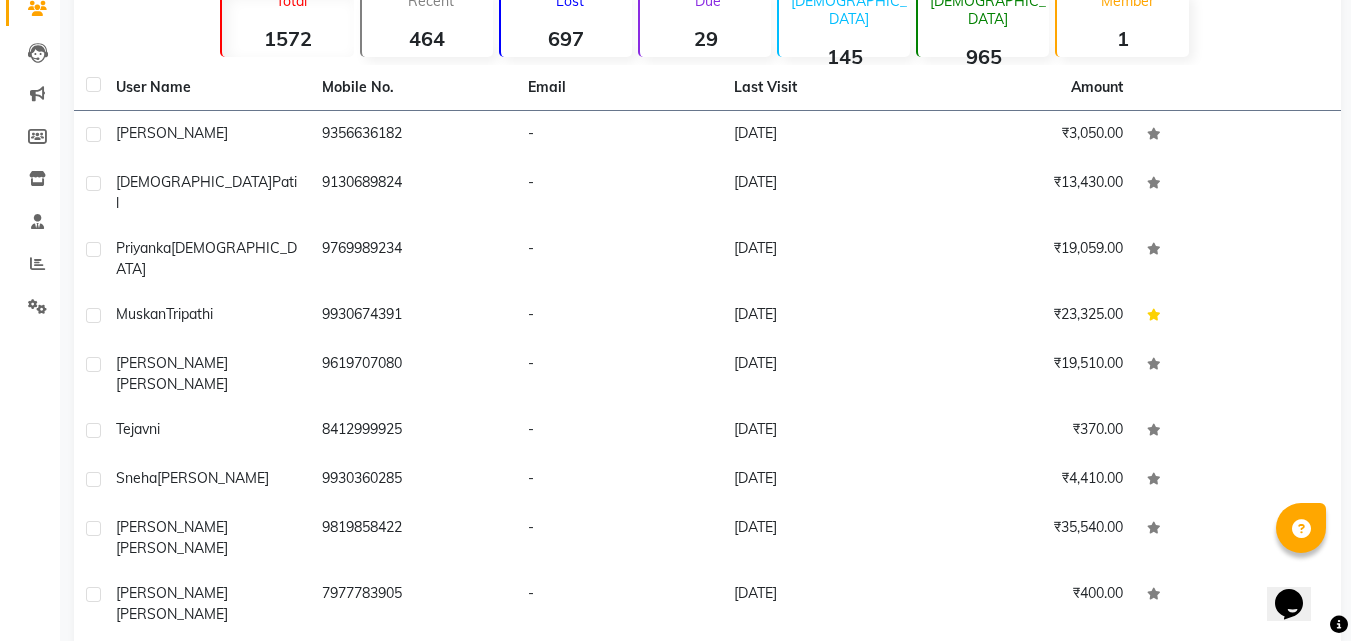 click on "Next" 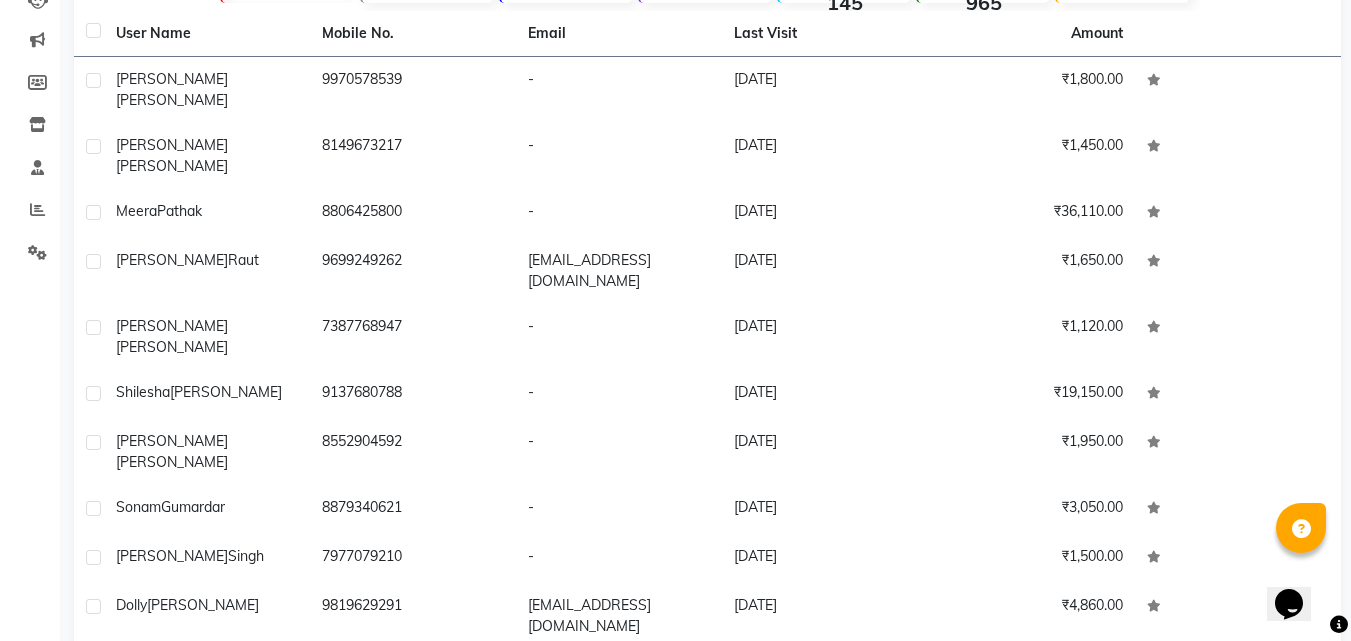 scroll, scrollTop: 242, scrollLeft: 0, axis: vertical 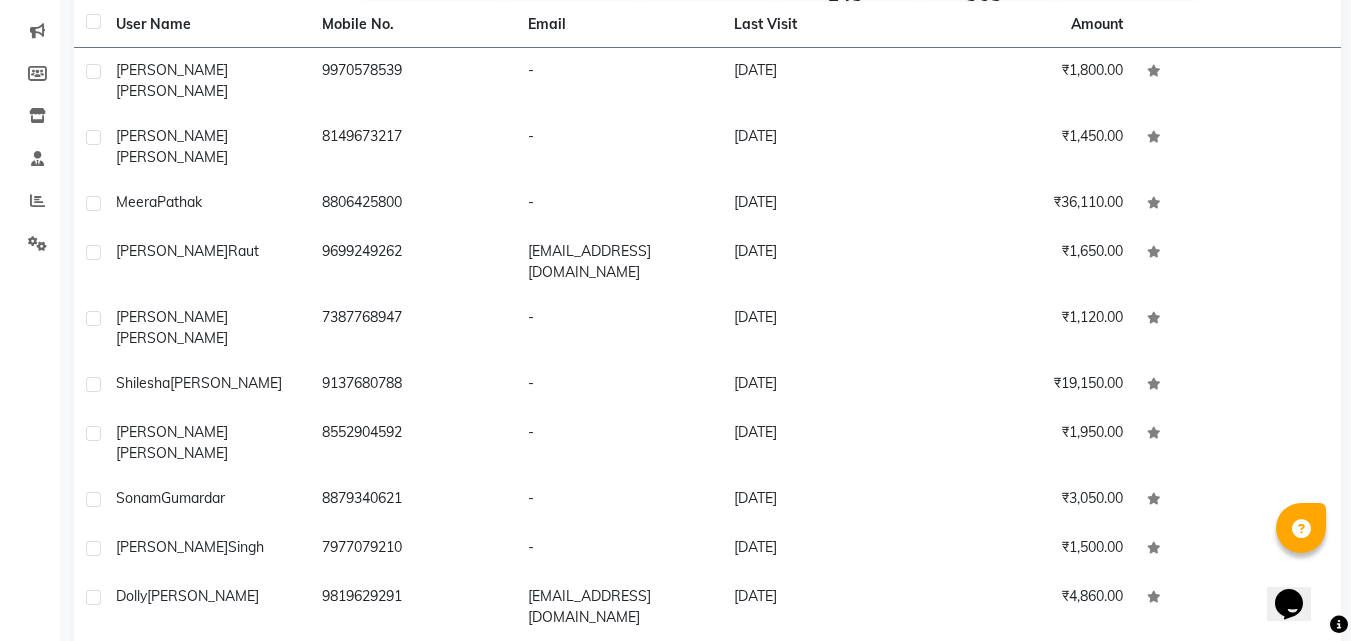 click on "Next" 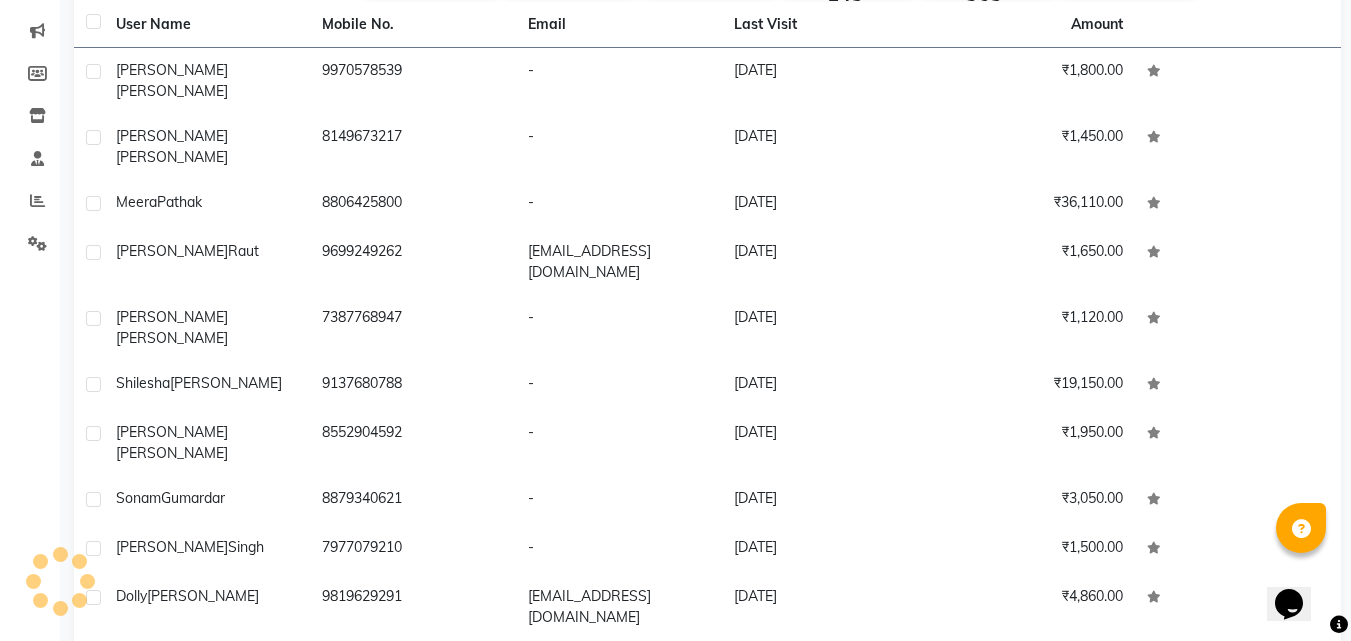 scroll, scrollTop: 225, scrollLeft: 0, axis: vertical 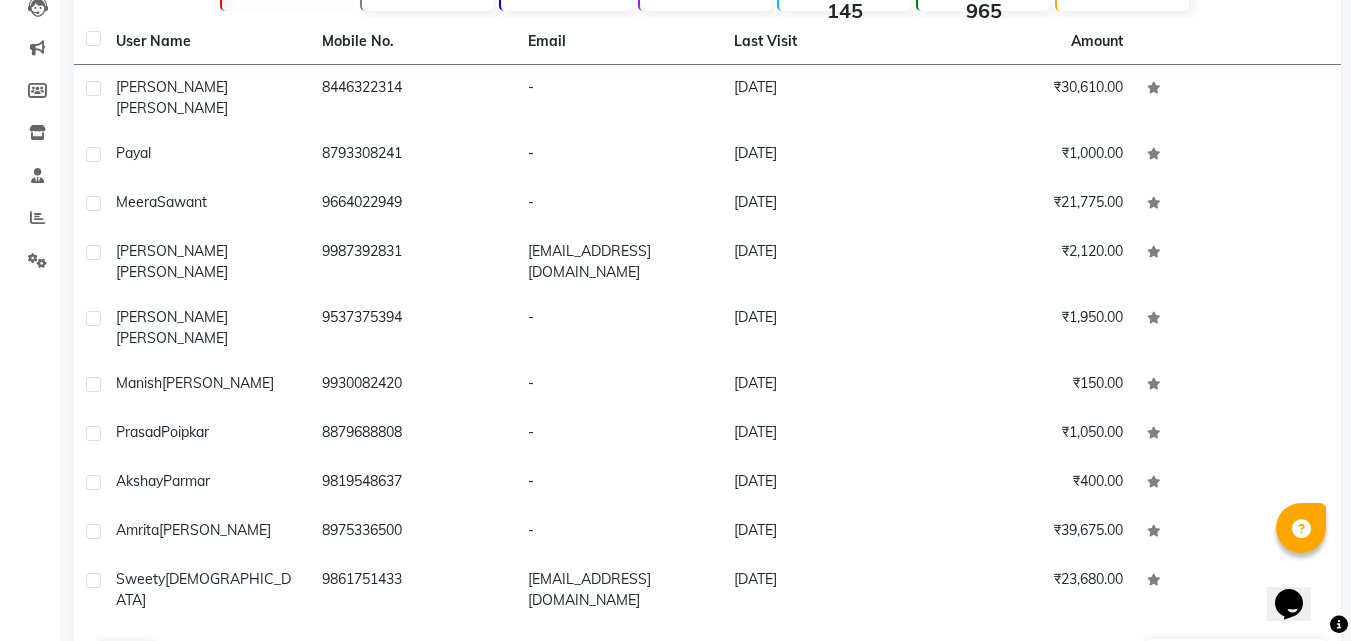 click on "Next" 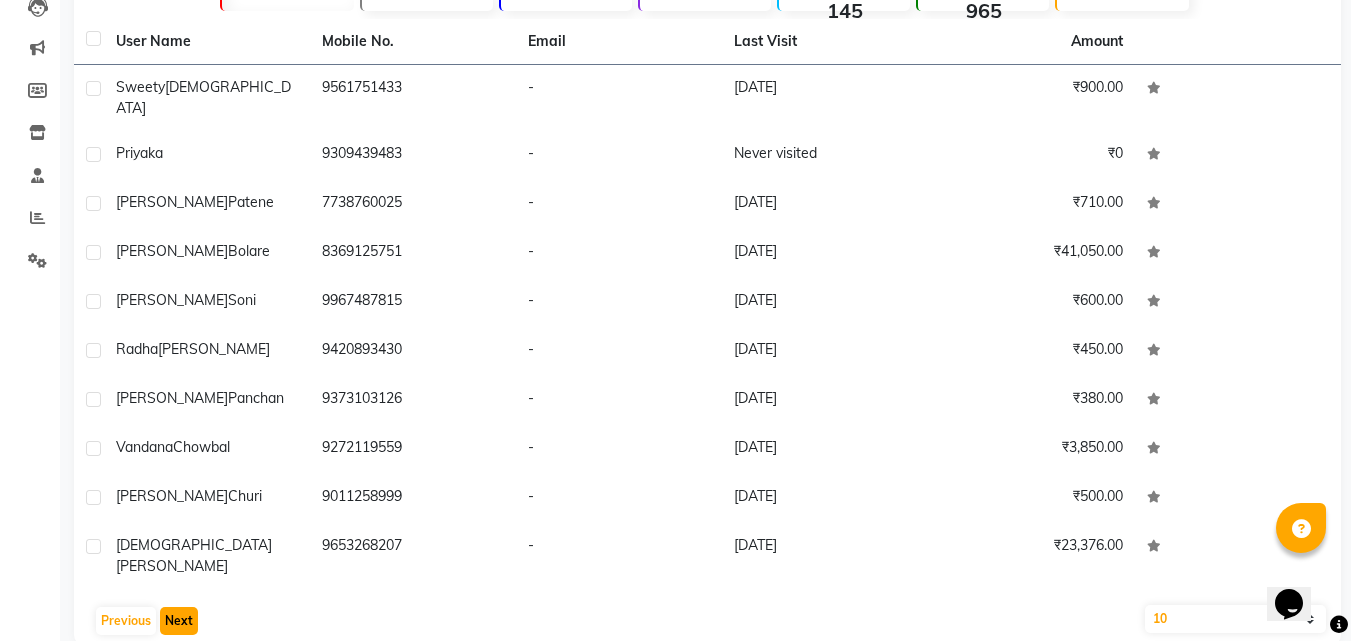click on "Next" 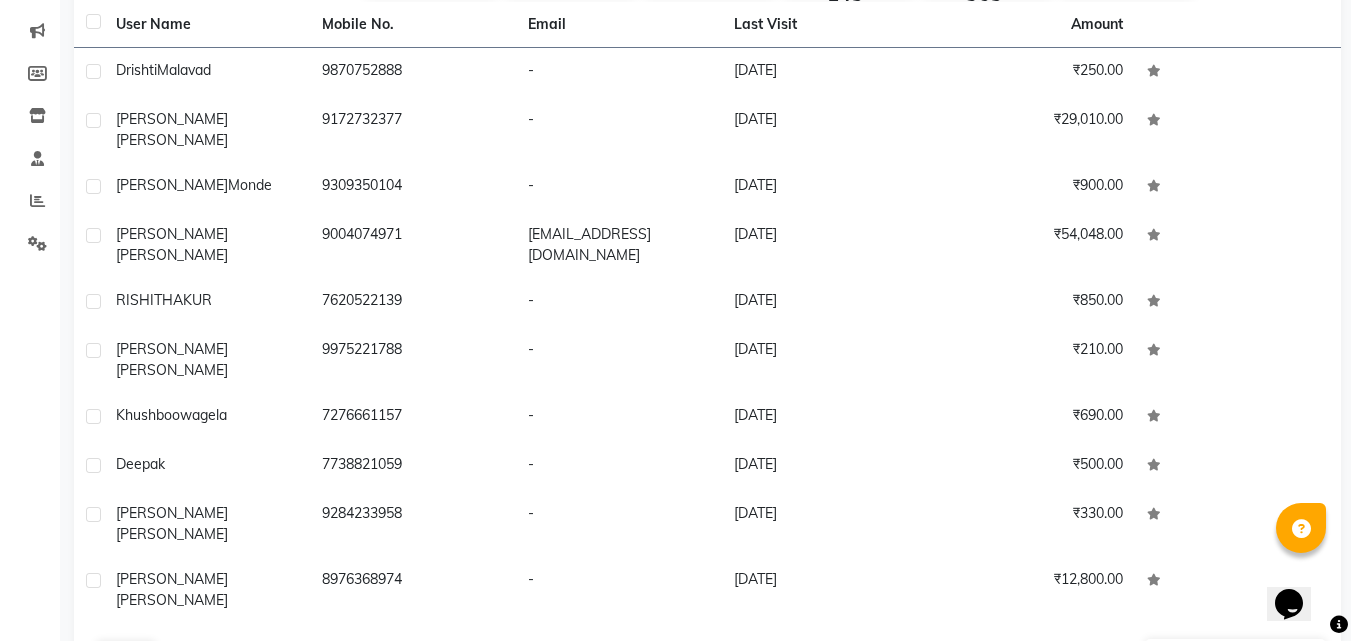 click on "Next" 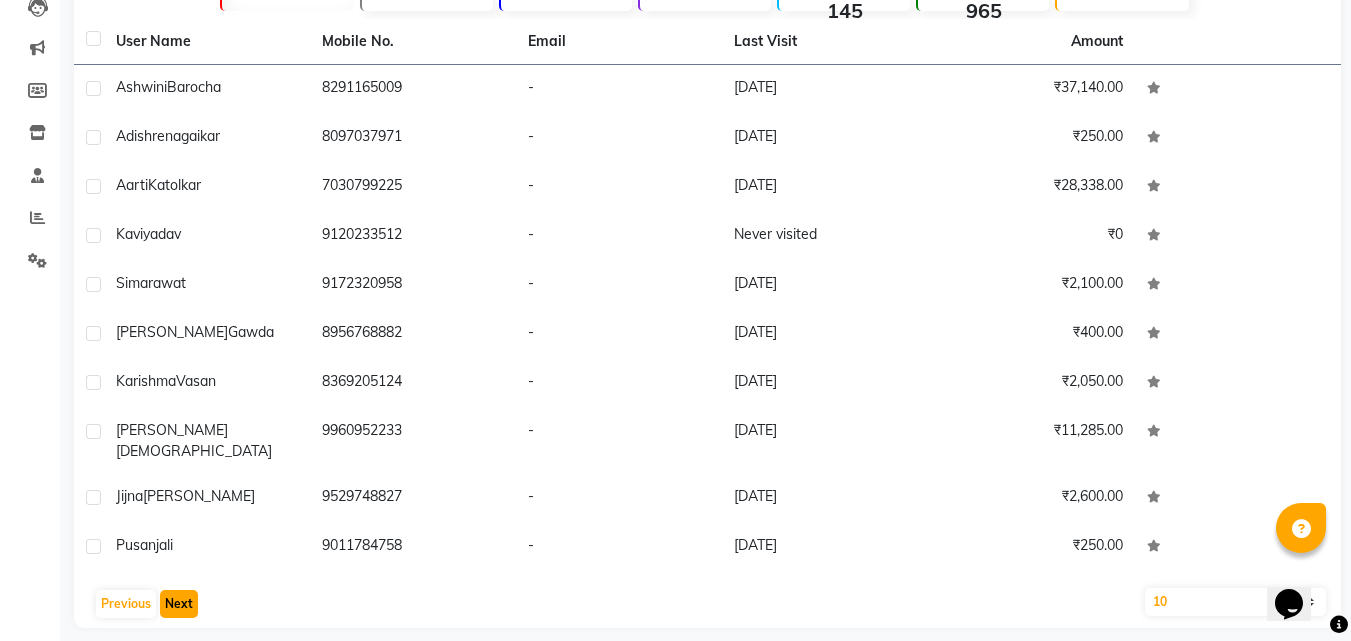 click on "Next" 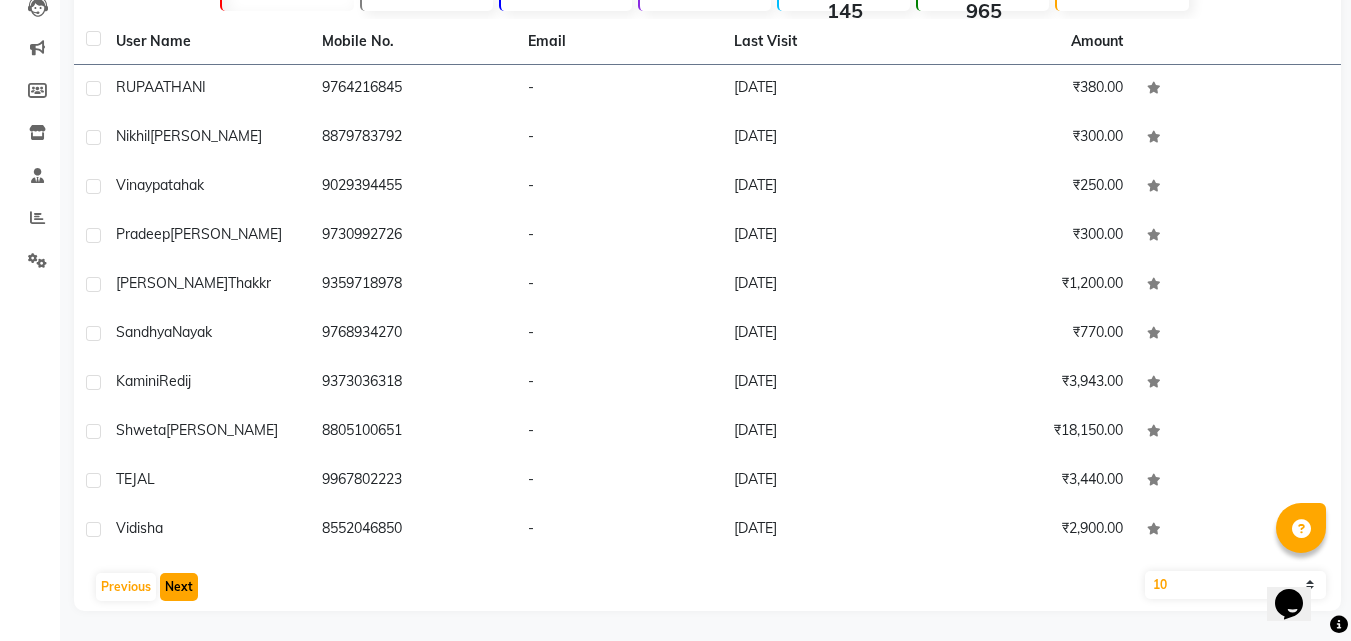 click on "Next" 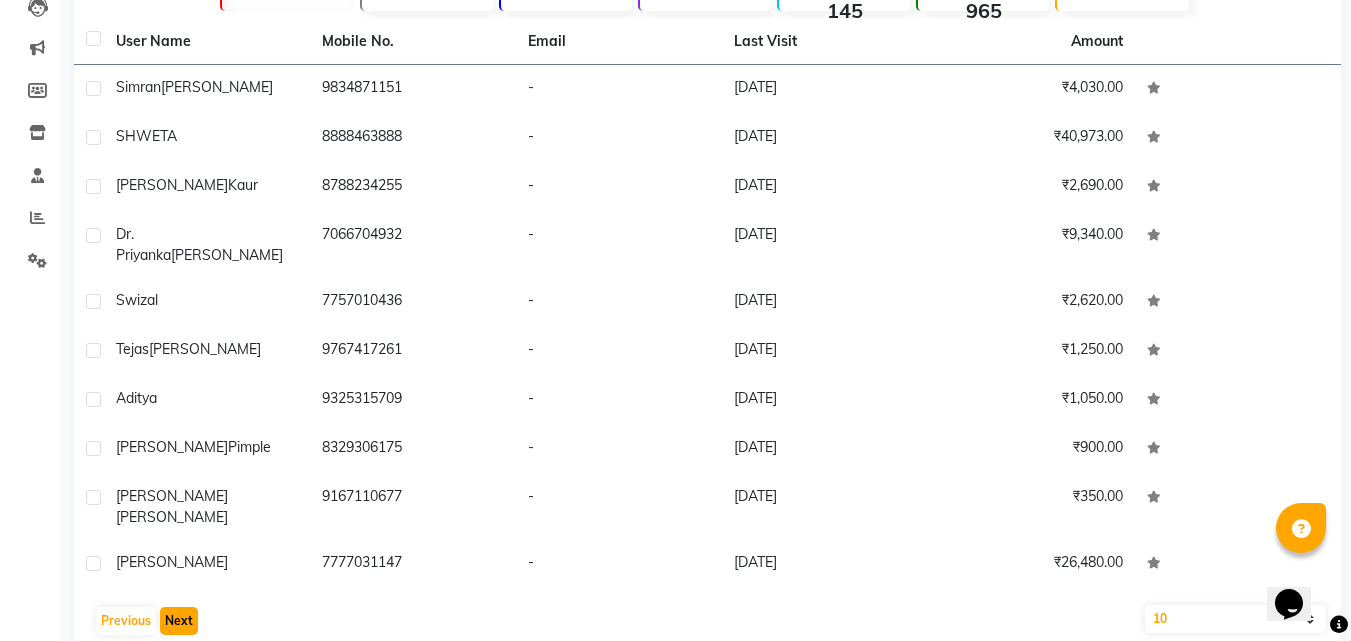 click on "Next" 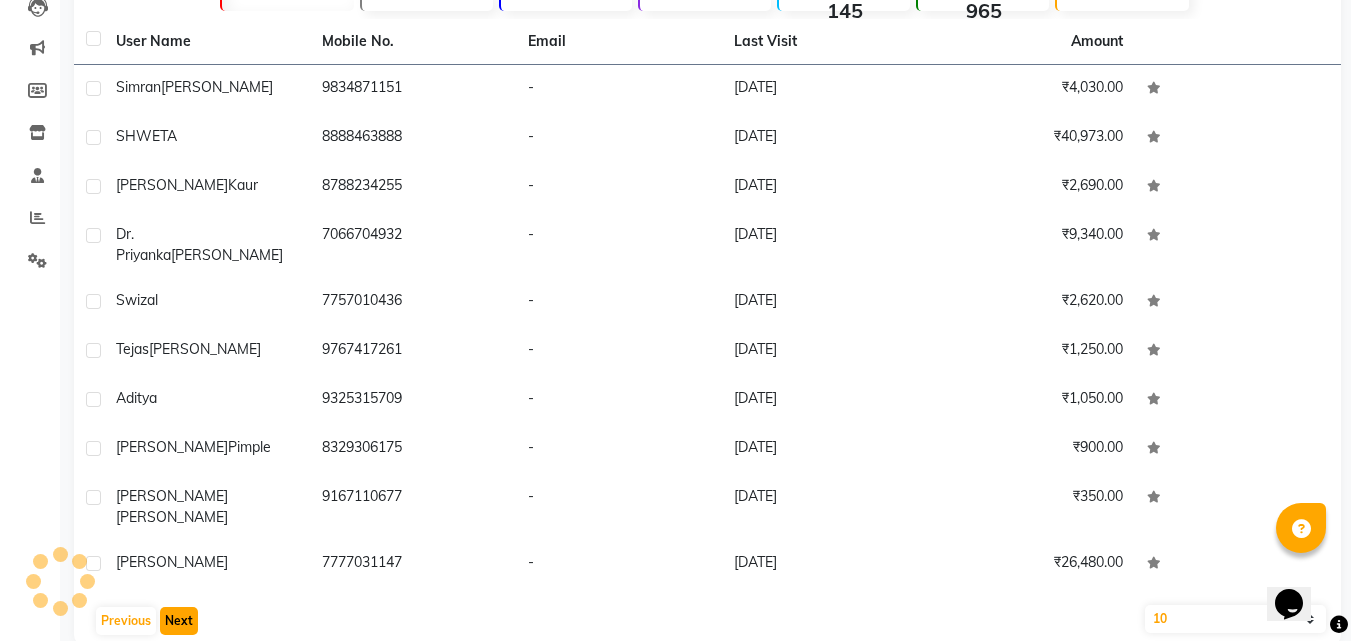click on "Next" 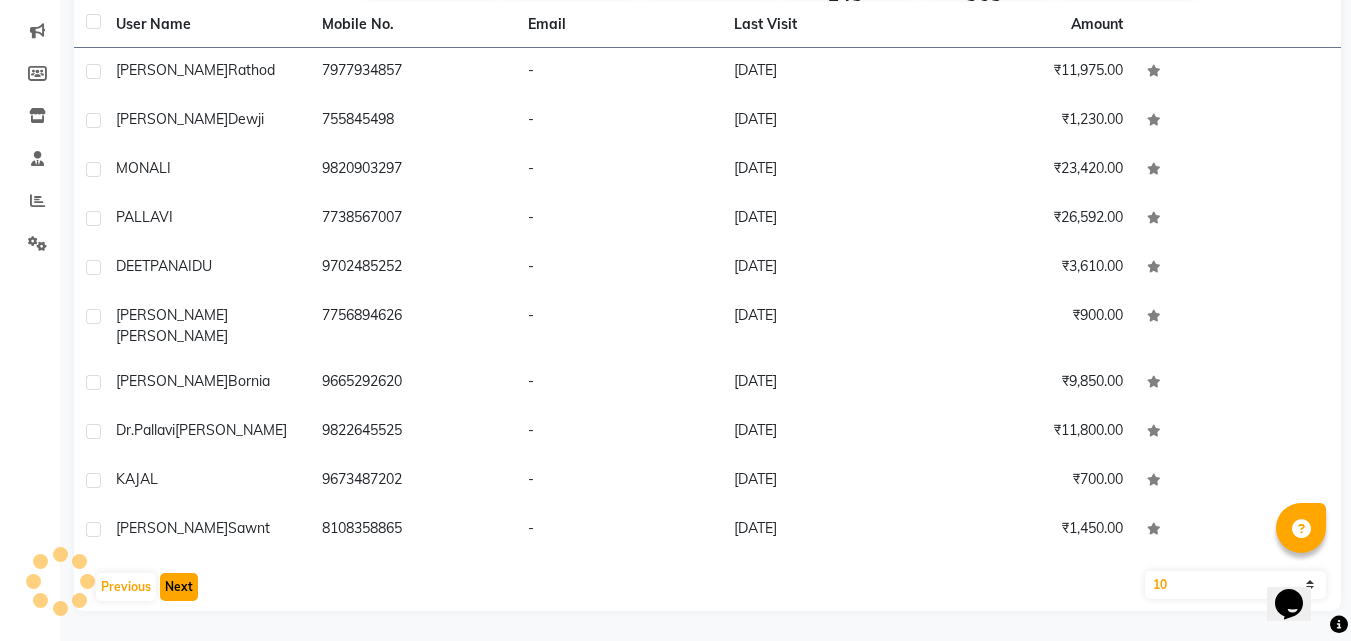 scroll, scrollTop: 225, scrollLeft: 0, axis: vertical 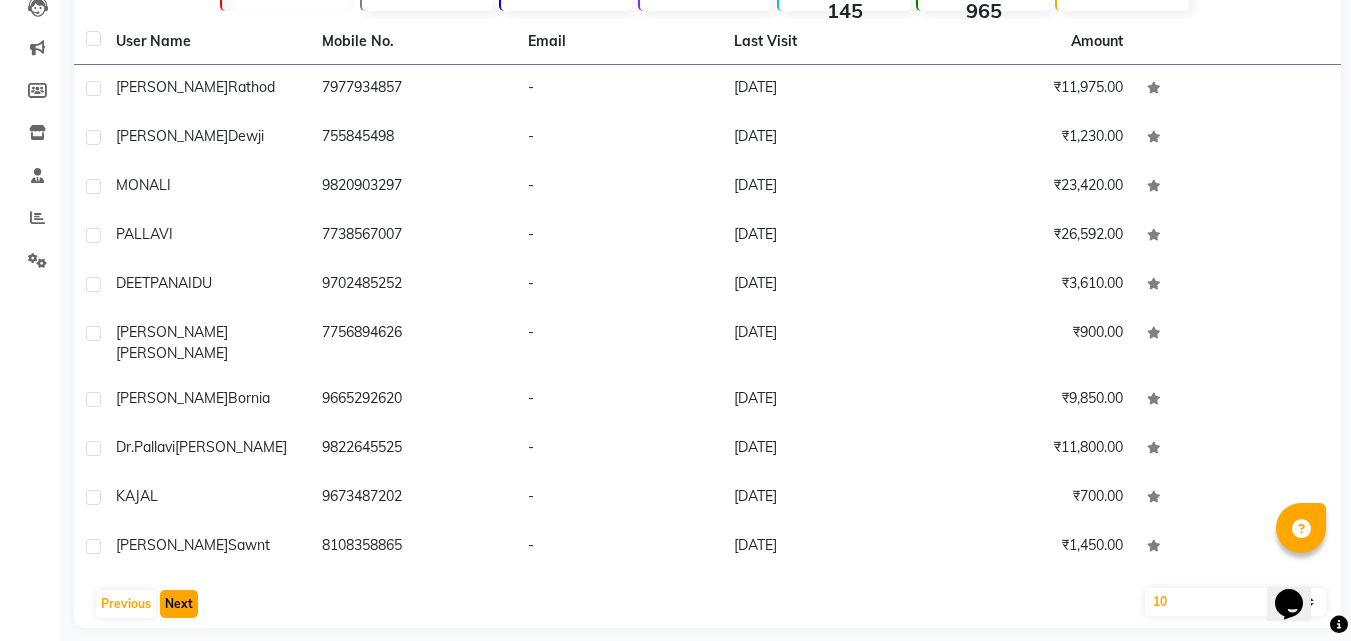 click on "Next" 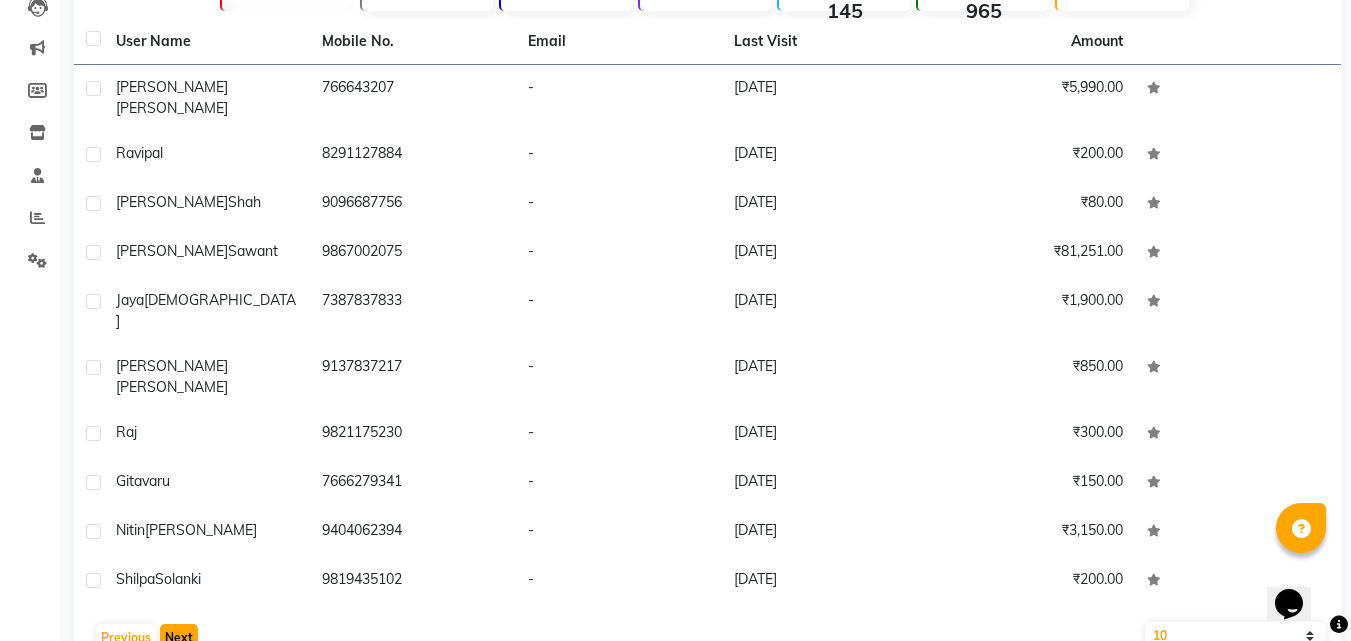 click on "Next" 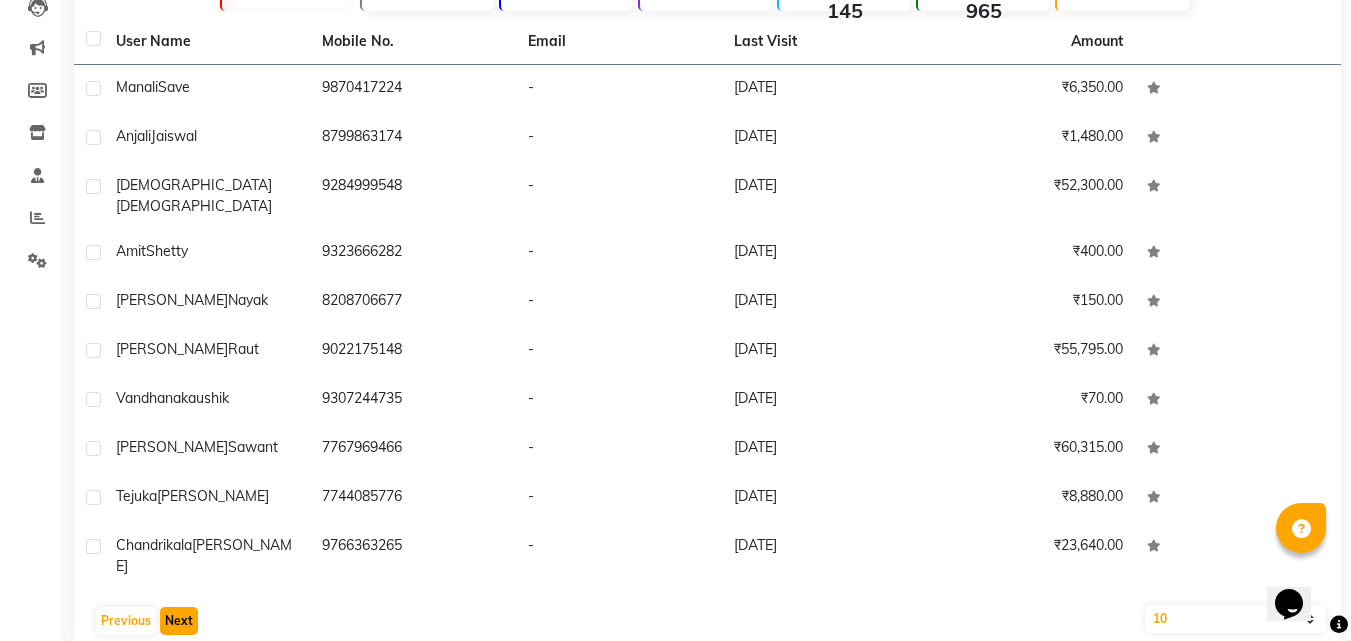 click on "Next" 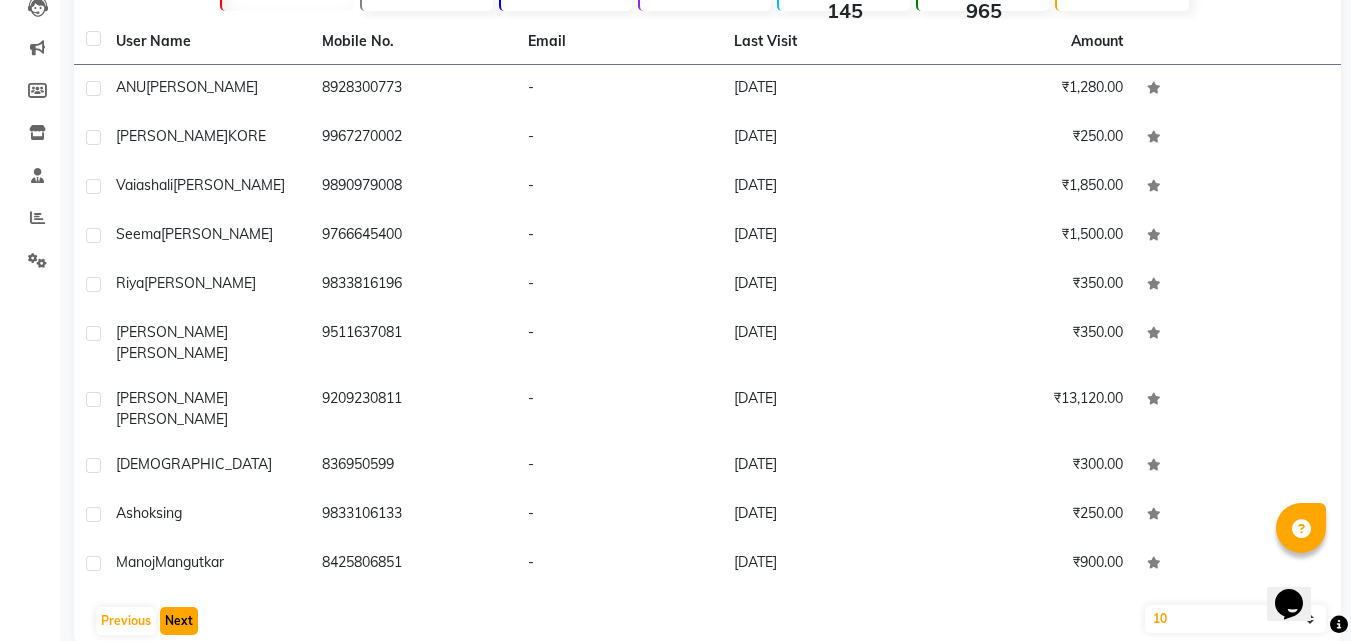 click on "Next" 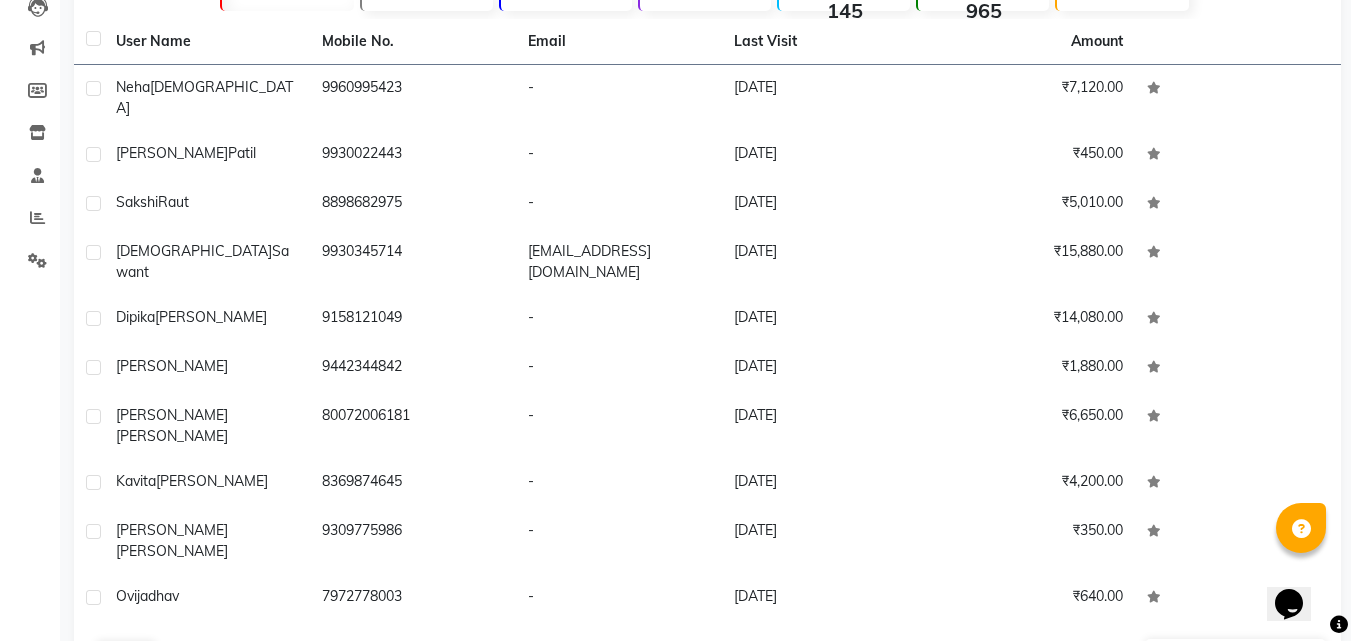 click on "Next" 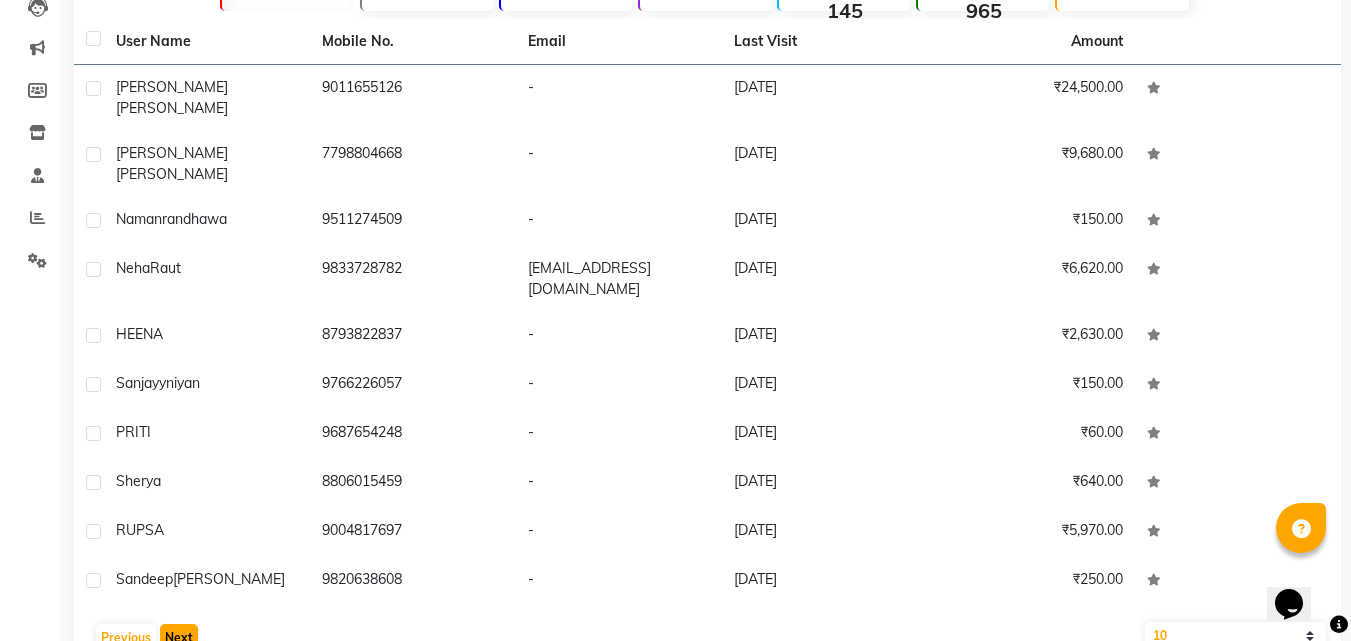 click on "Next" 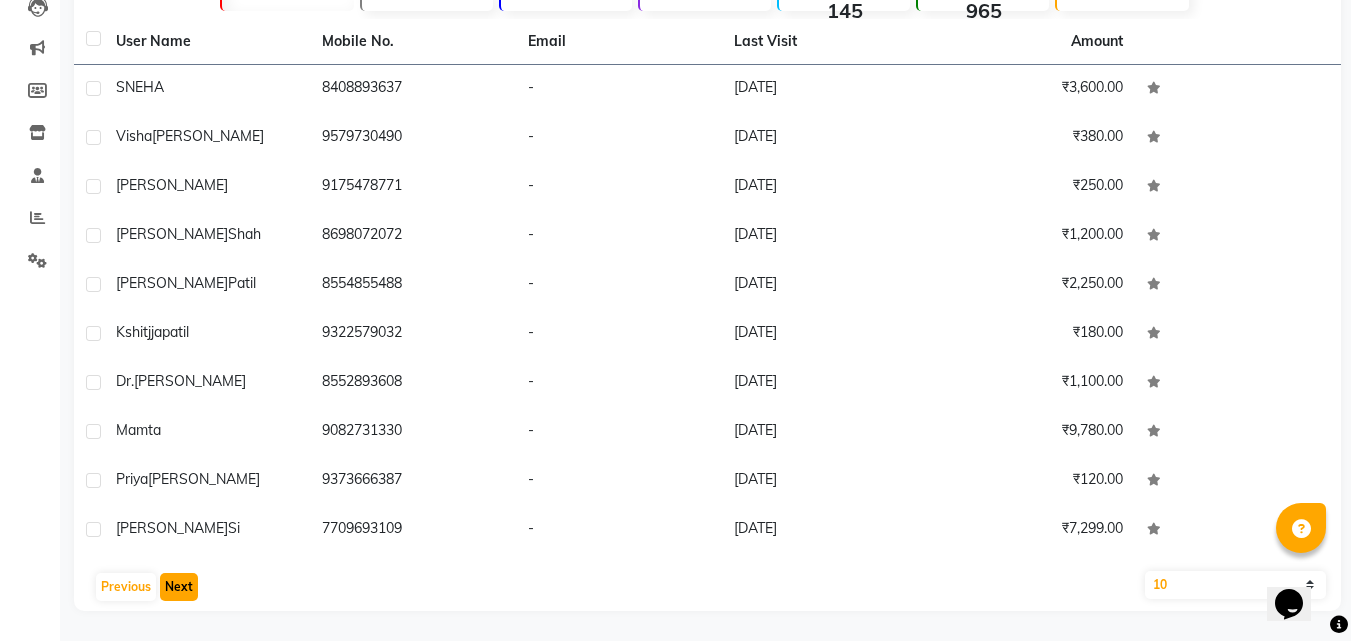 click on "Next" 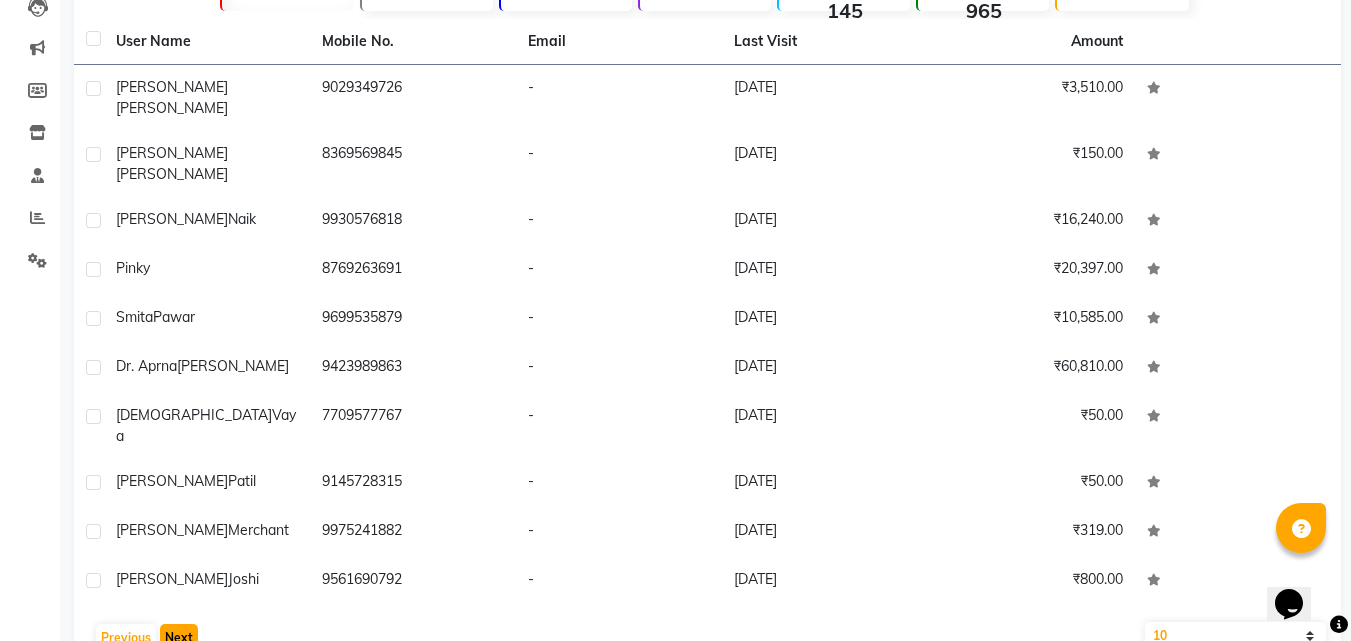 click on "Next" 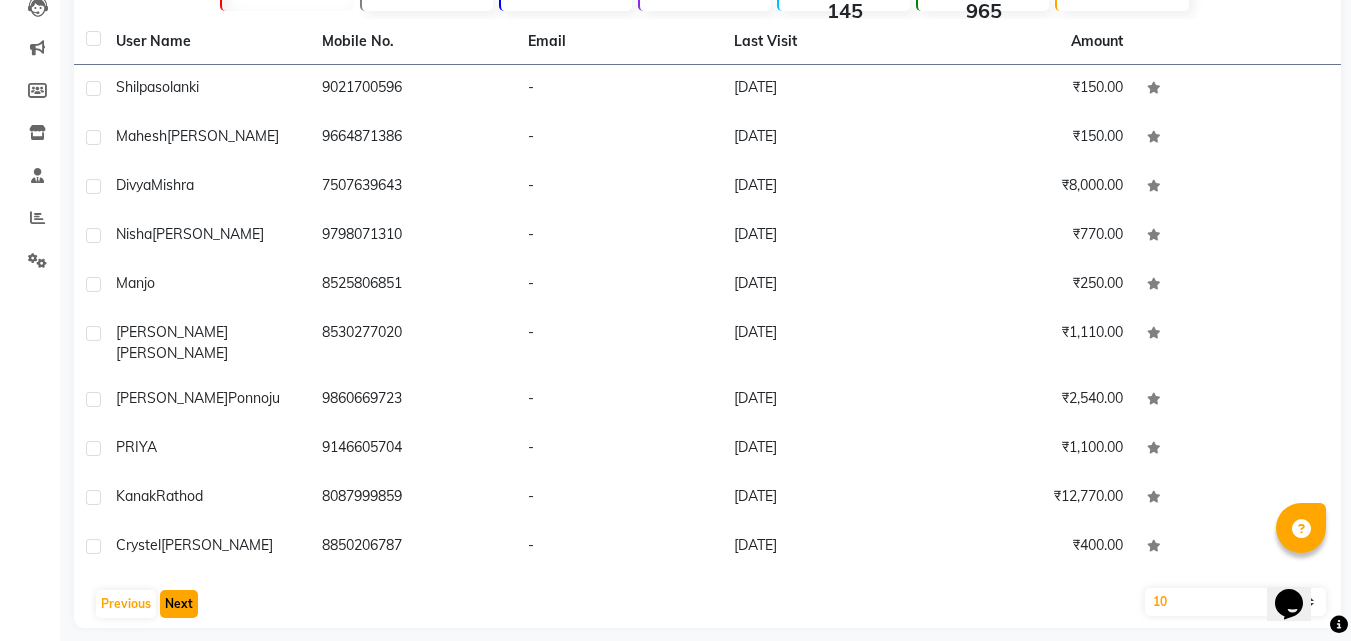 click on "Next" 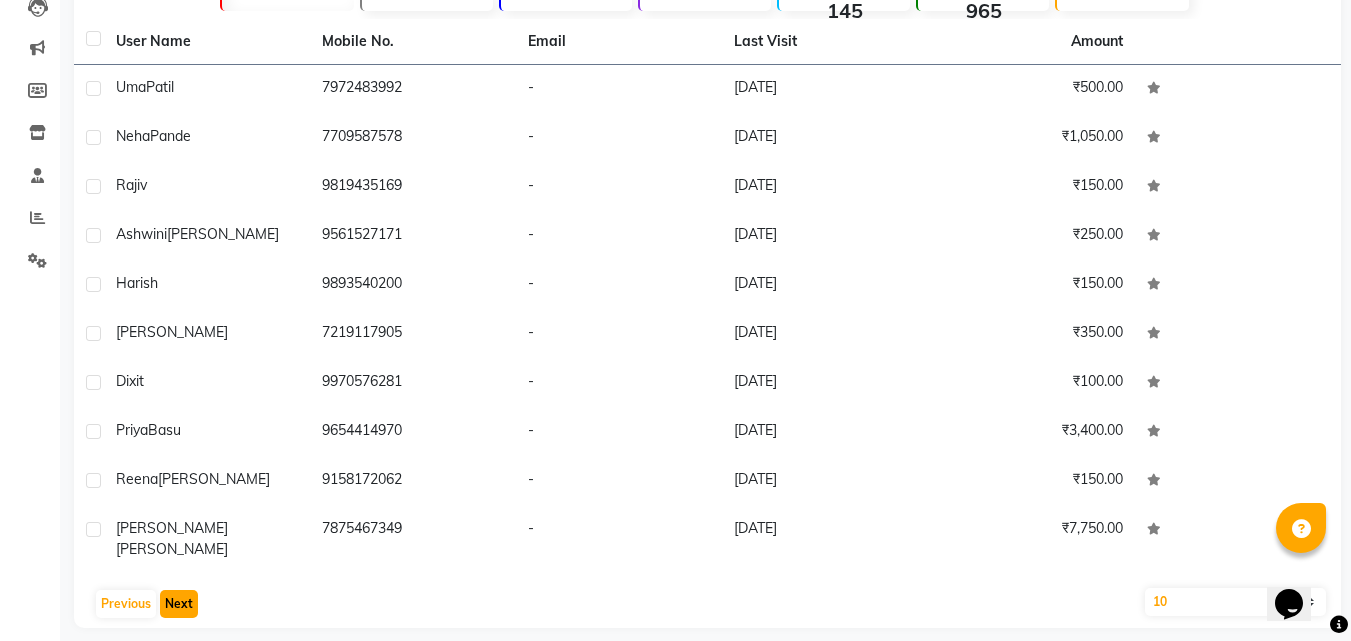 click on "Next" 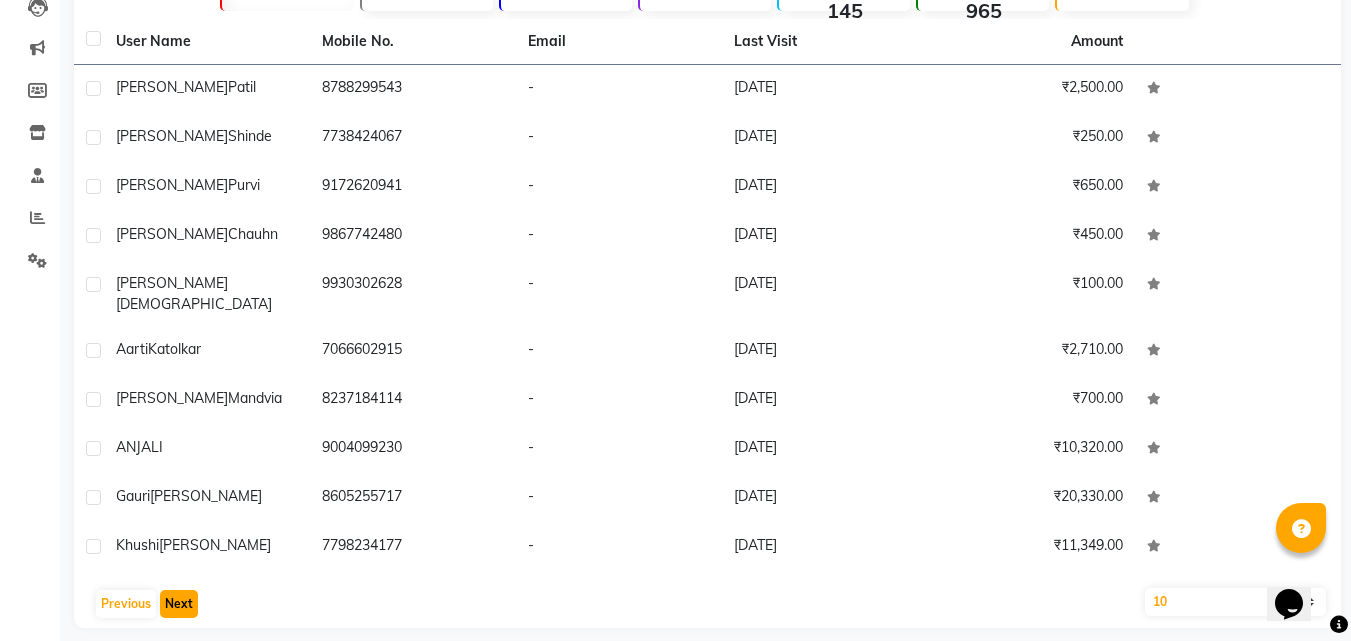 click on "Next" 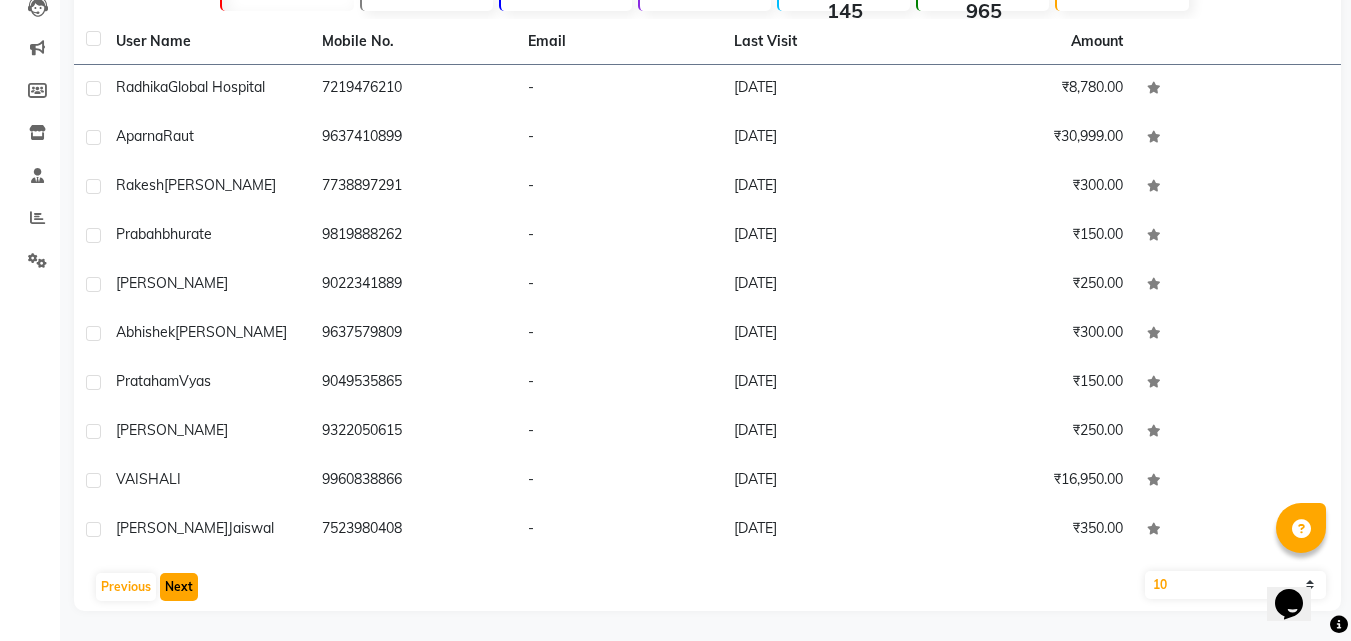 click on "Next" 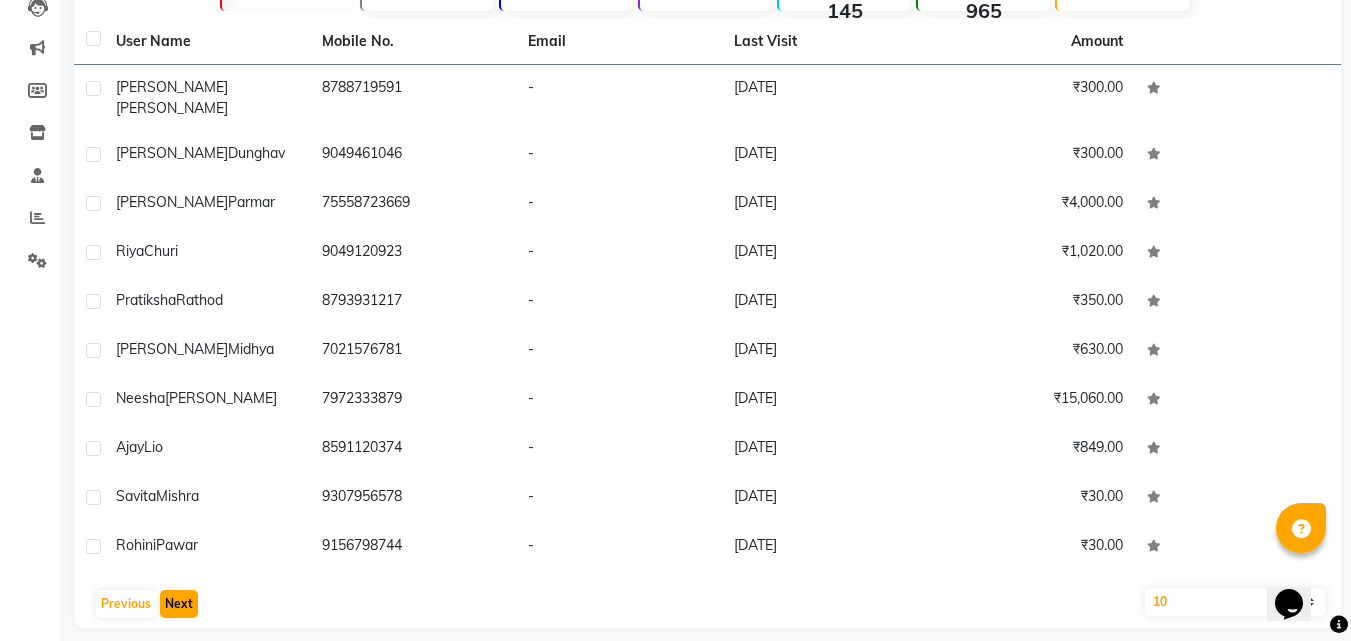 click on "Next" 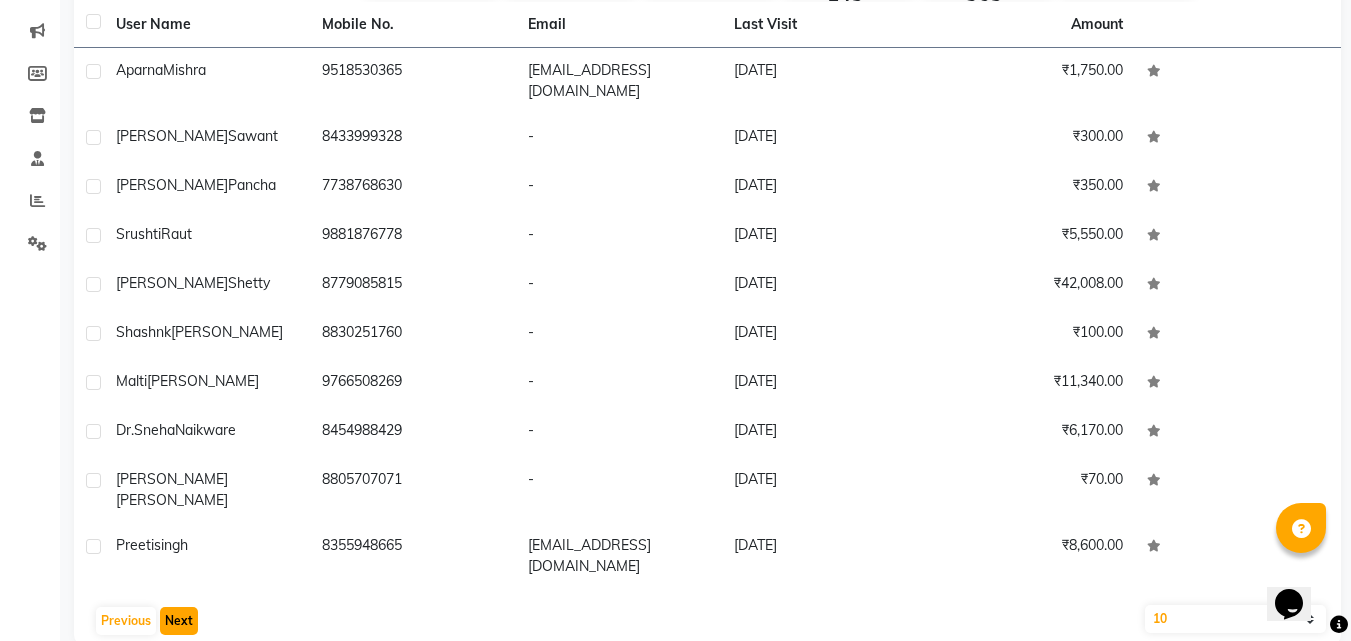 click on "Next" 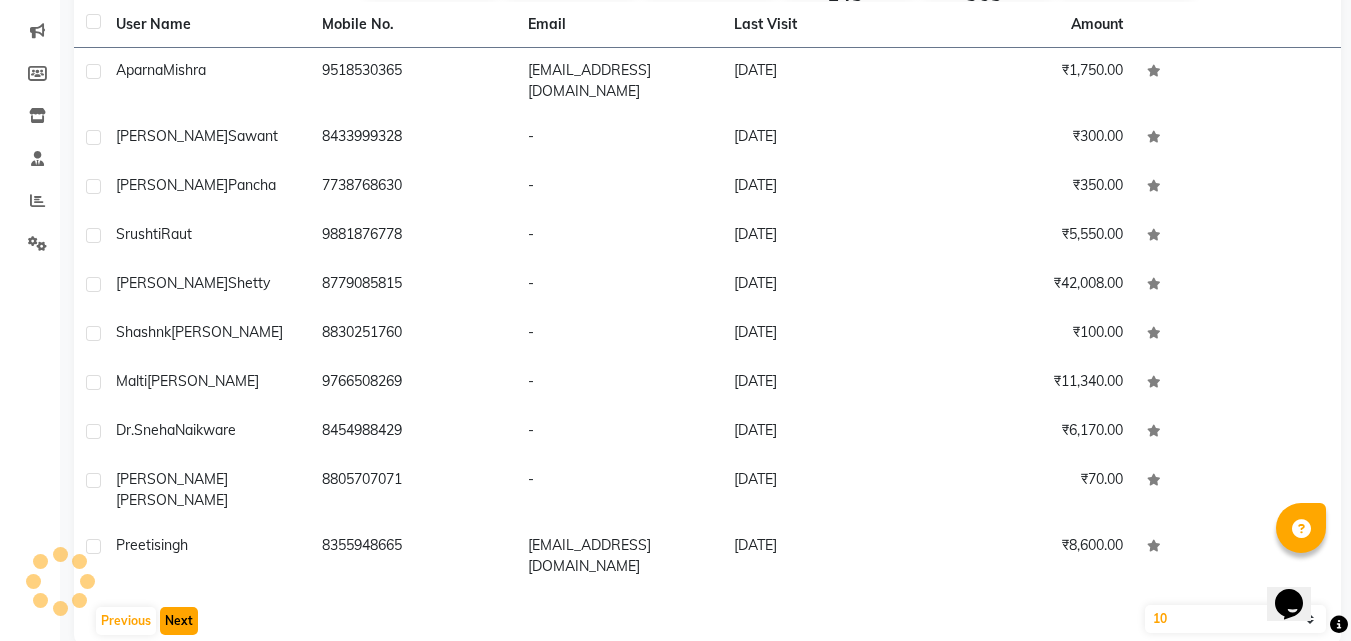 scroll, scrollTop: 225, scrollLeft: 0, axis: vertical 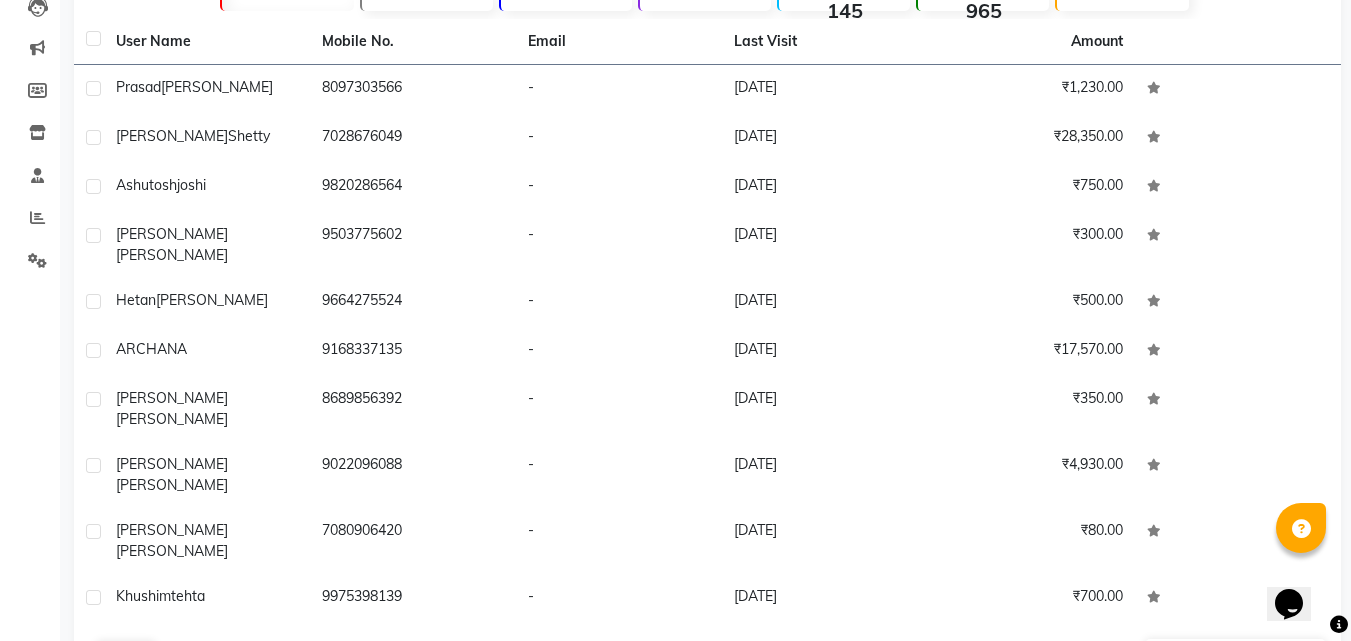 click on "Next" 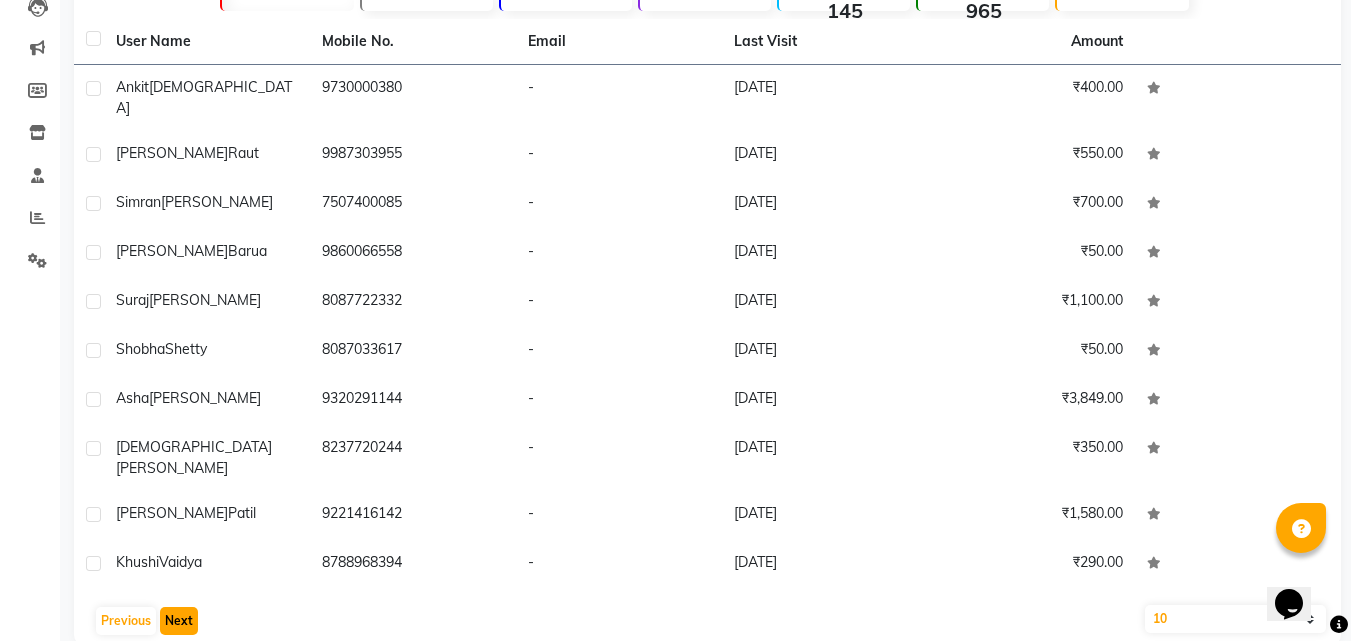 click on "Next" 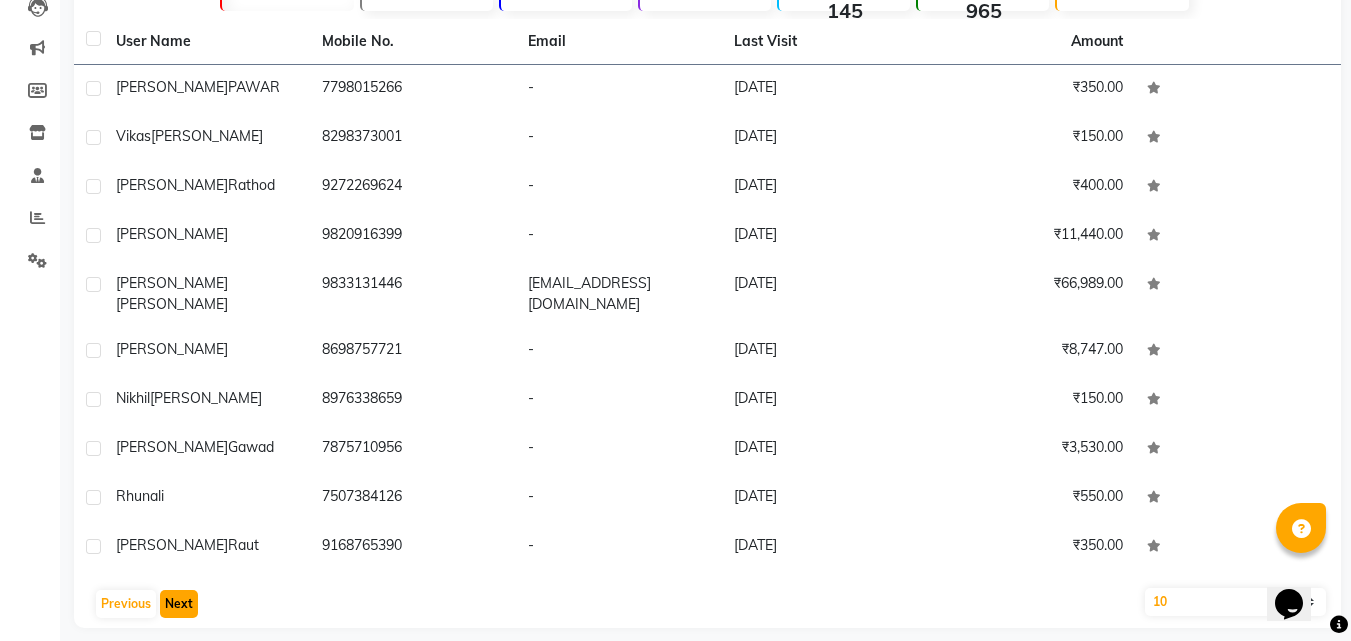 click on "Next" 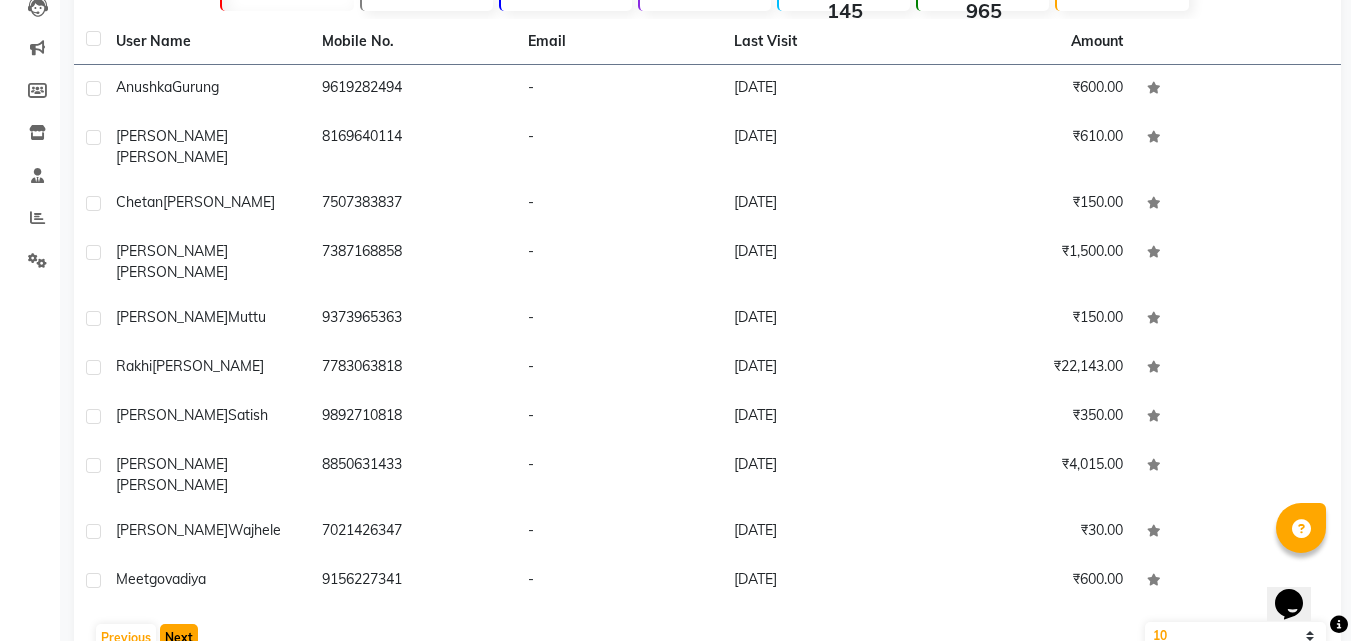 click on "Next" 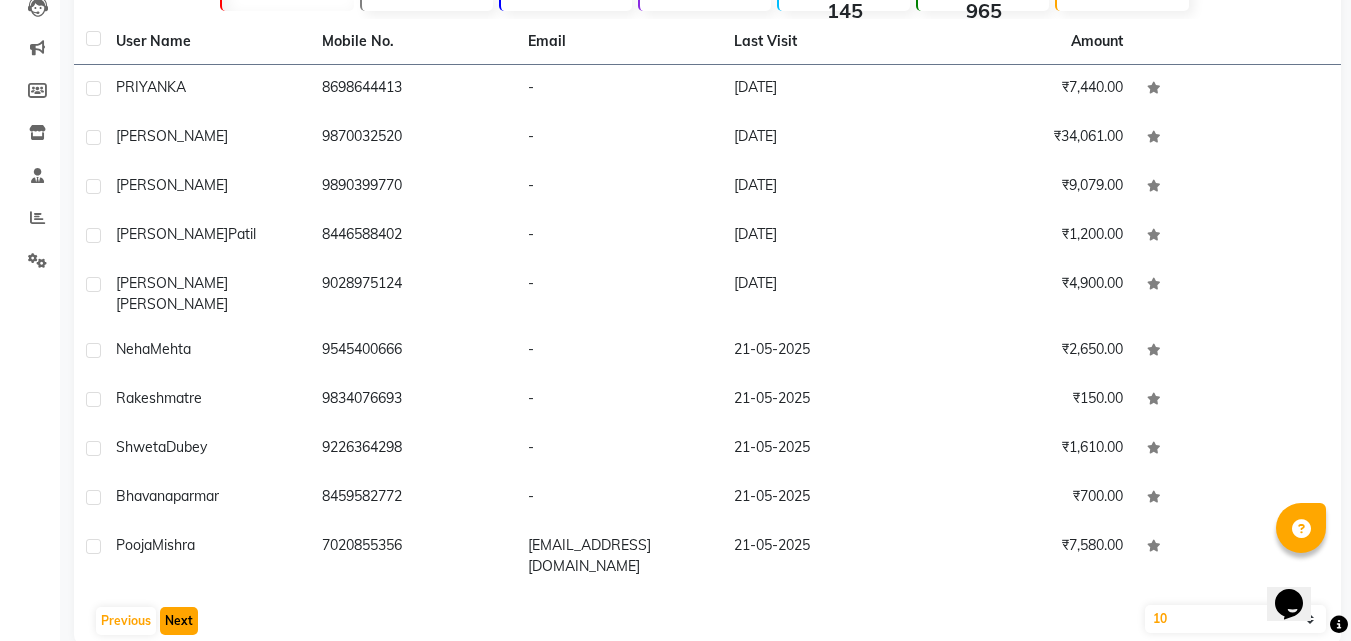click on "Next" 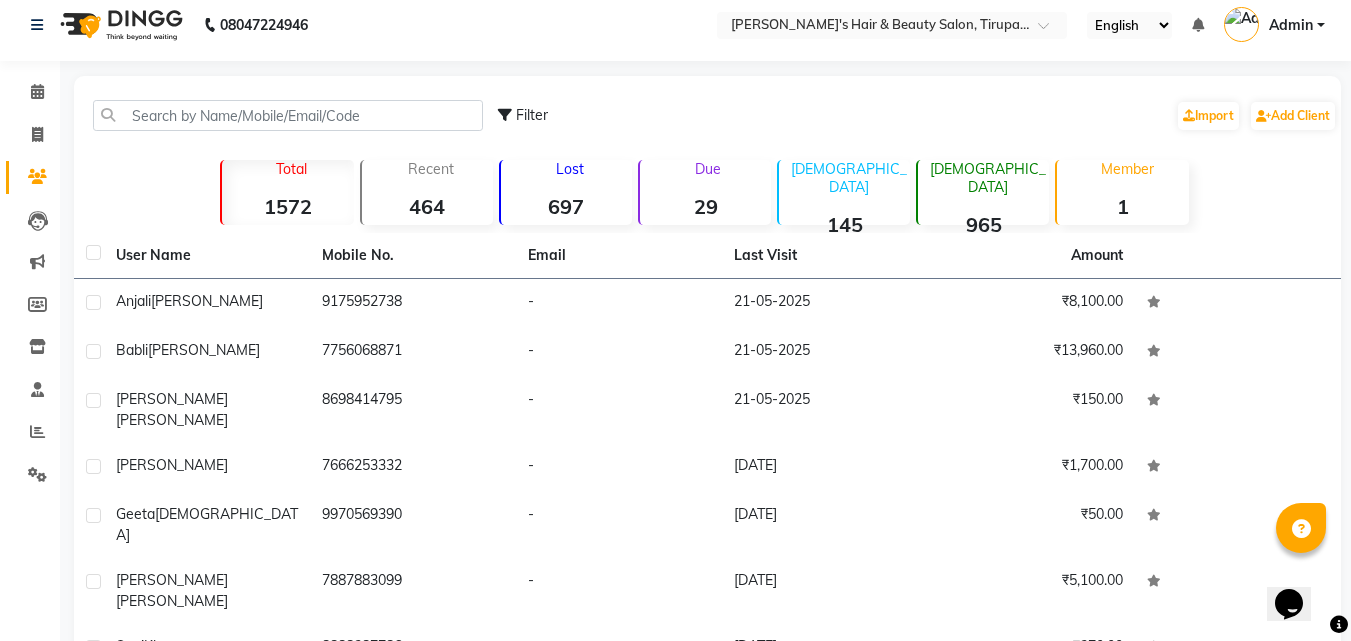scroll, scrollTop: 4, scrollLeft: 0, axis: vertical 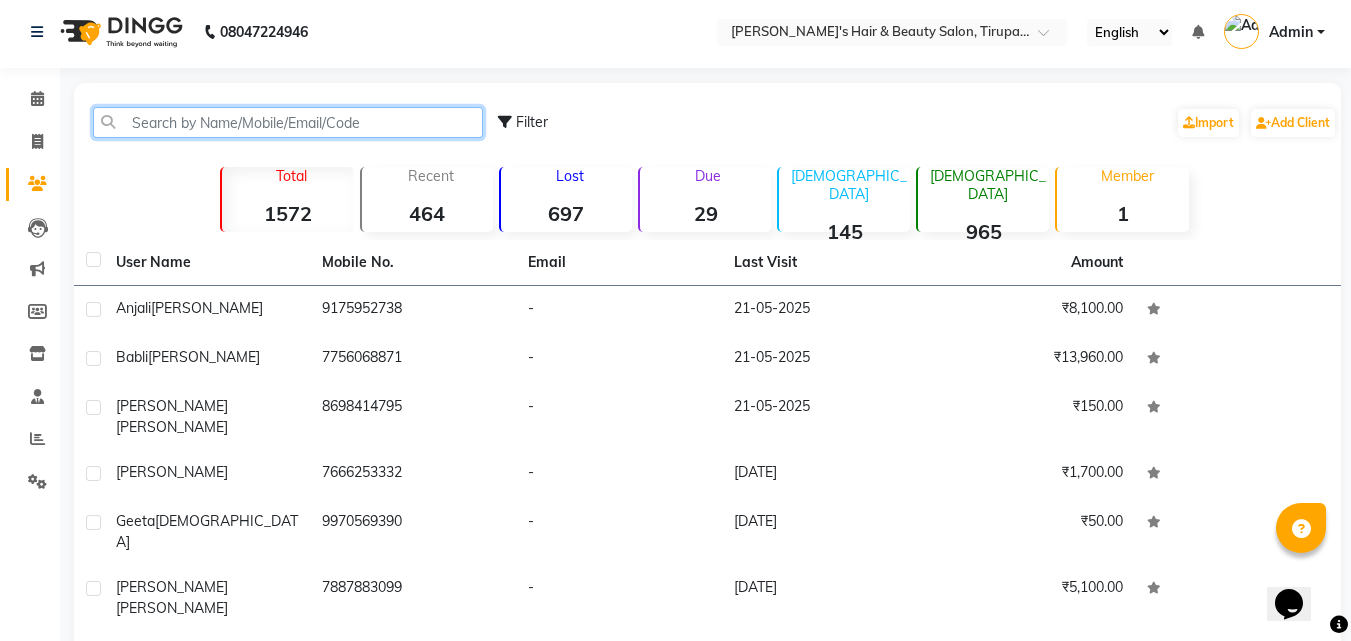 click 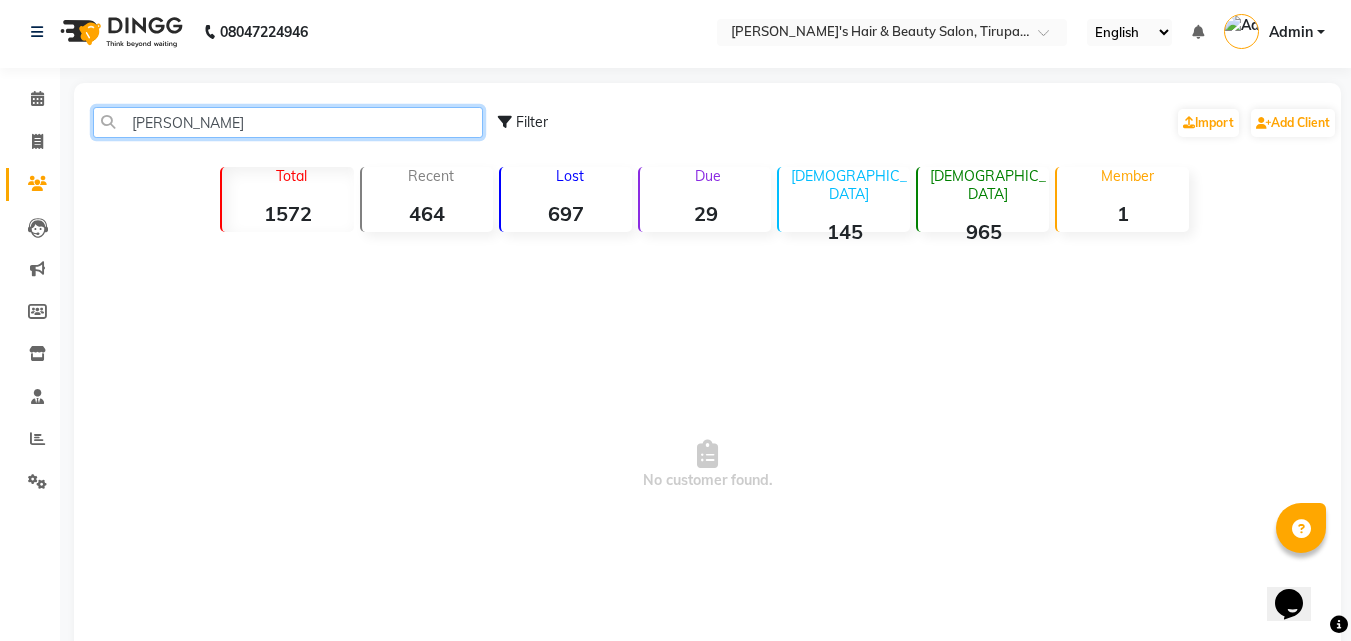 scroll, scrollTop: 0, scrollLeft: 0, axis: both 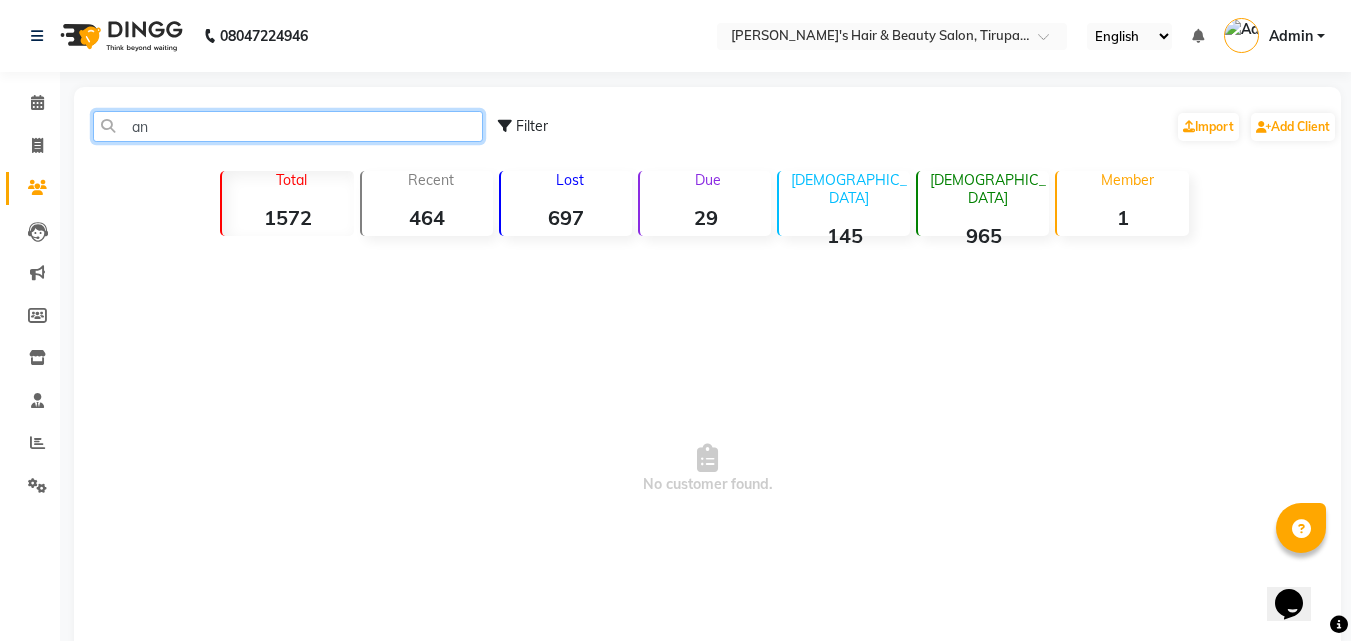 type on "a" 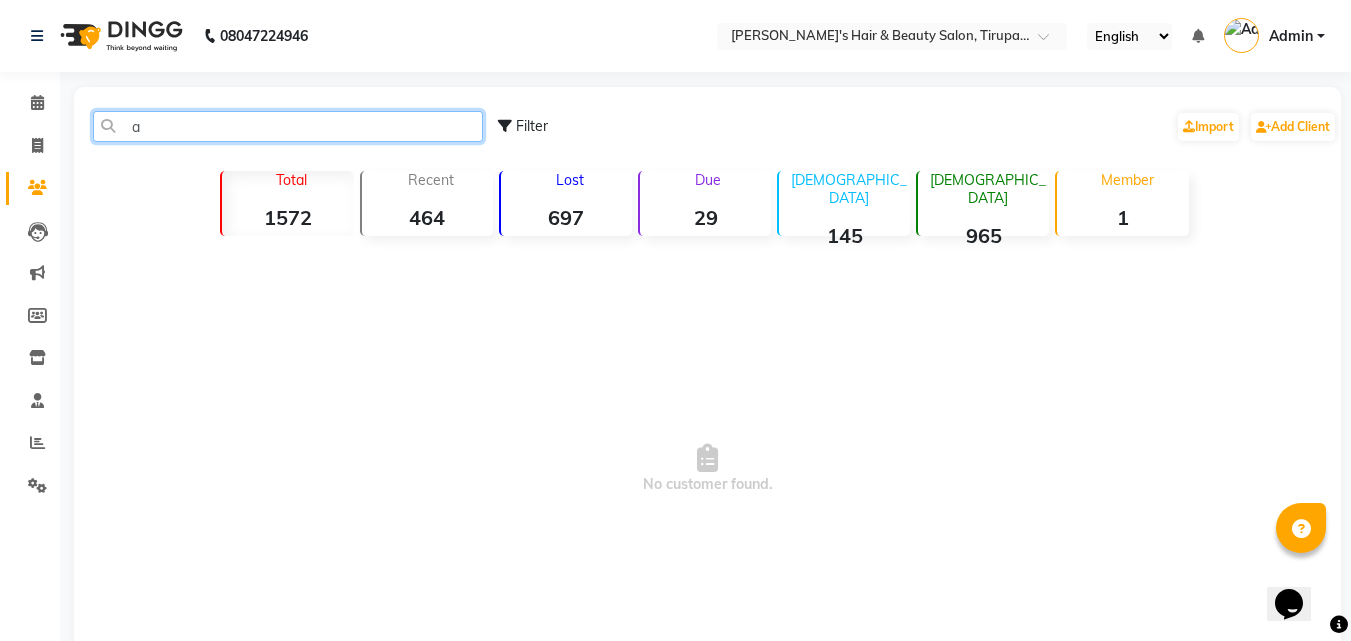 type 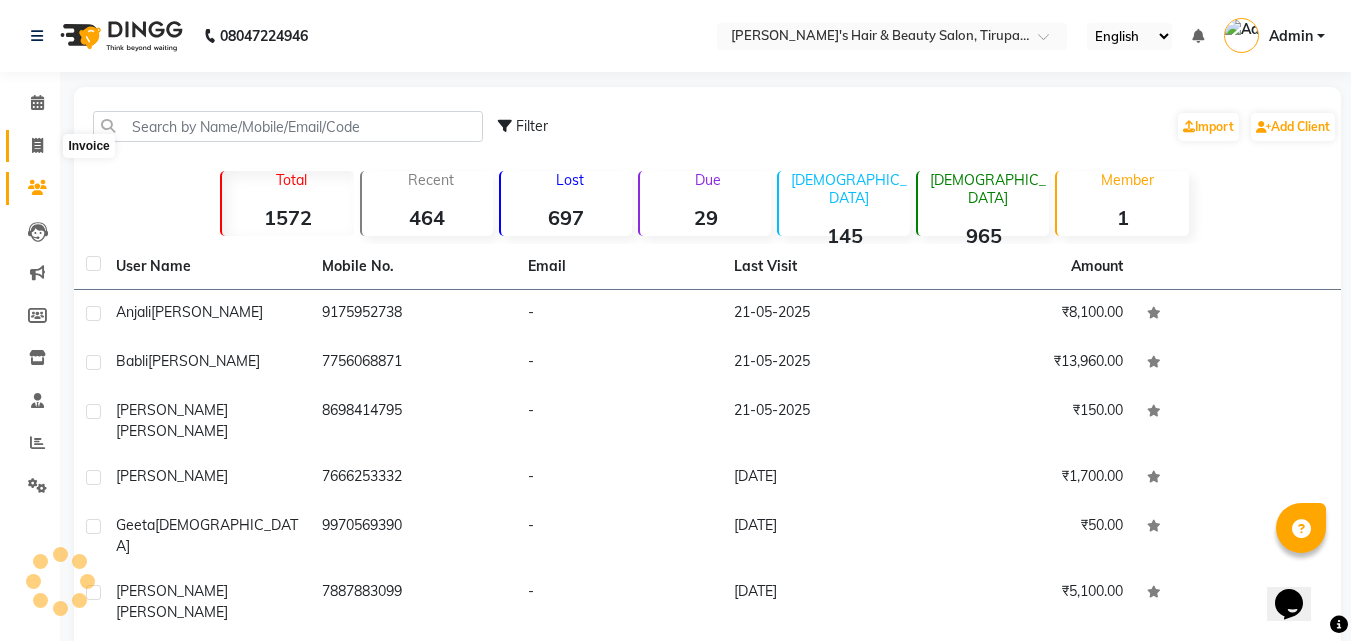 click 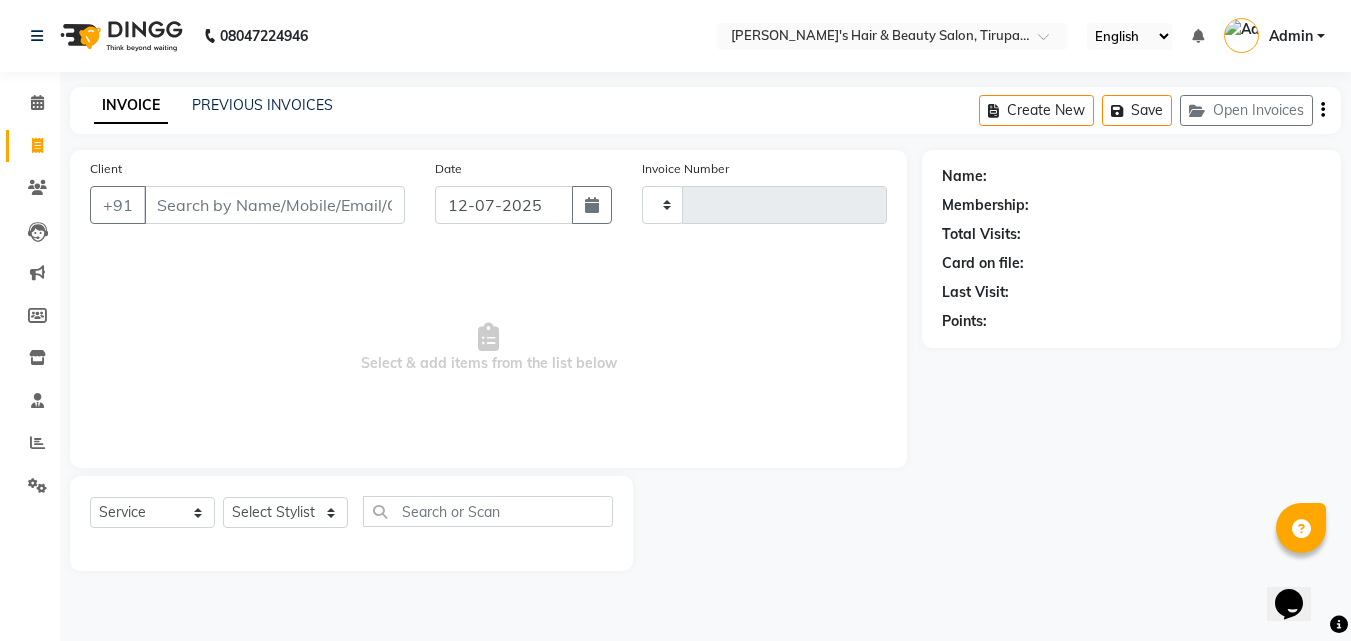 type on "0889" 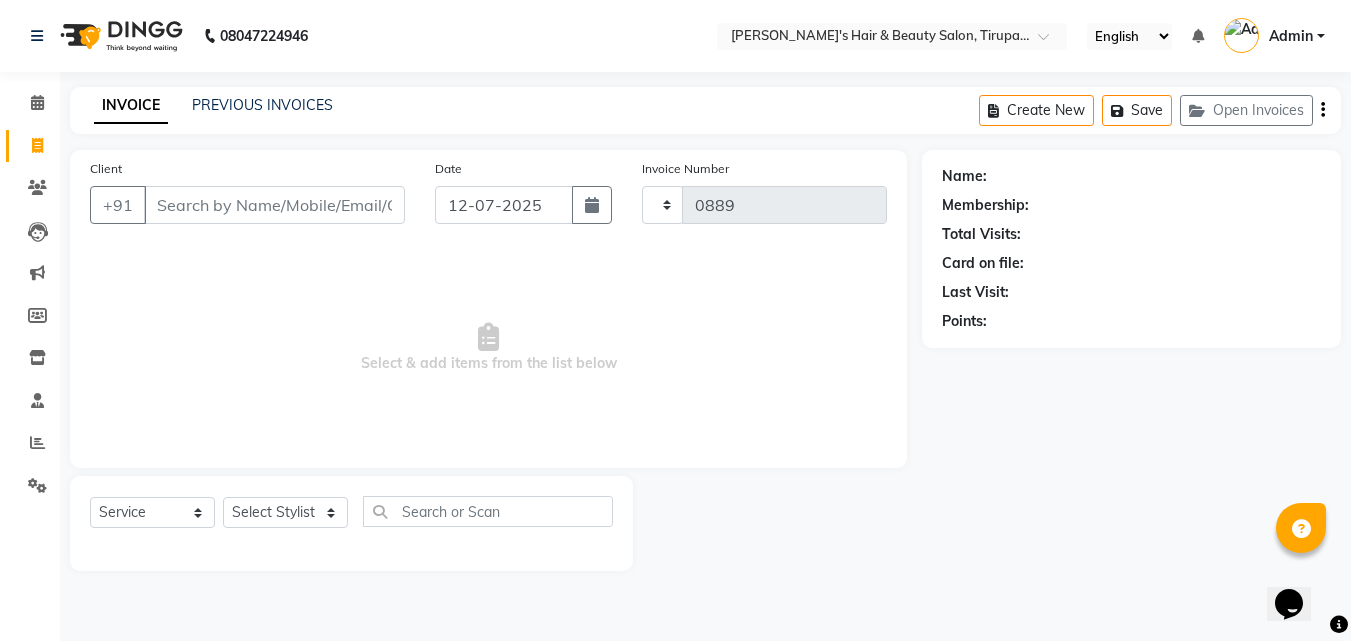 select on "5401" 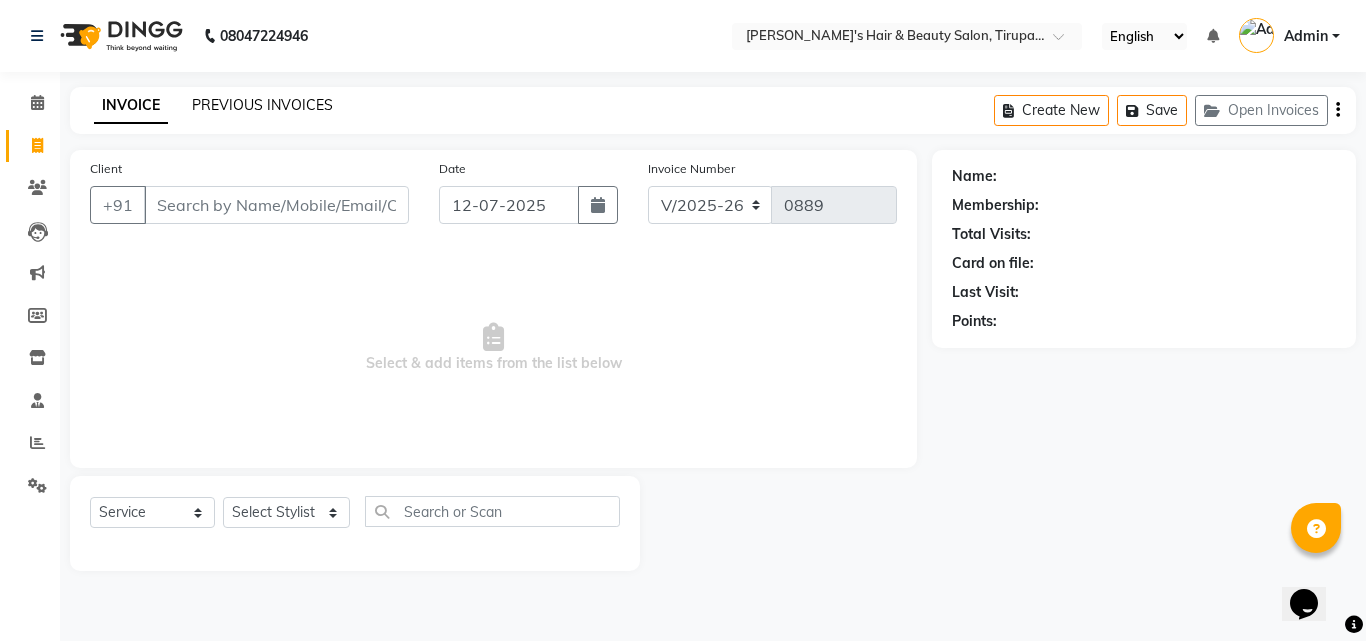 click on "PREVIOUS INVOICES" 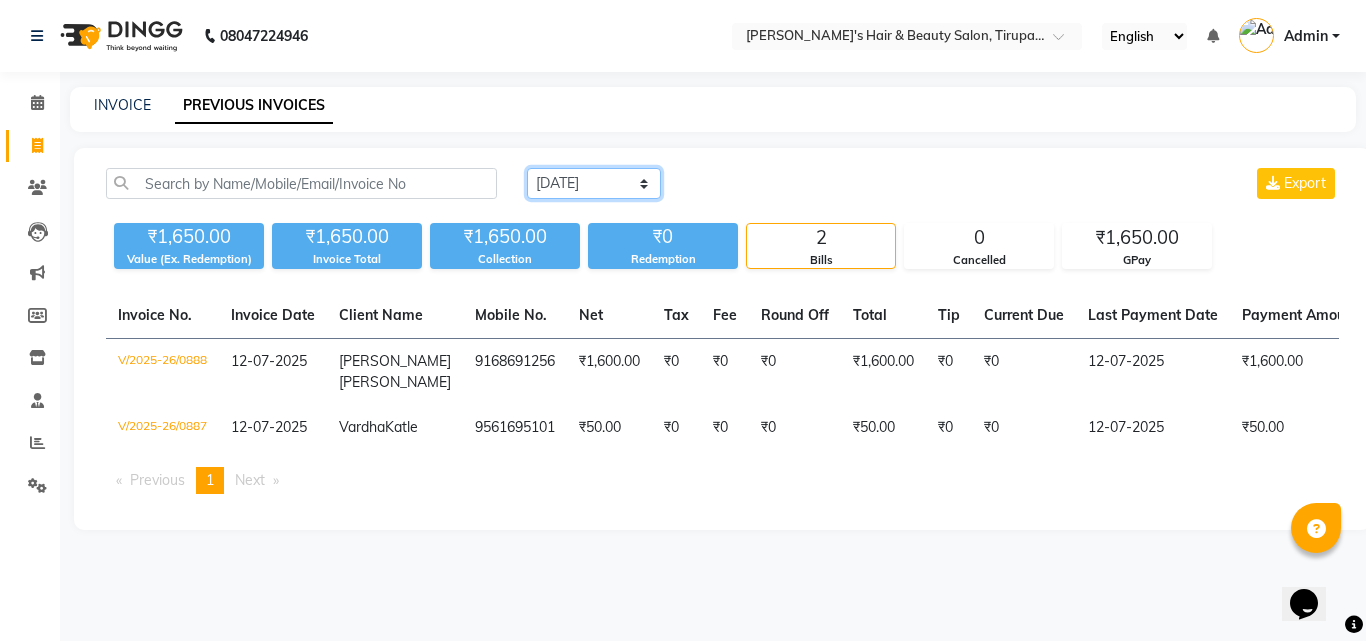click on "Today Yesterday Custom Range" 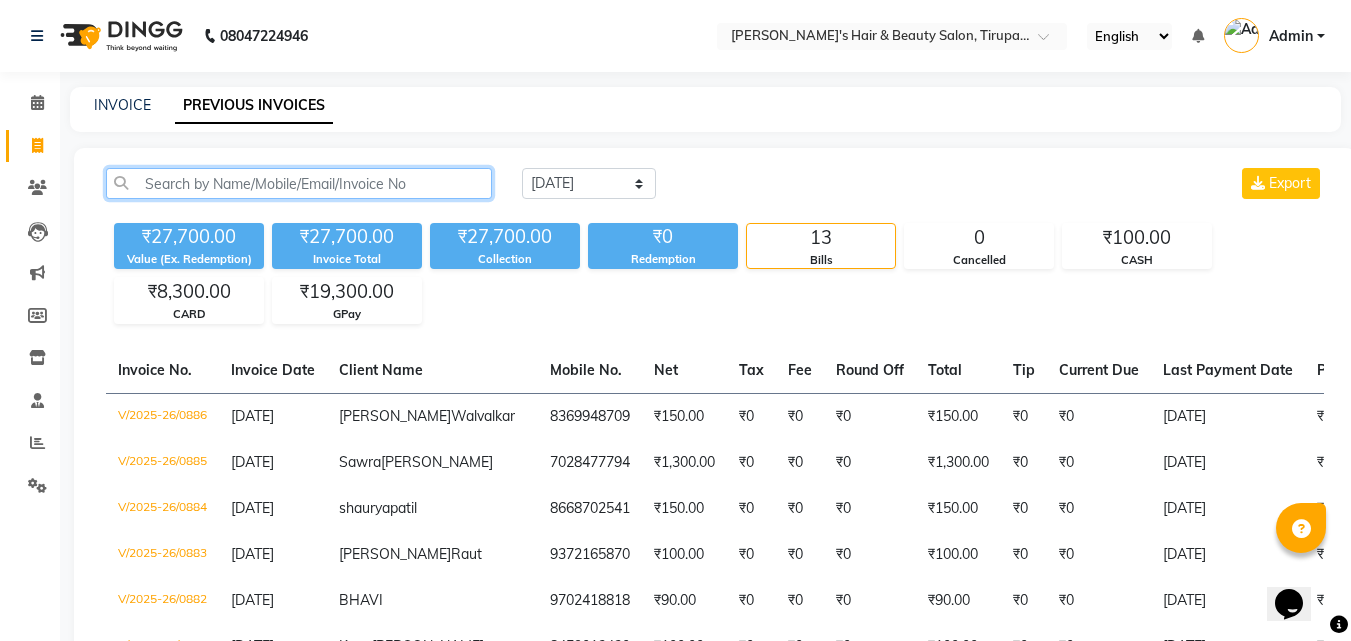 click 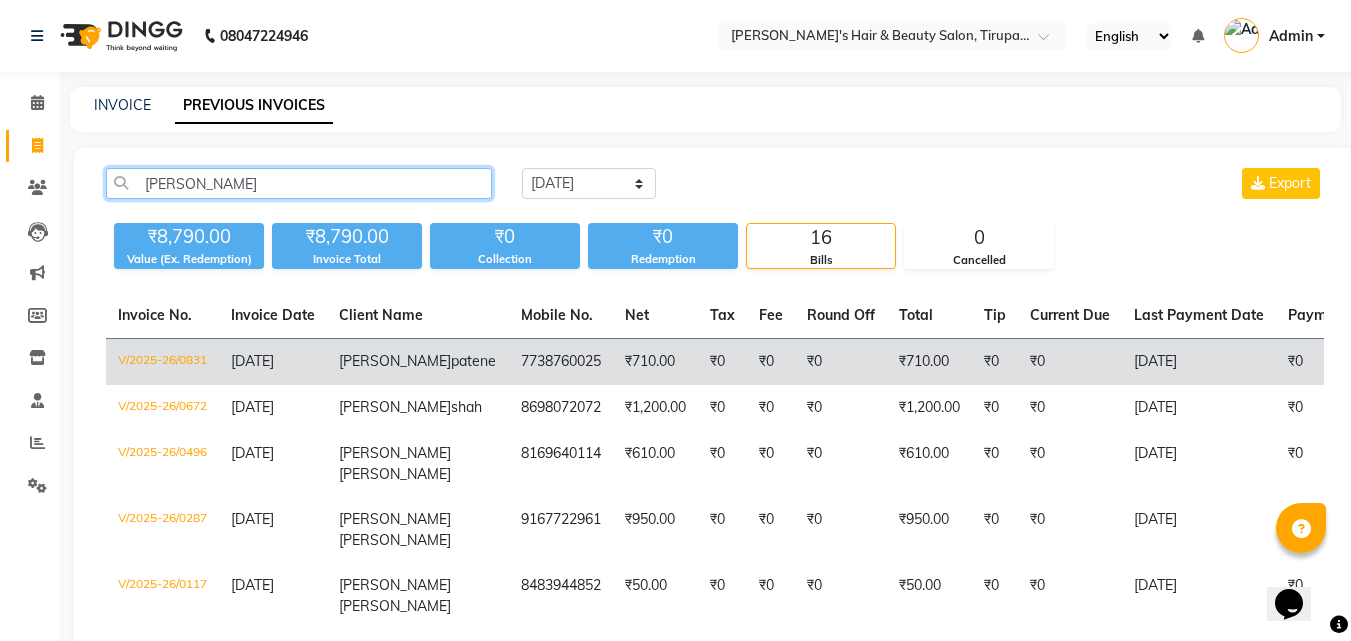 type on "[PERSON_NAME]" 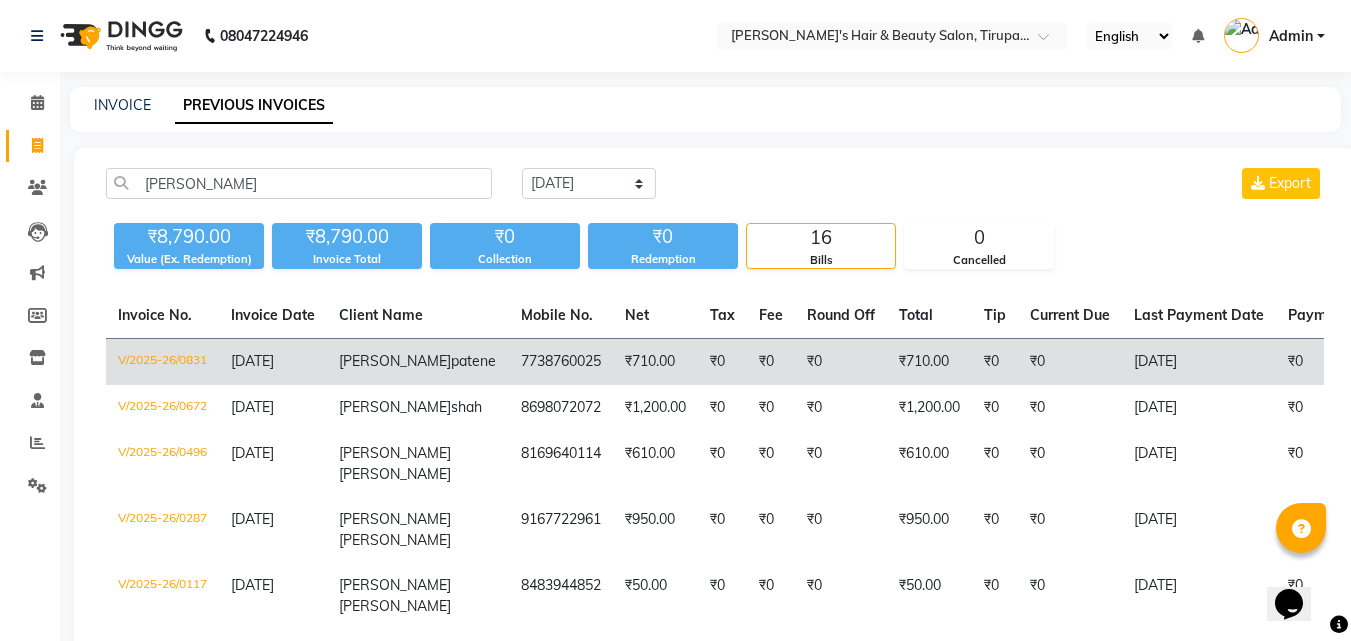 click on "patene" 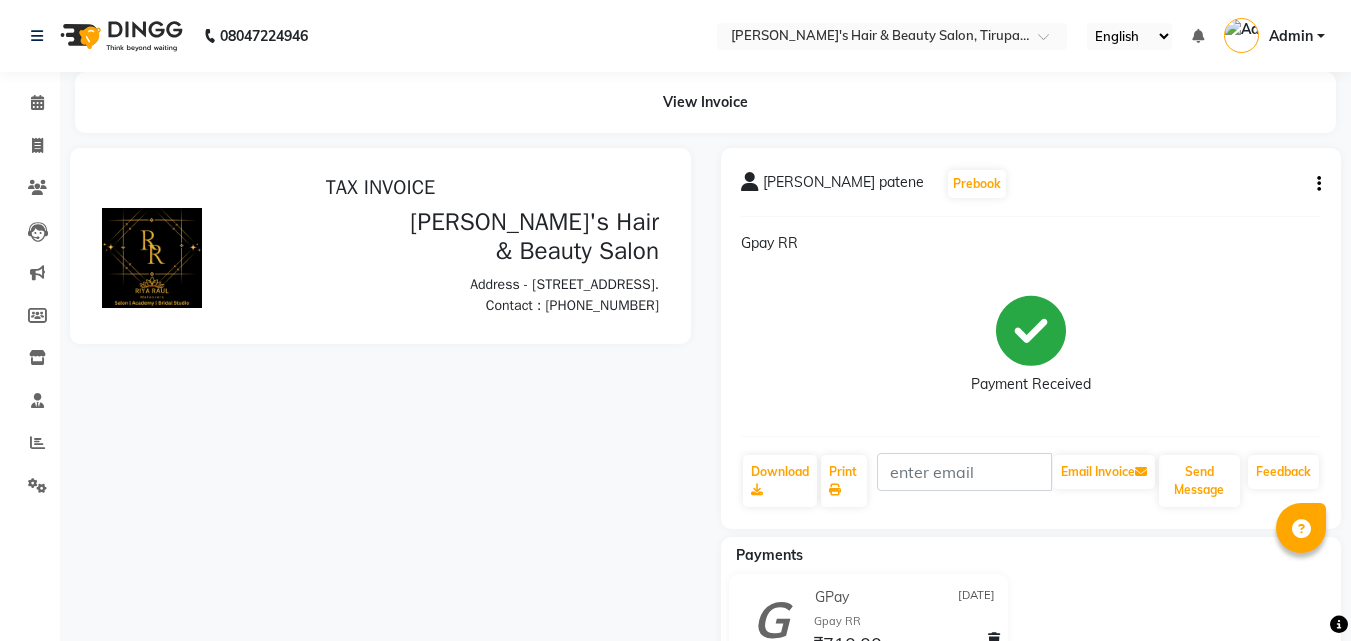 scroll, scrollTop: 0, scrollLeft: 0, axis: both 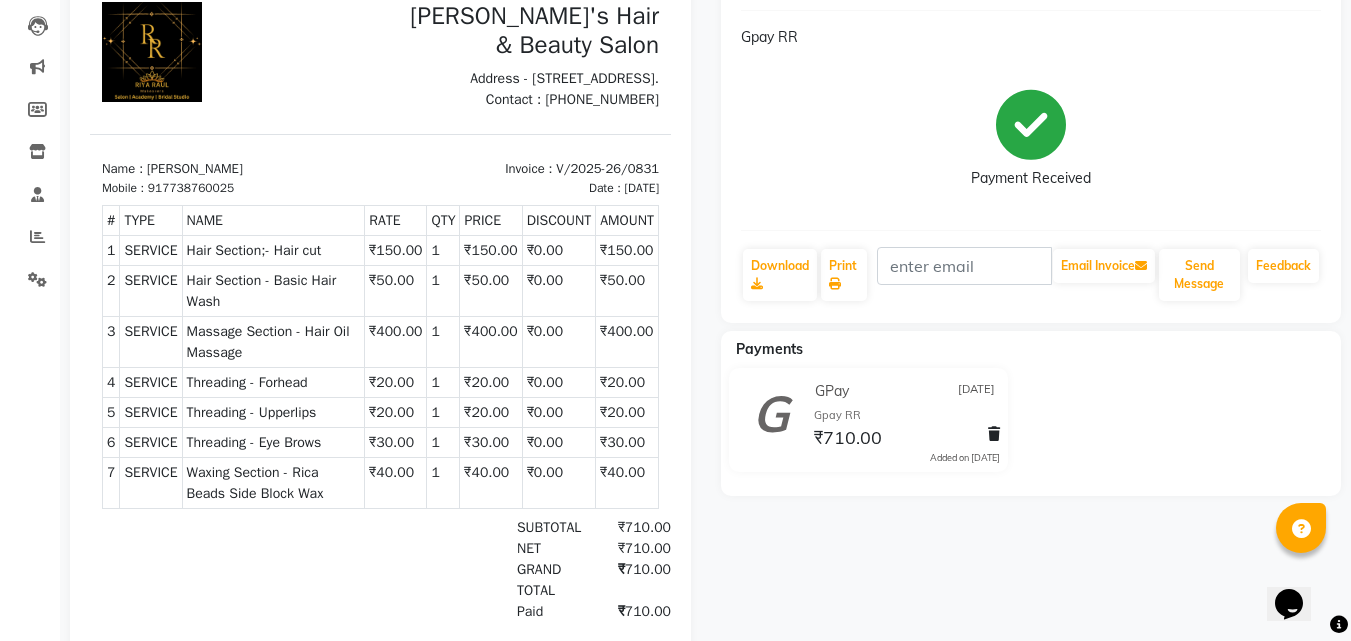 click on "₹400.00" at bounding box center (627, 341) 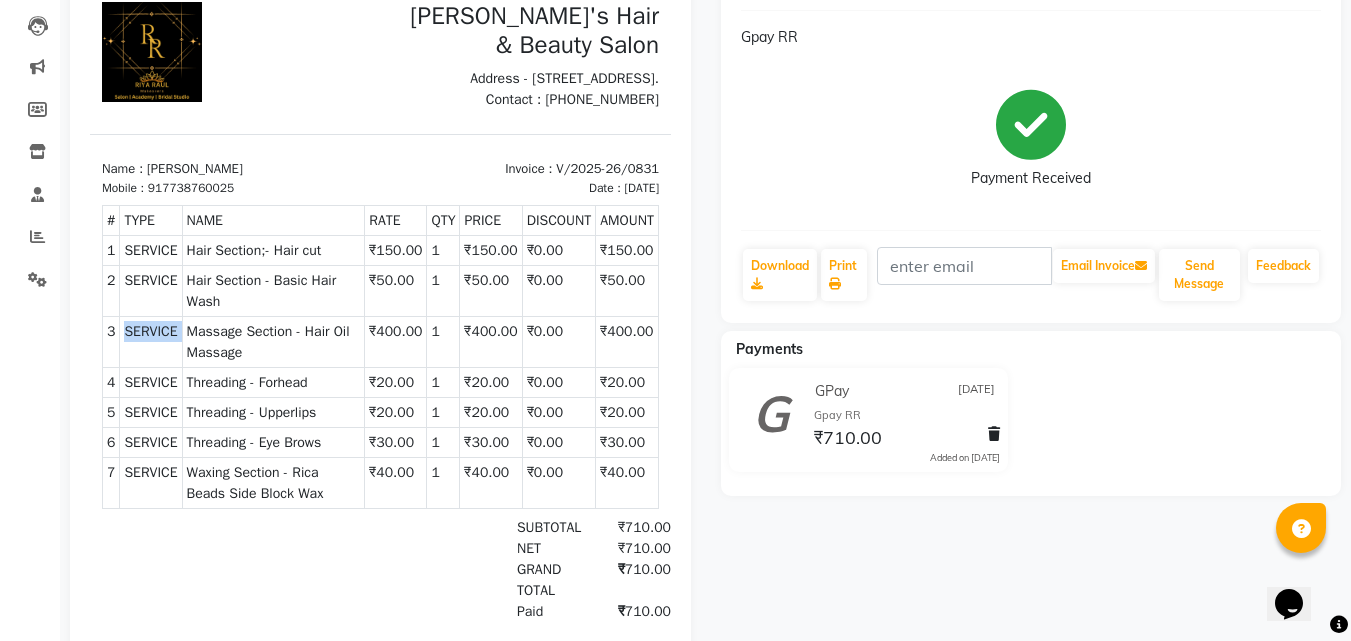 click on "SERVICE" at bounding box center (151, 341) 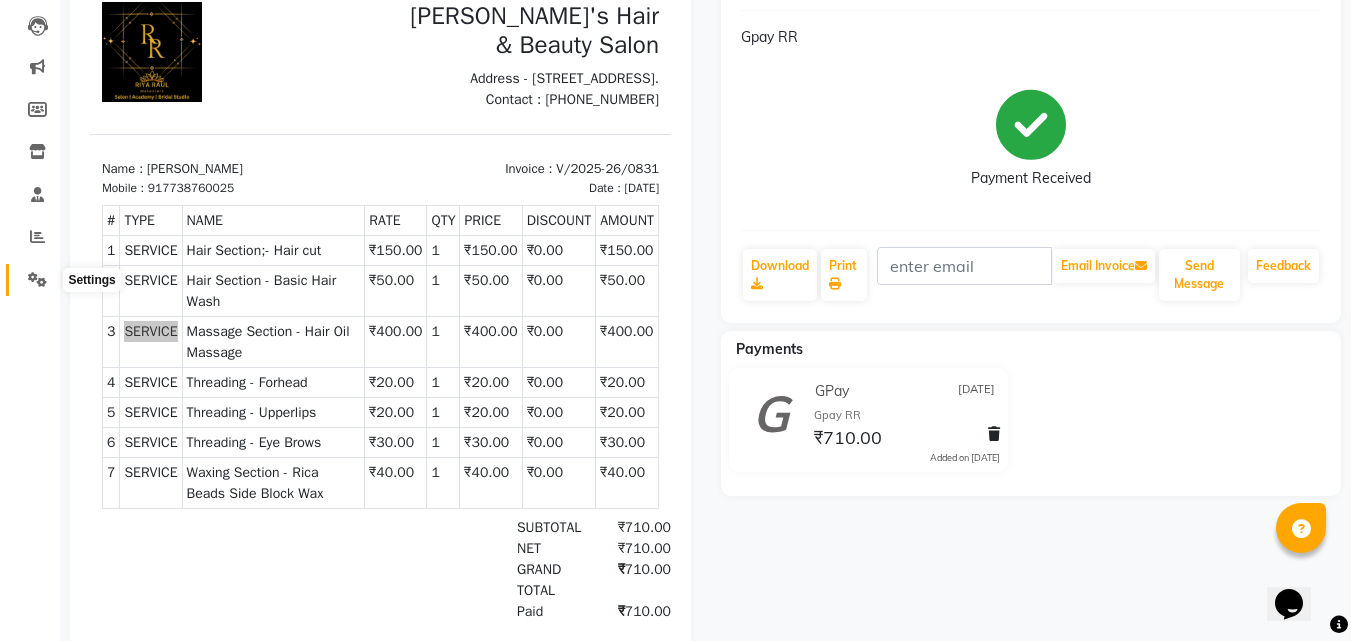 click 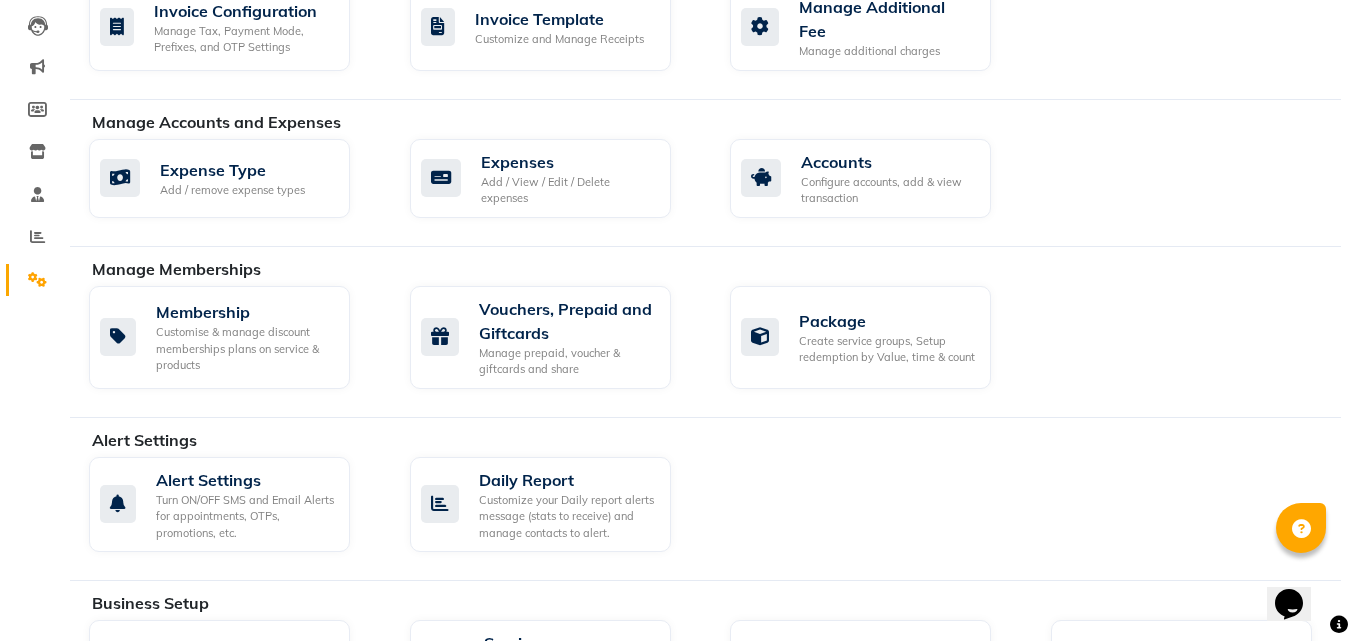 scroll, scrollTop: 0, scrollLeft: 0, axis: both 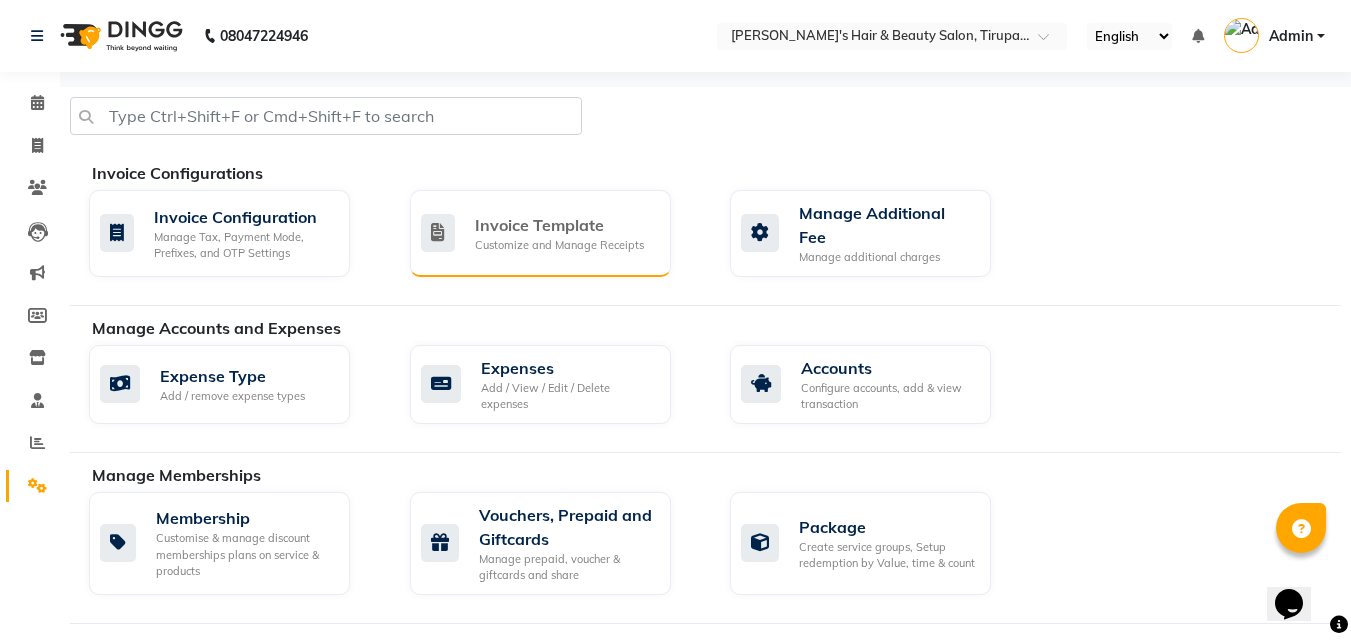 click on "Invoice Template Customize and Manage Receipts" 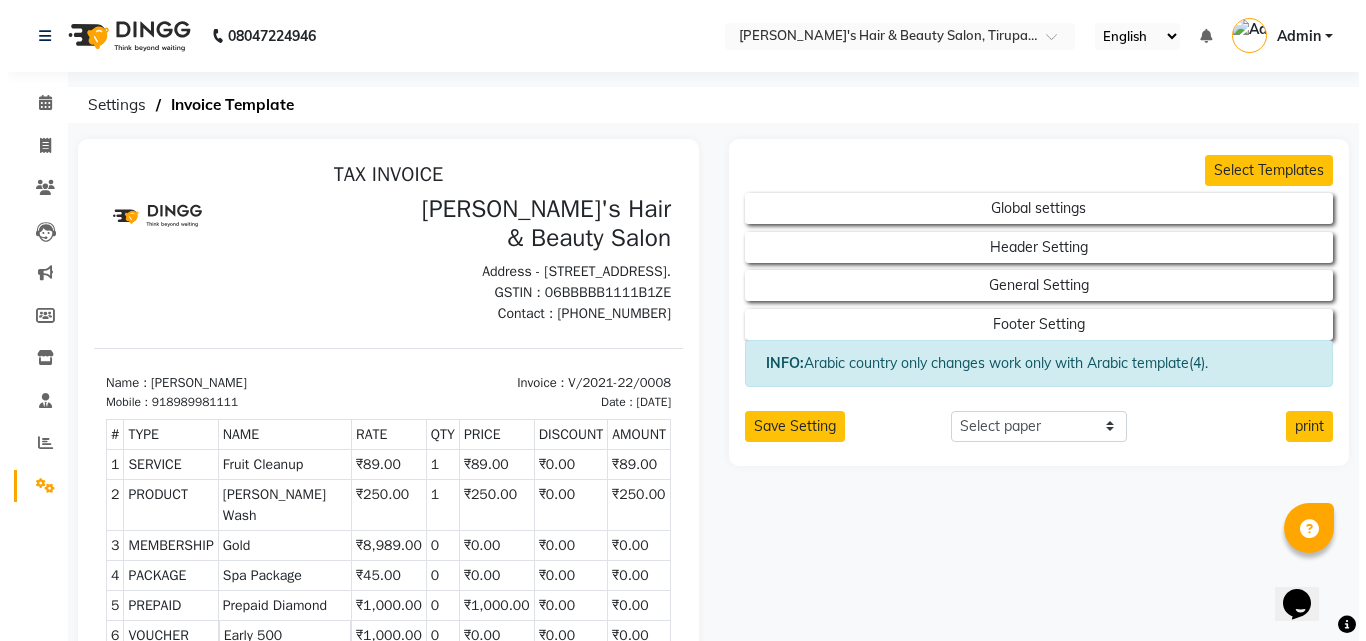 scroll, scrollTop: 0, scrollLeft: 0, axis: both 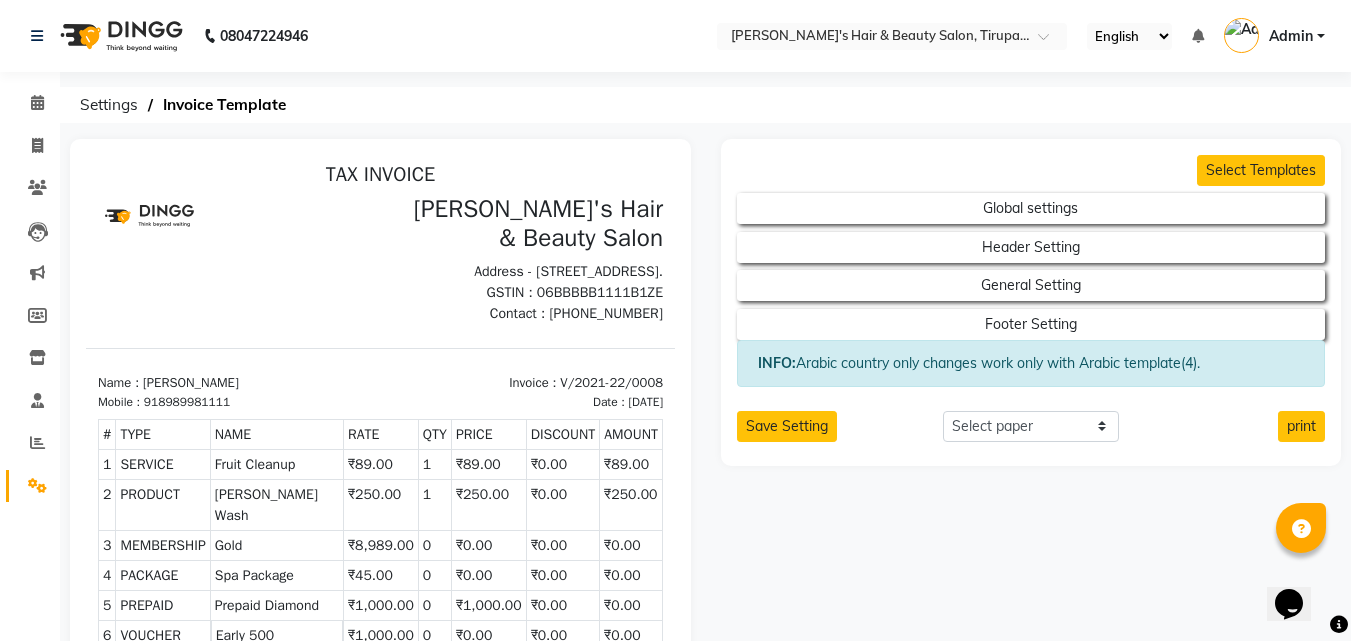 click on "SERVICE" at bounding box center (163, 464) 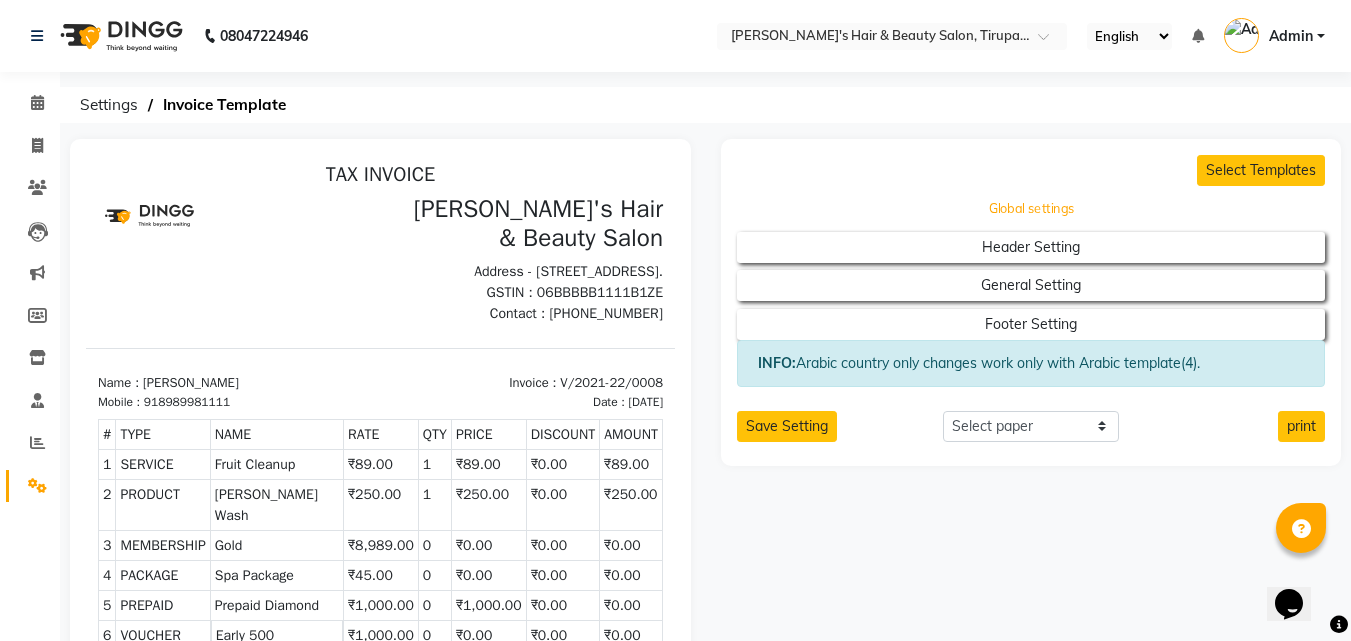 click on "Global settings" at bounding box center [1031, 209] 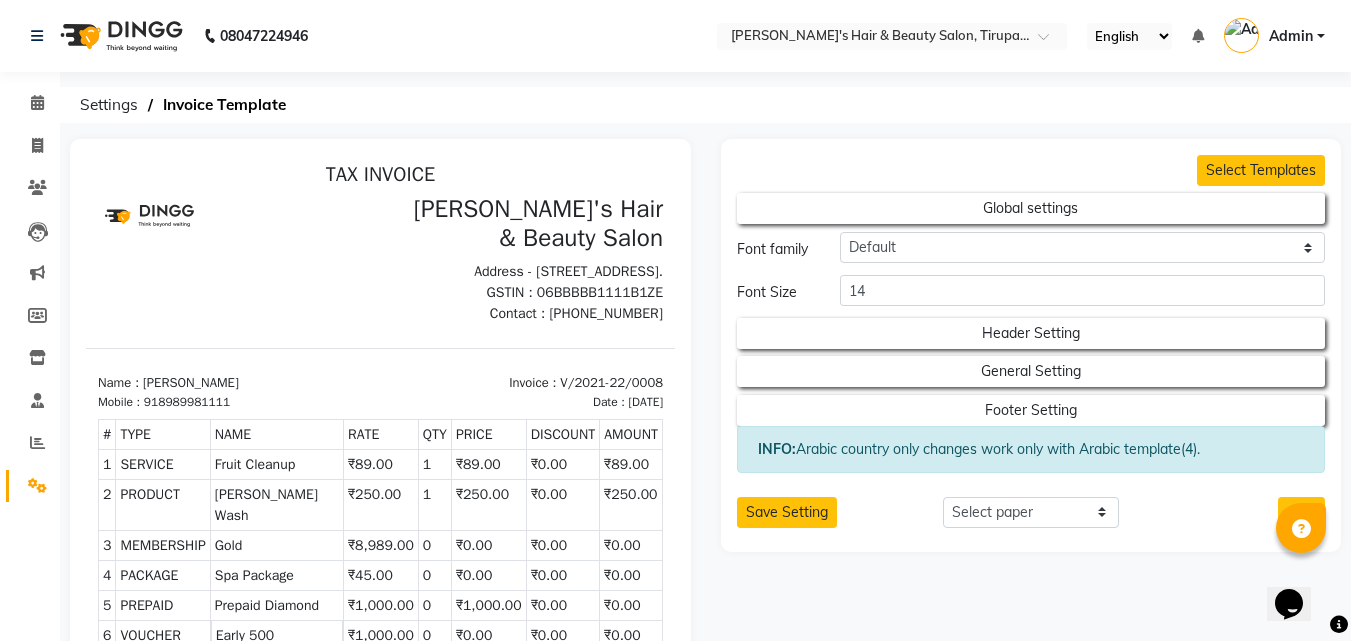 click on "SERVICE" at bounding box center (163, 464) 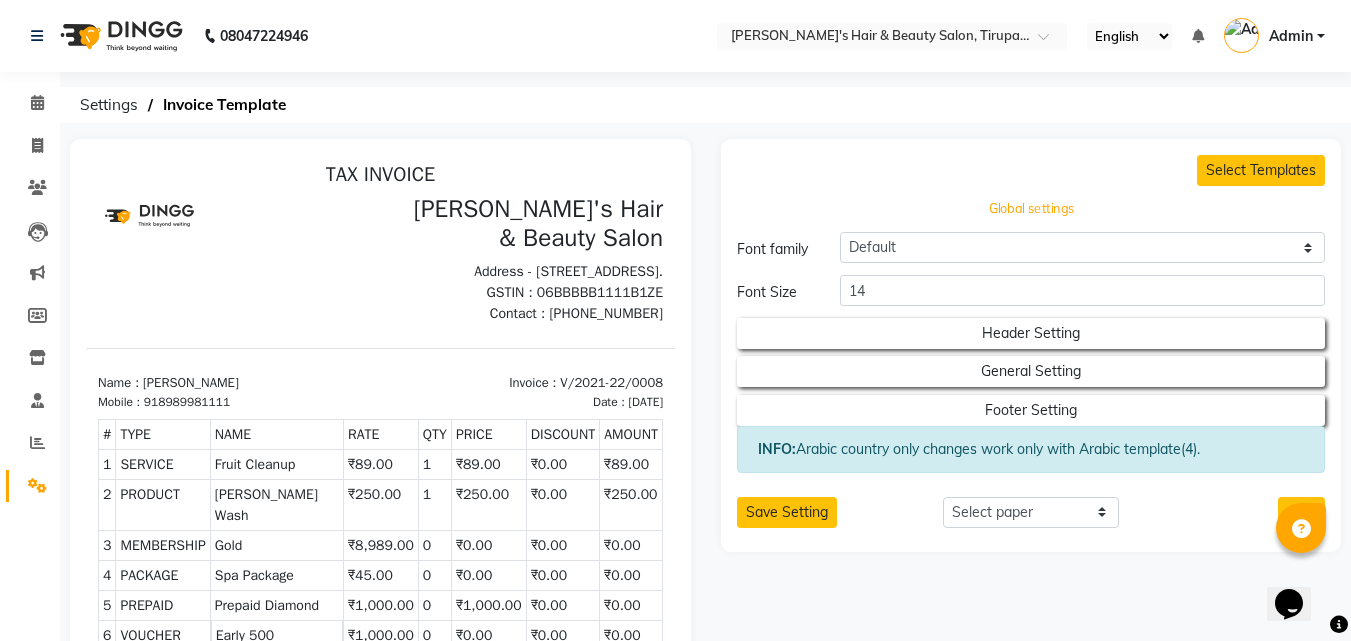 click on "Global settings" at bounding box center (1031, 209) 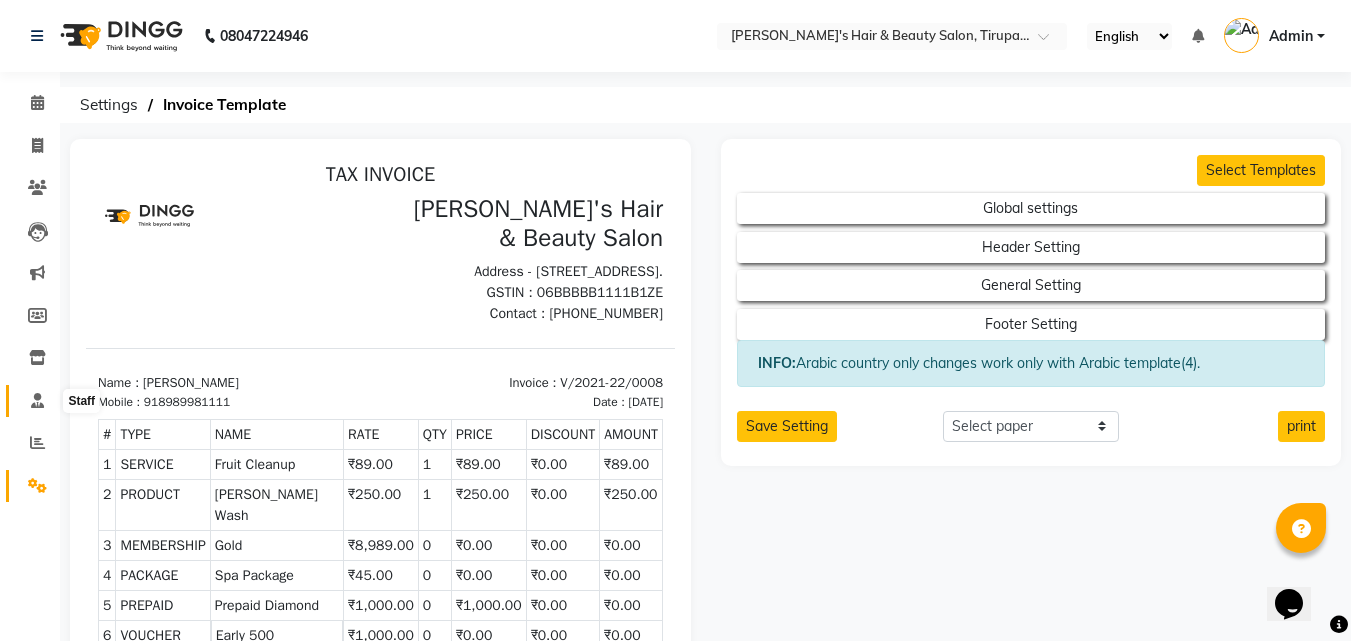 click 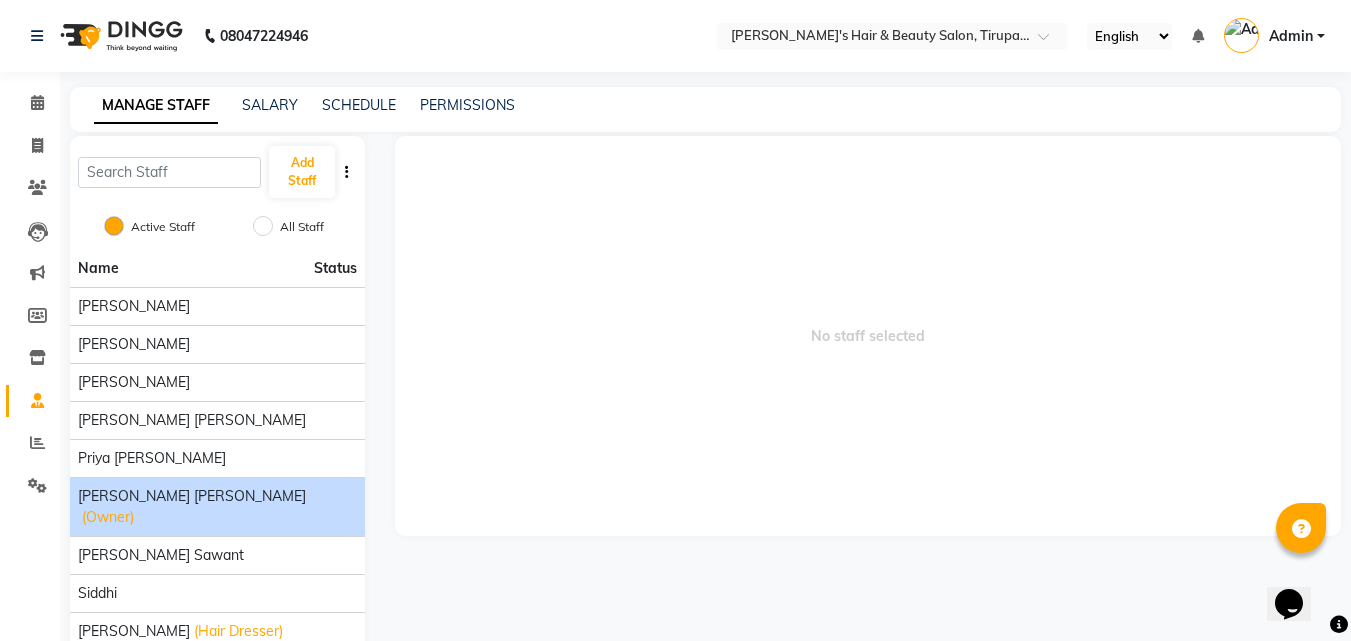 click on "Riya Raul (Owner)" 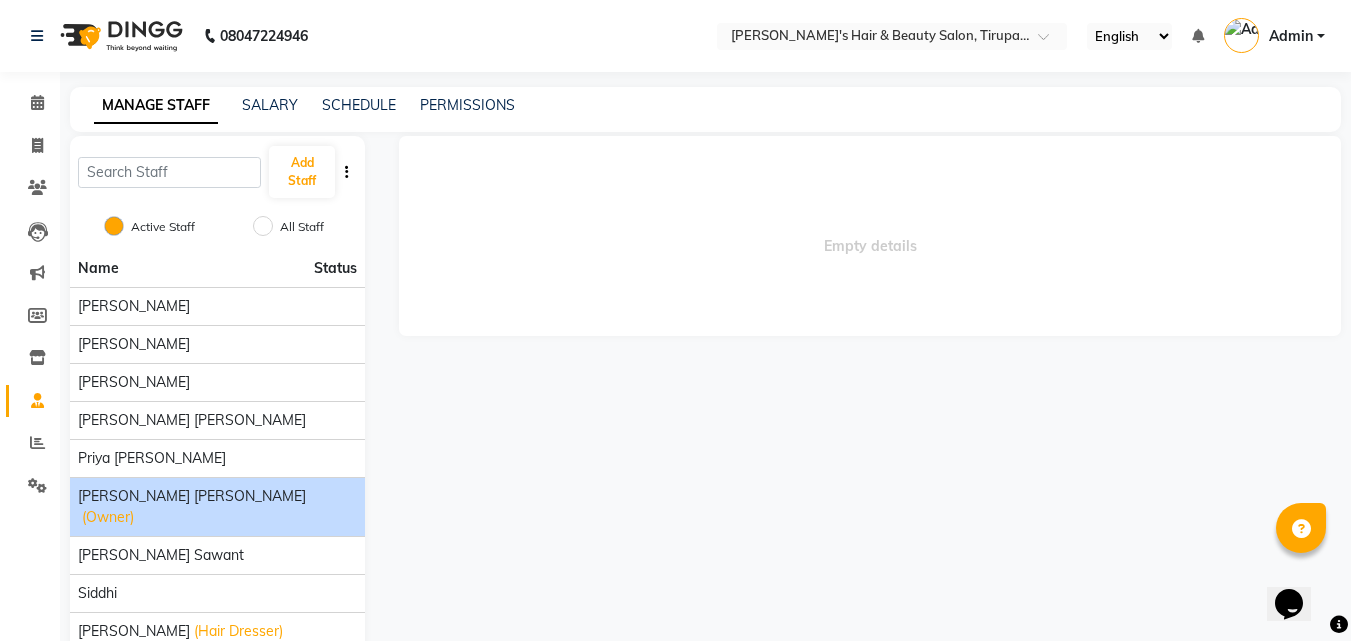 click on "Riya Raul" 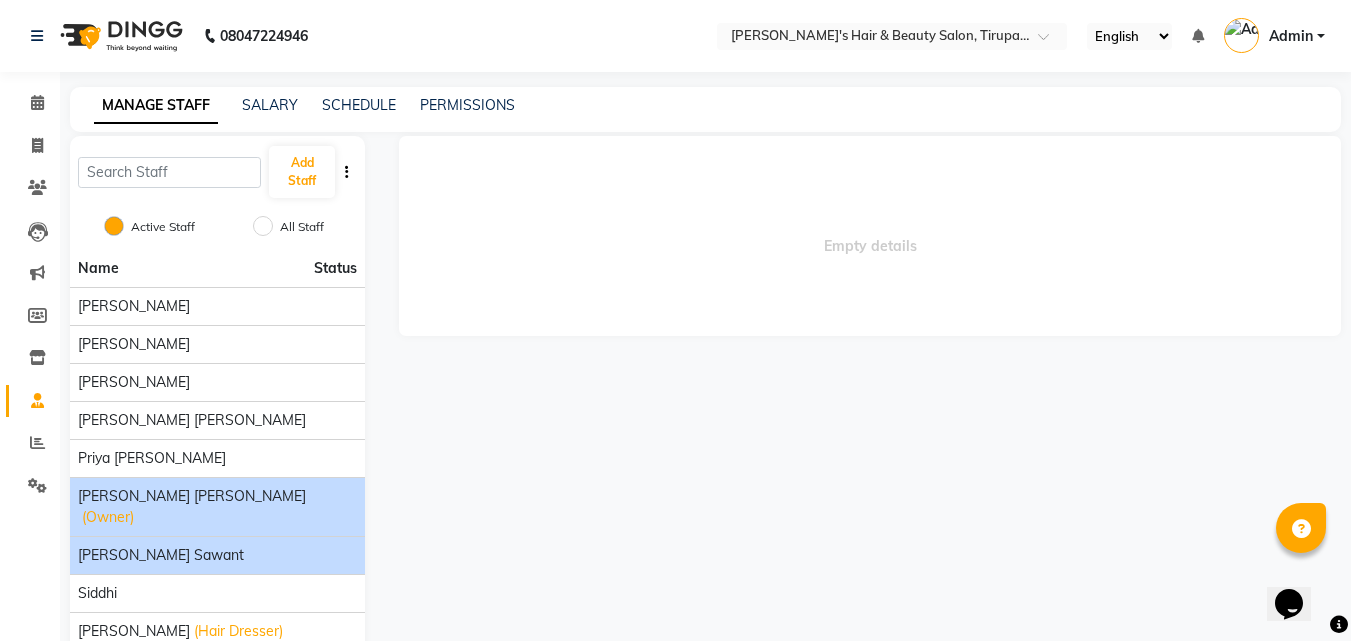 click on "Sakshi Vilas sawant" 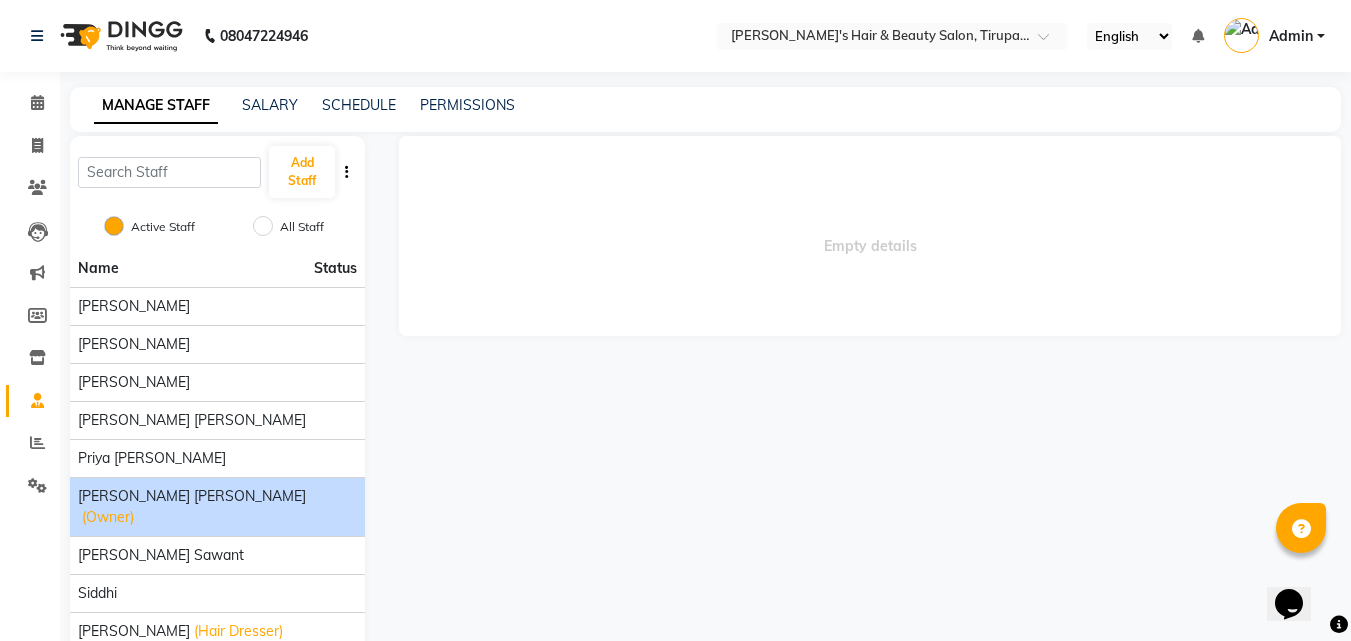 click on "Riya Raul" 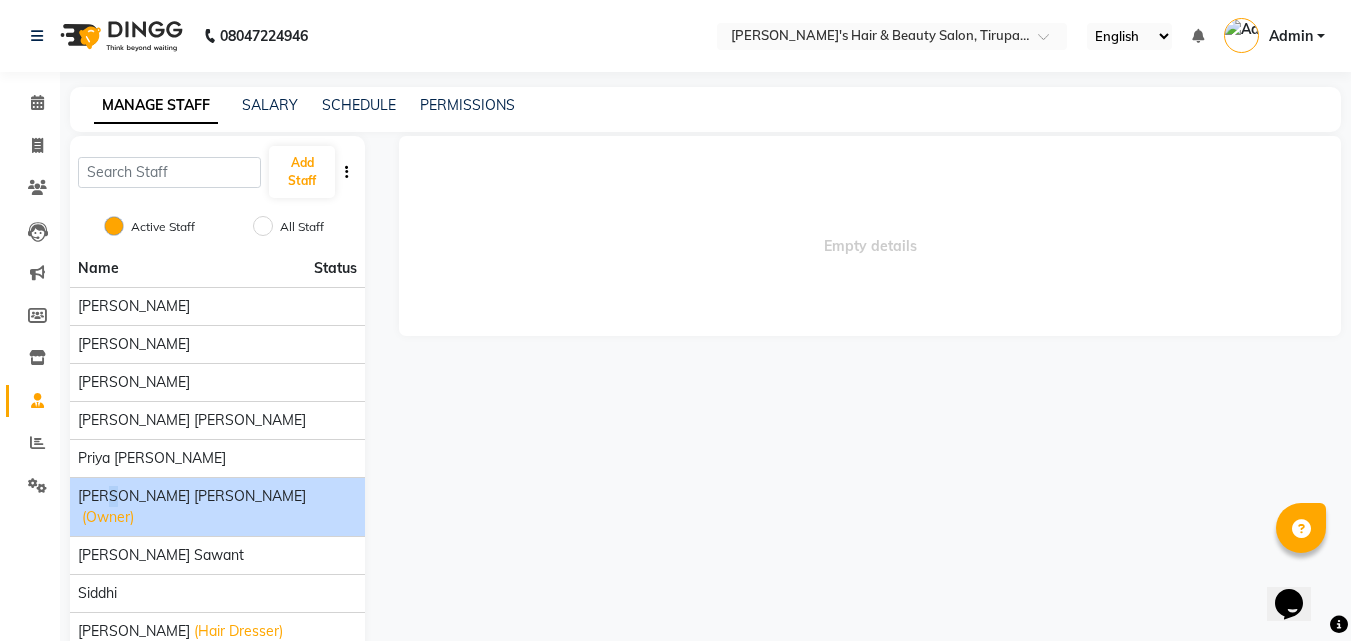 click on "Riya Raul" 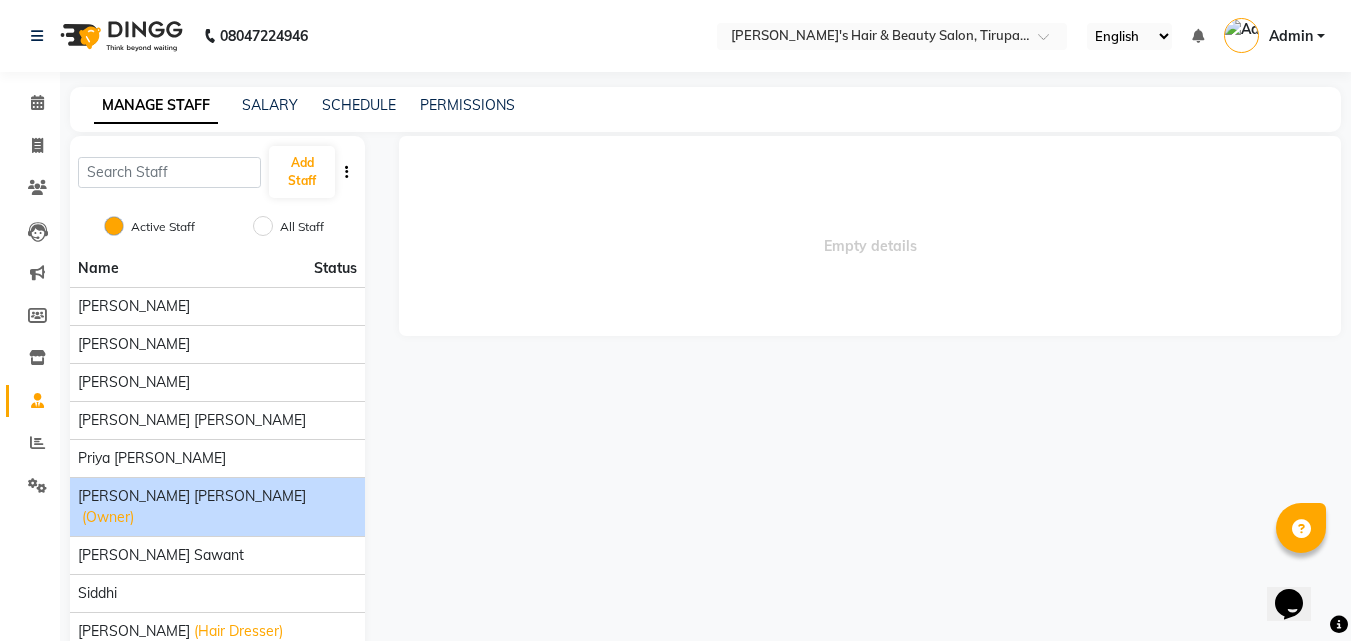 click on "Riya Raul" 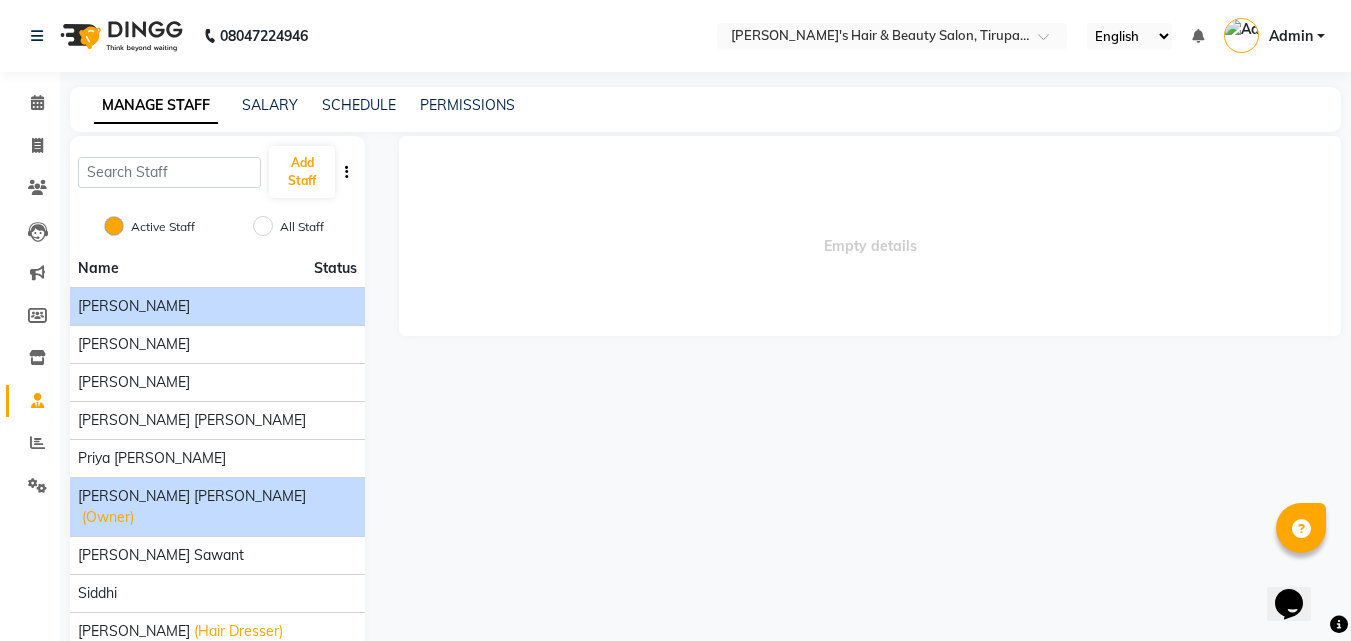 click on "Abida Khan" 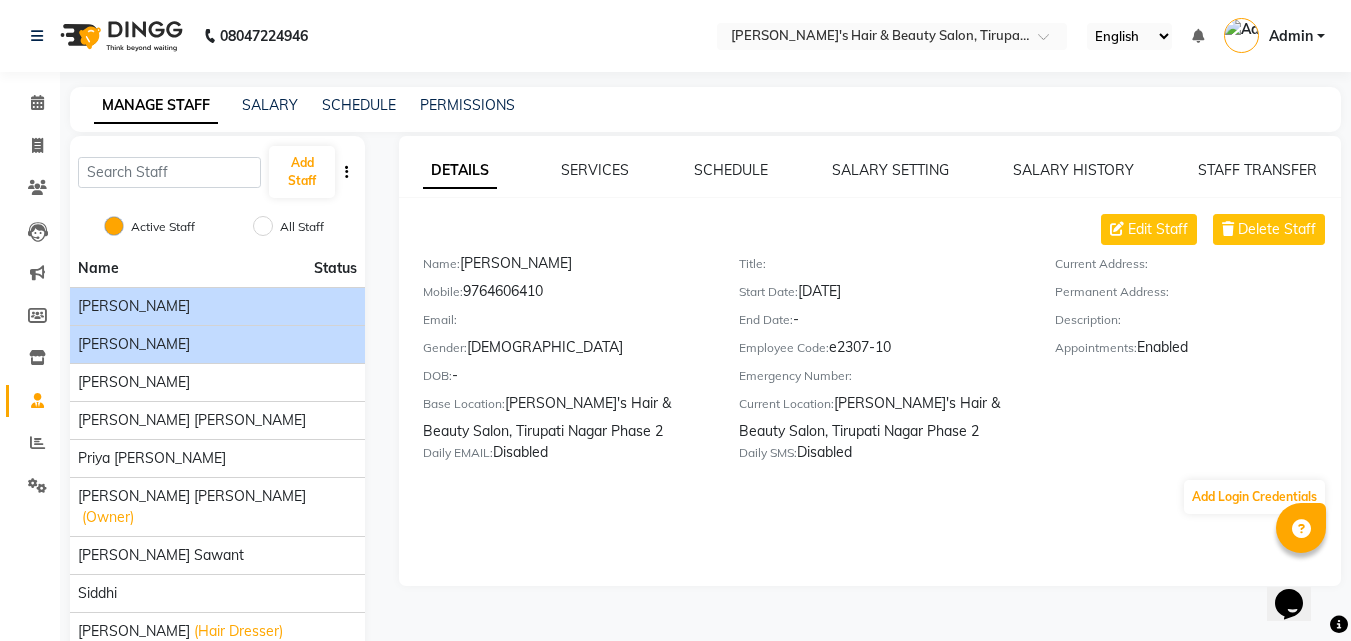 click on "Jitendra jadhav" 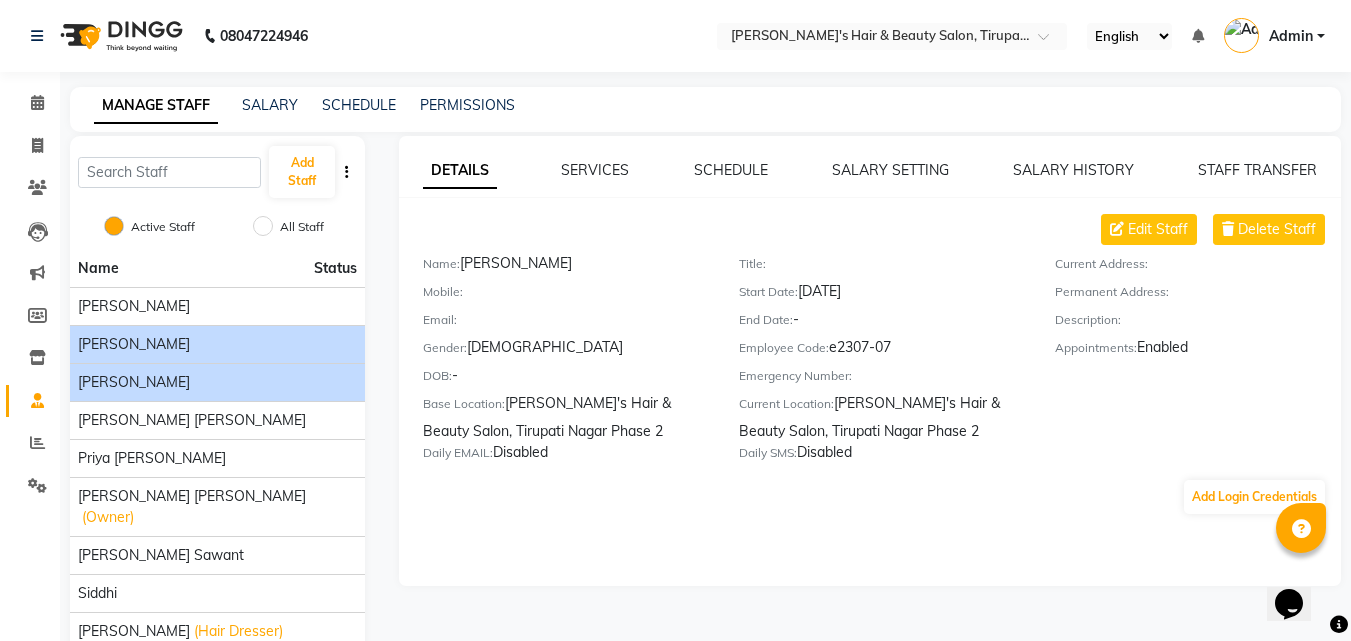 click on "Kajal thakur" 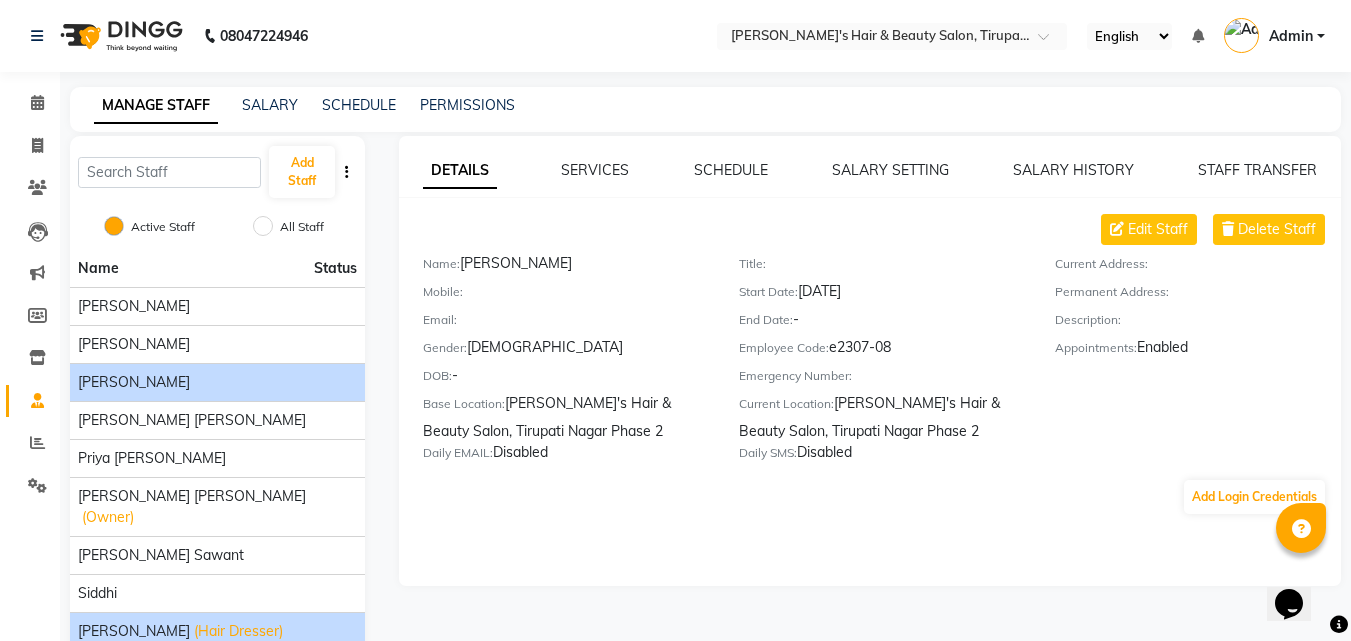 click on "Simran Singh (Hair Dresser)" 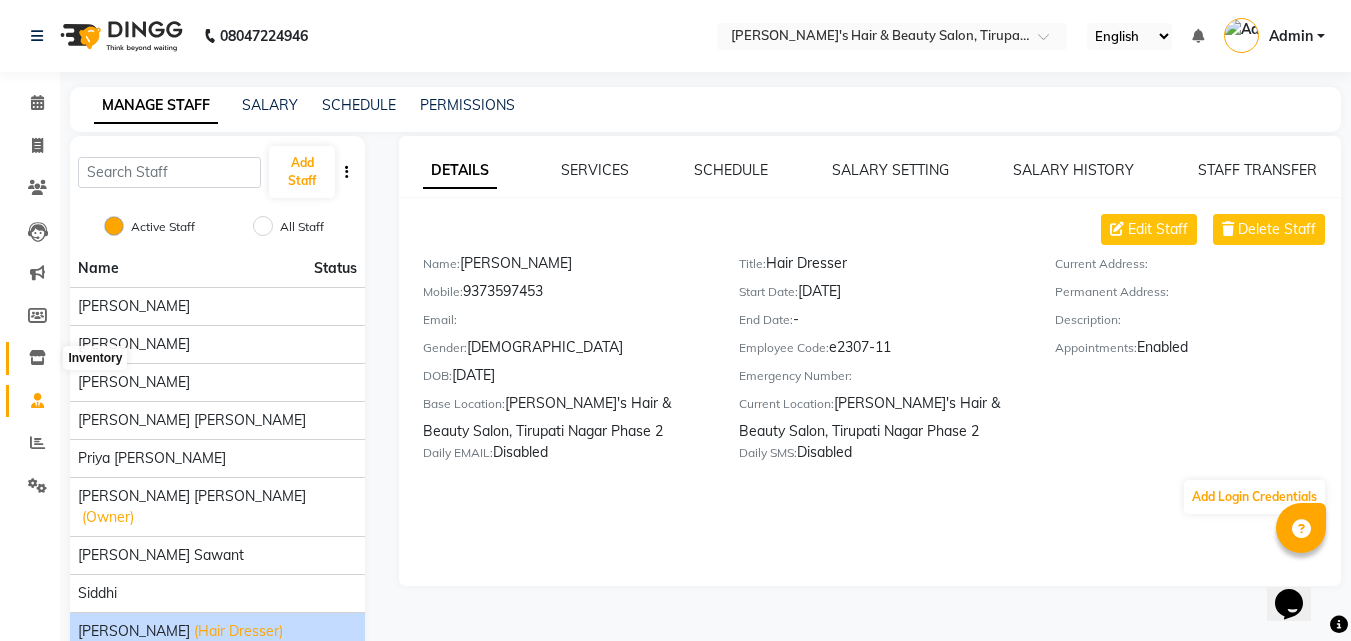 click 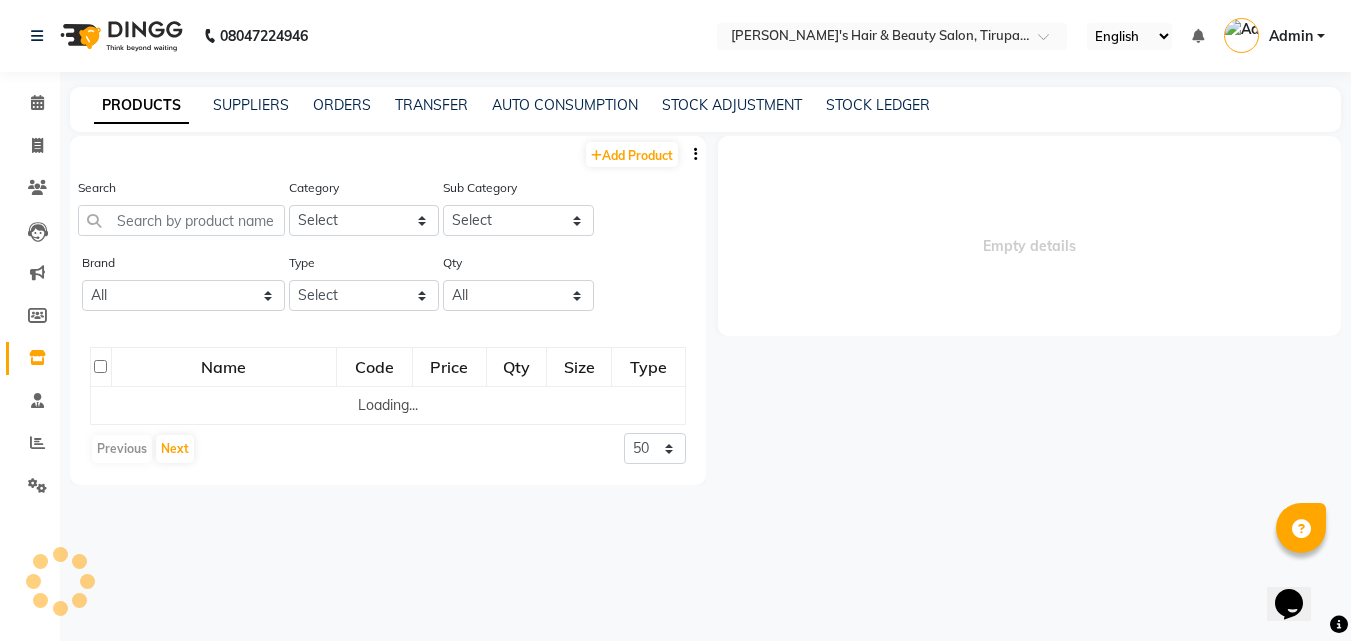 select 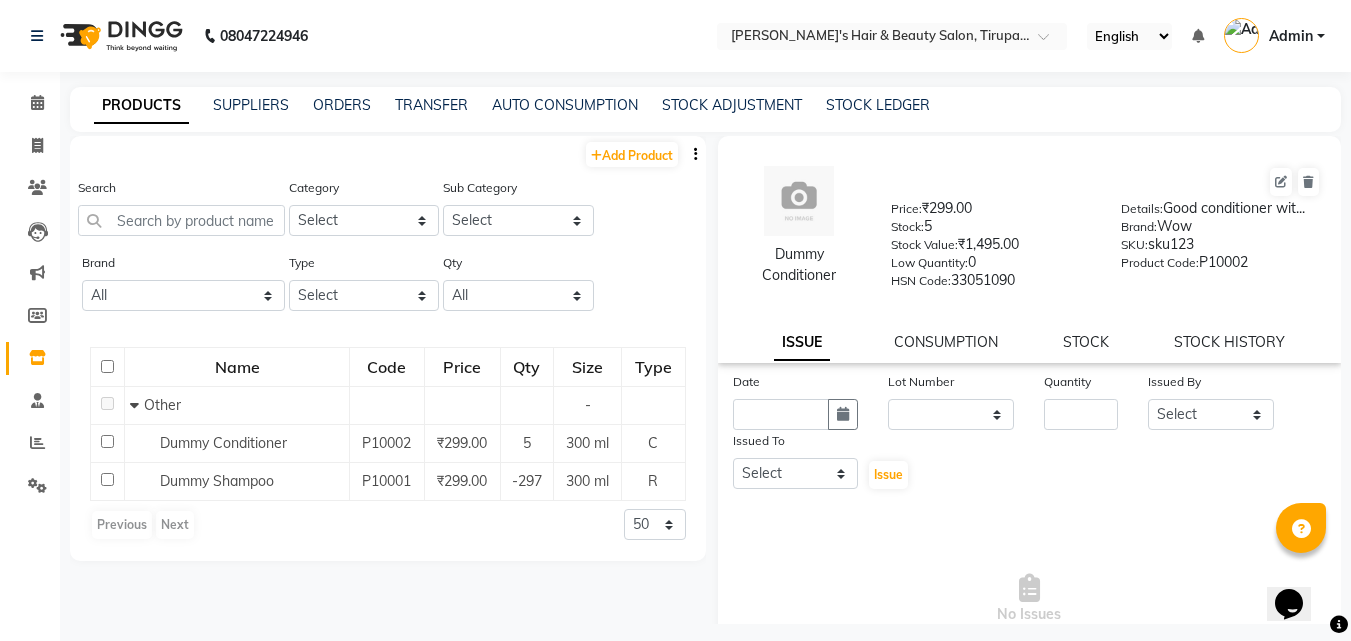 click on "Members" 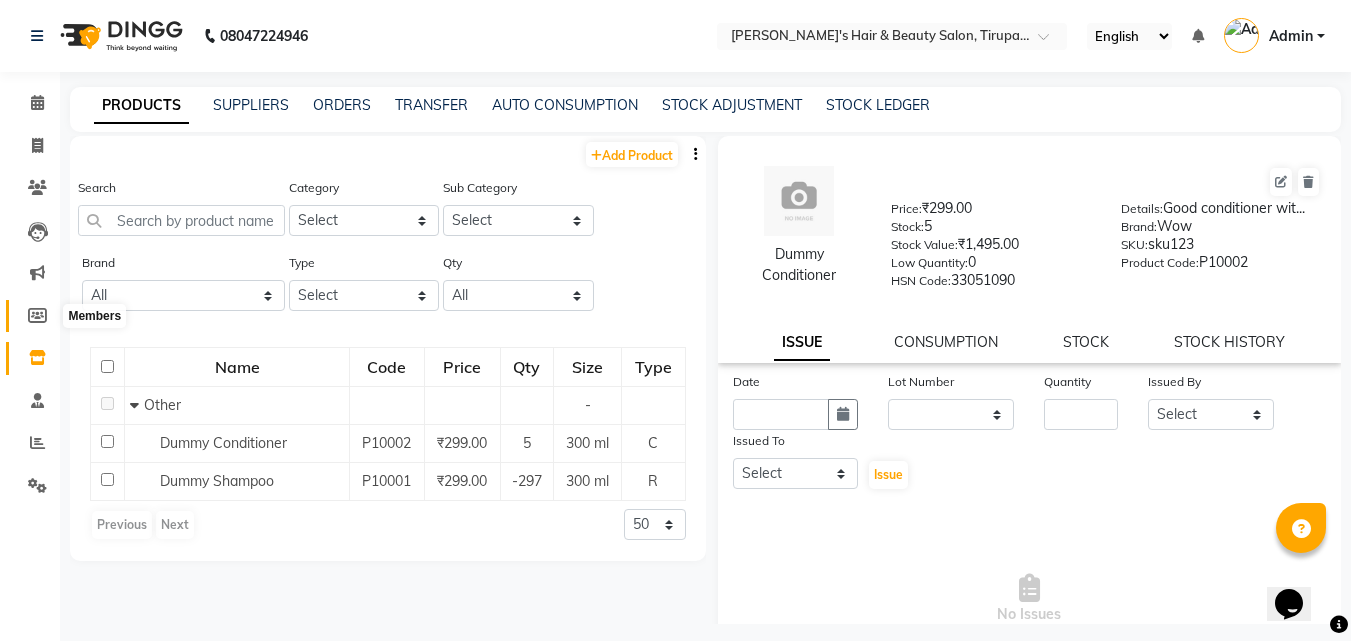 click 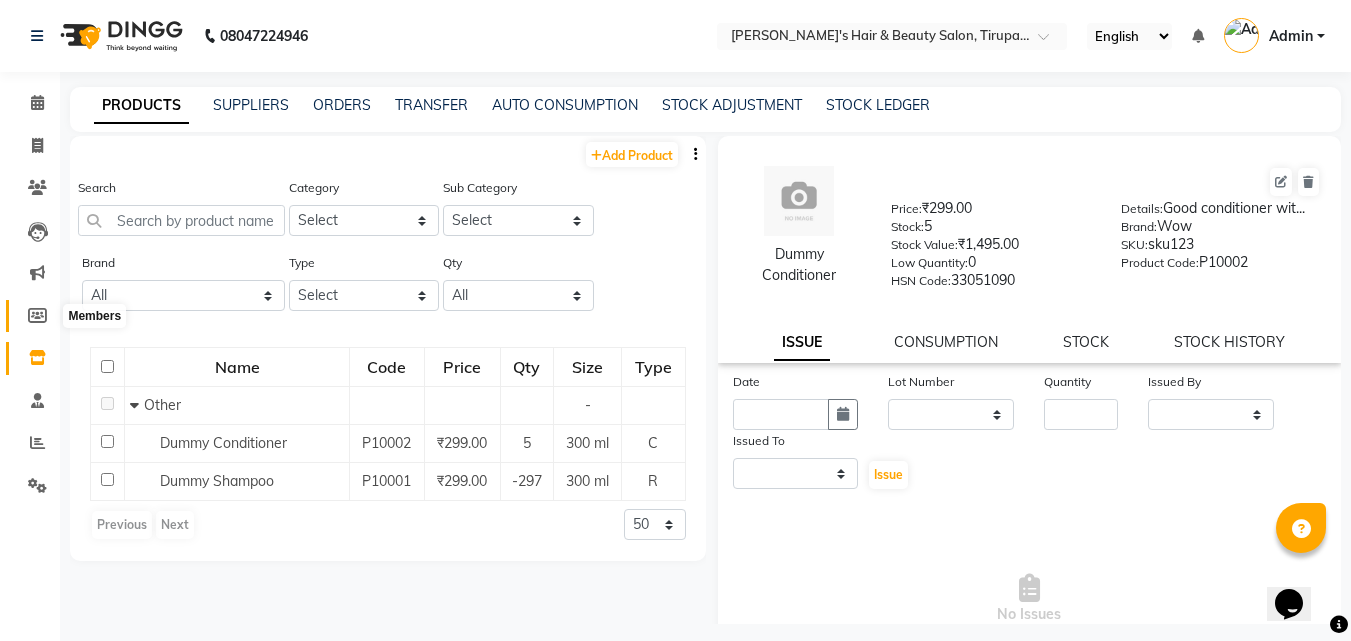 select 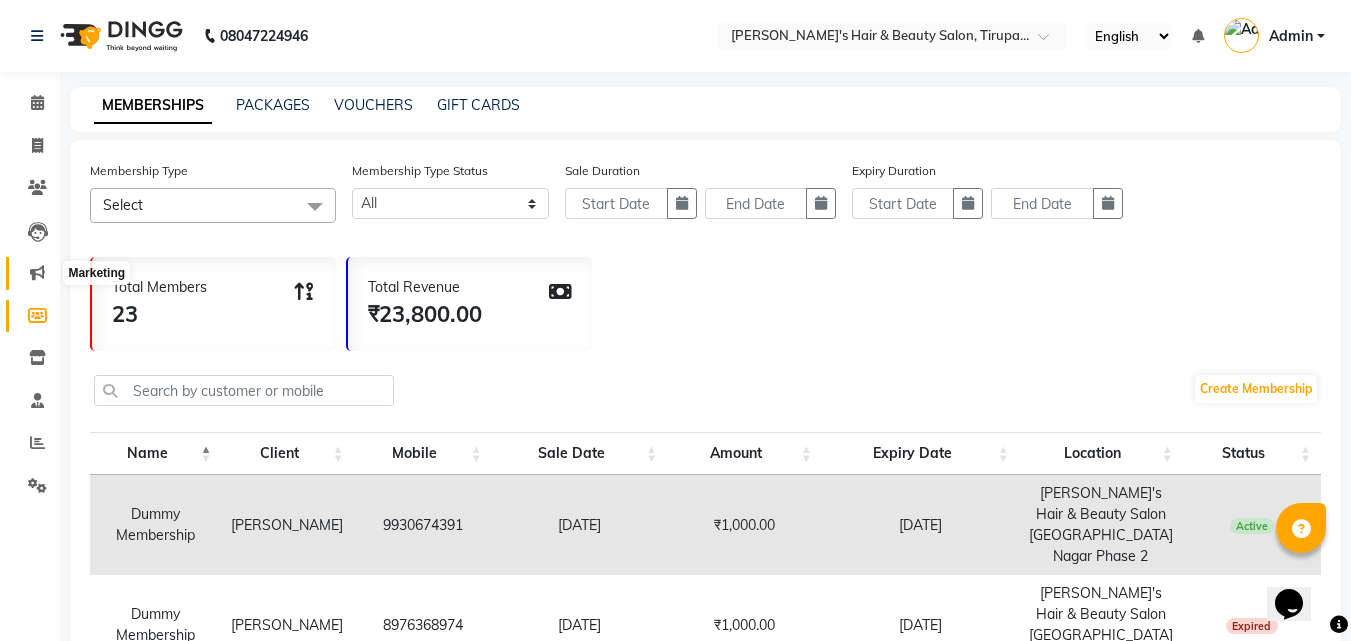 click 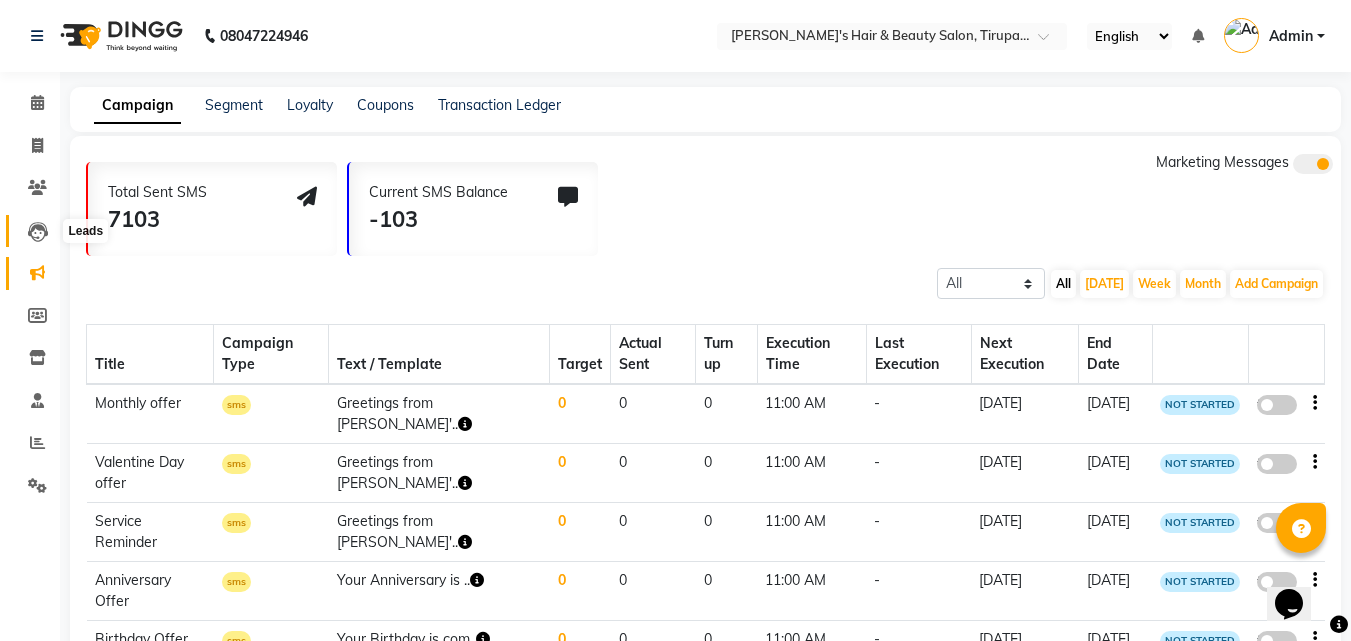 click 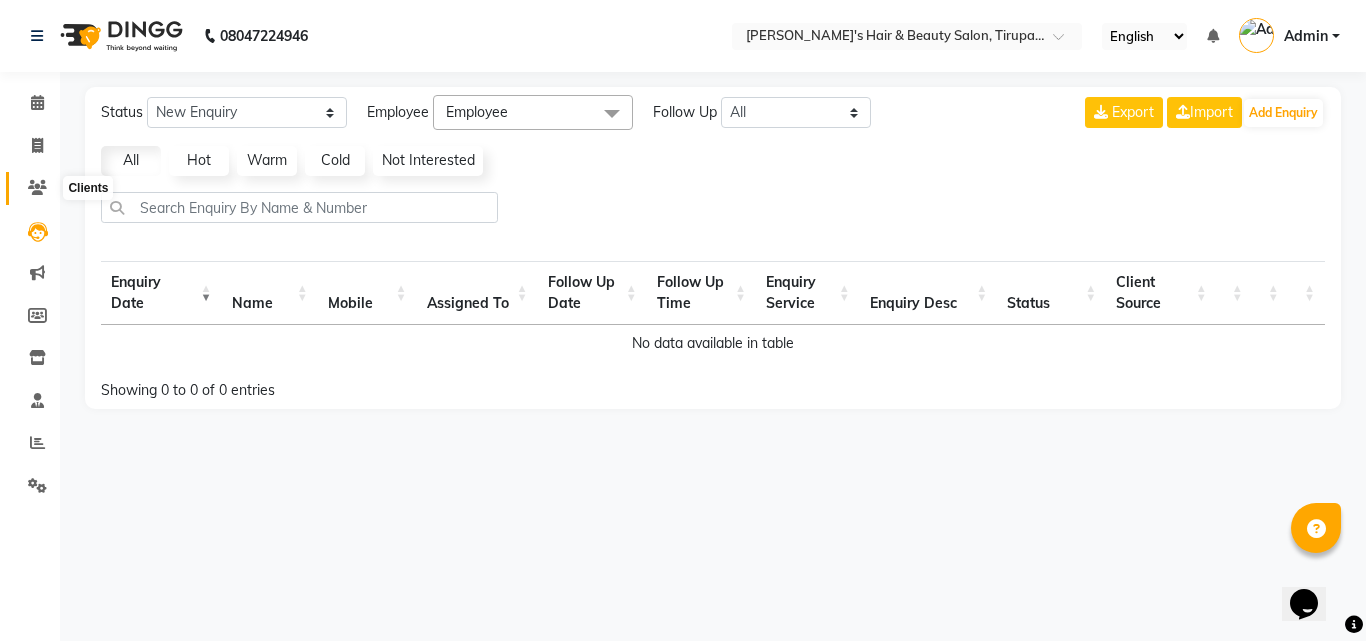 click 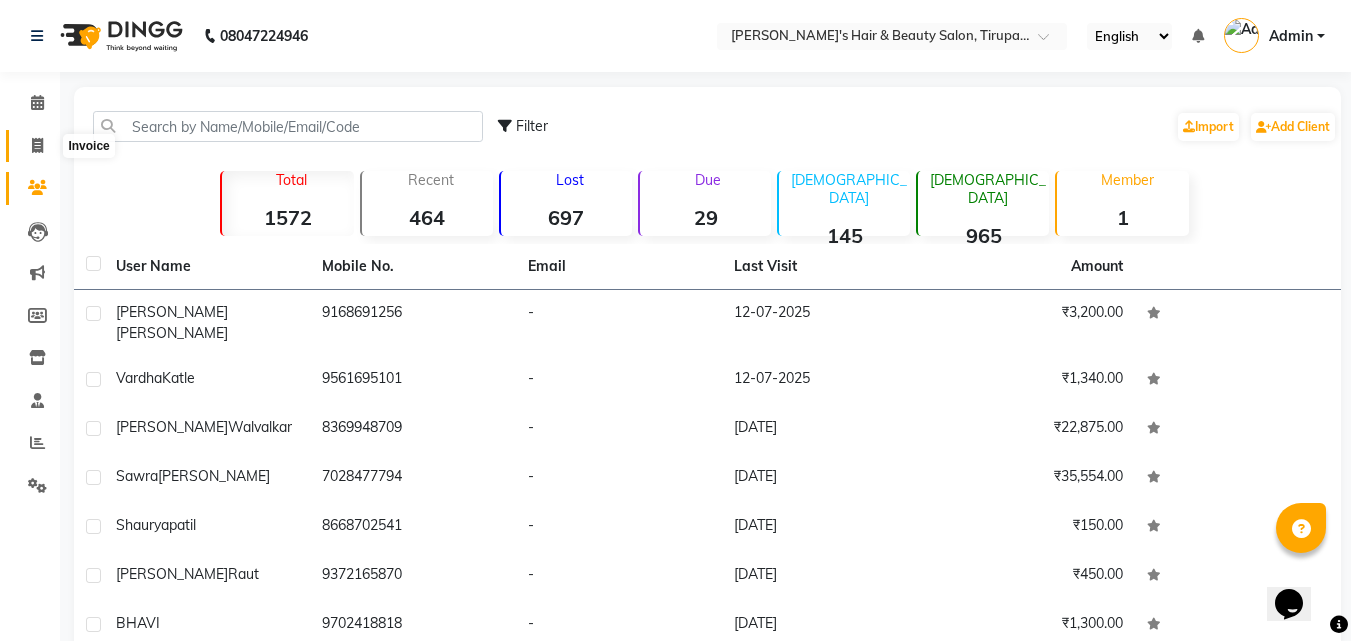 click 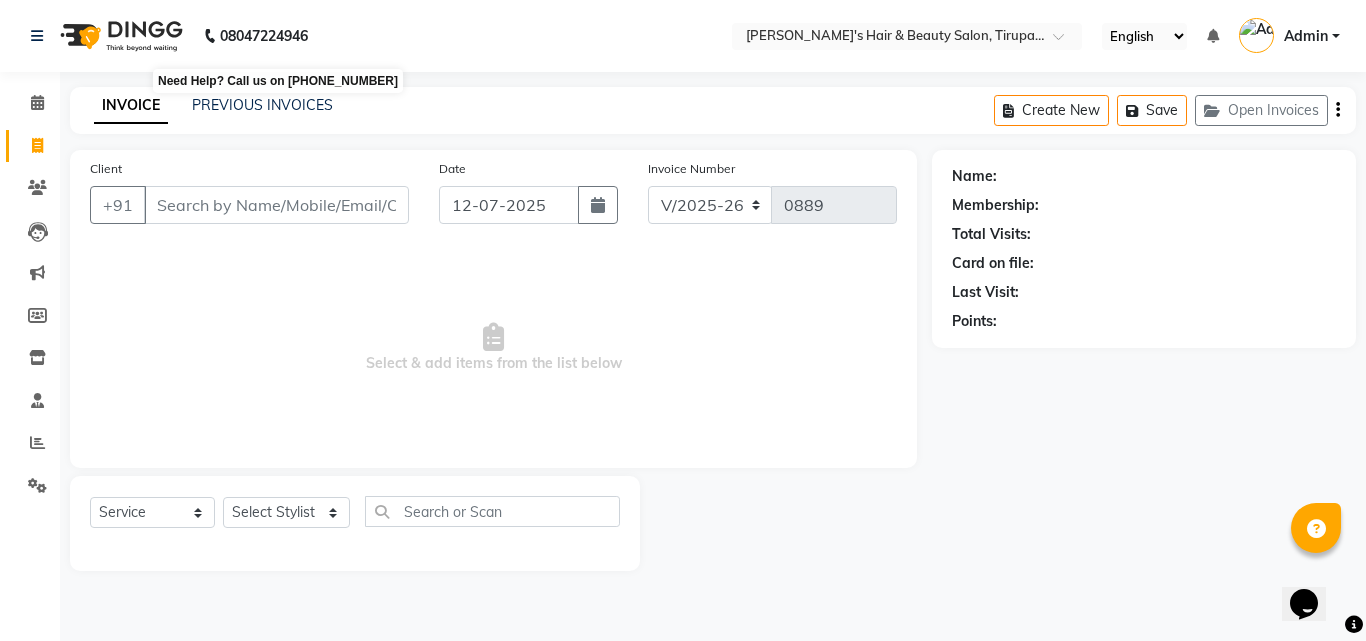 click on "08047224946" 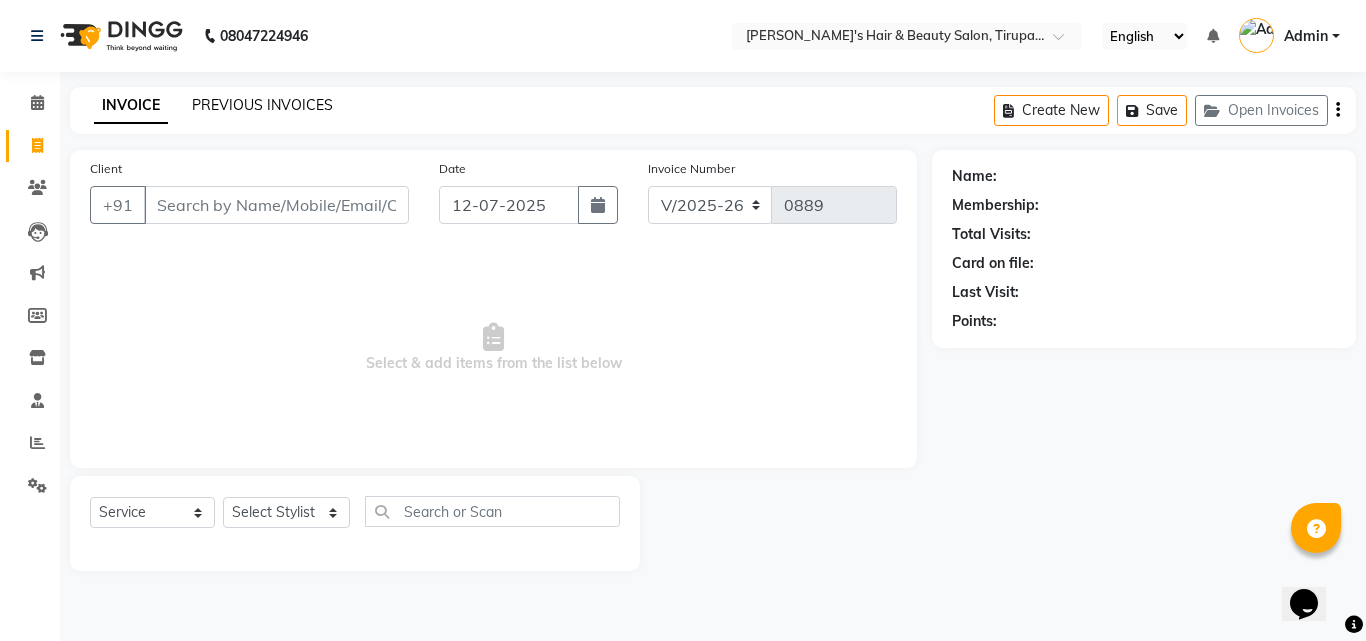 click on "PREVIOUS INVOICES" 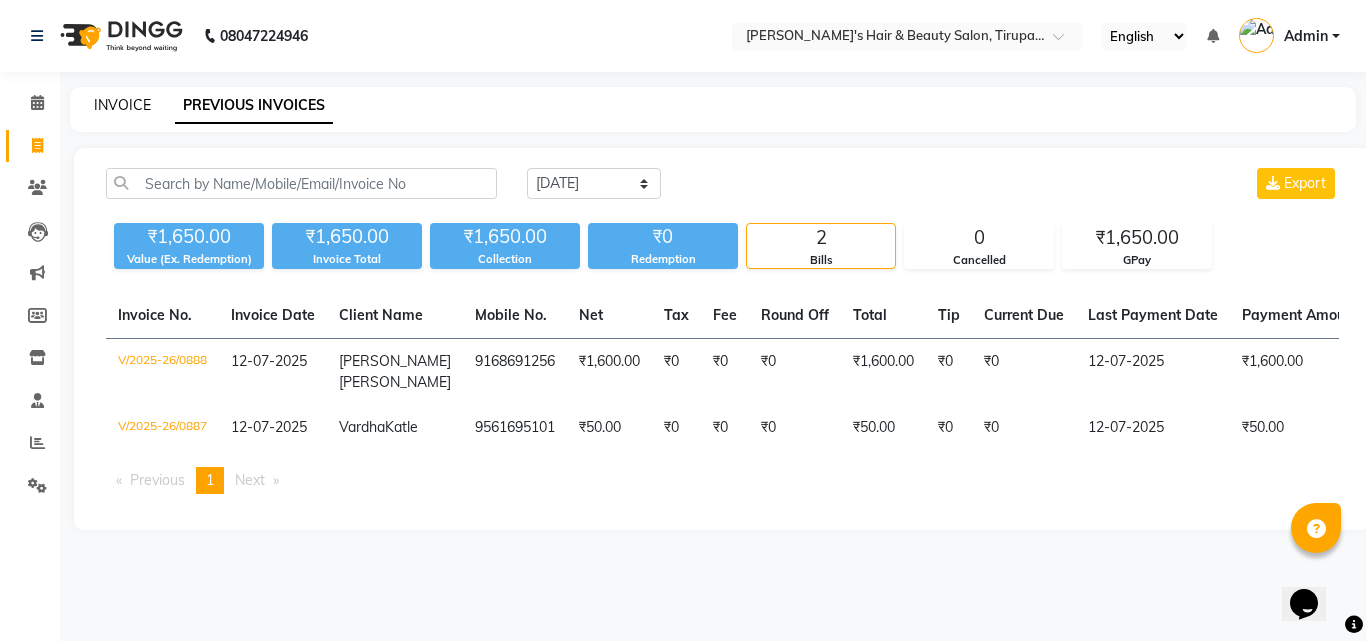 click on "INVOICE" 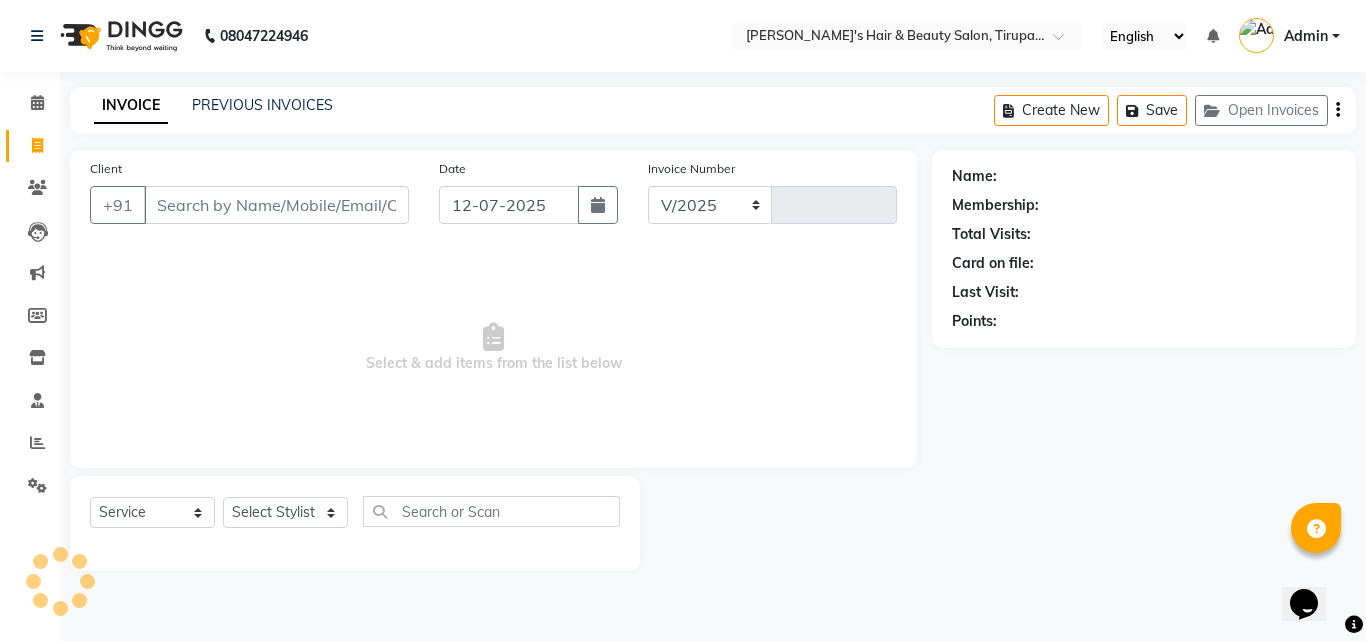 select on "5401" 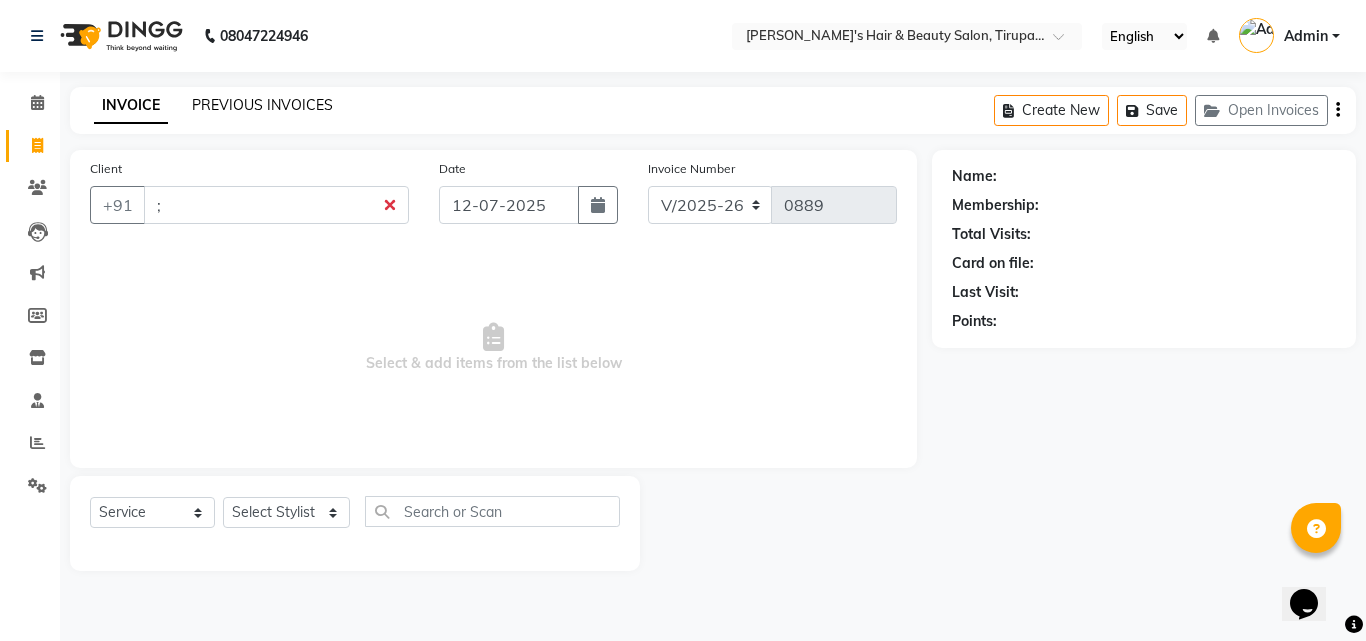 type on ";" 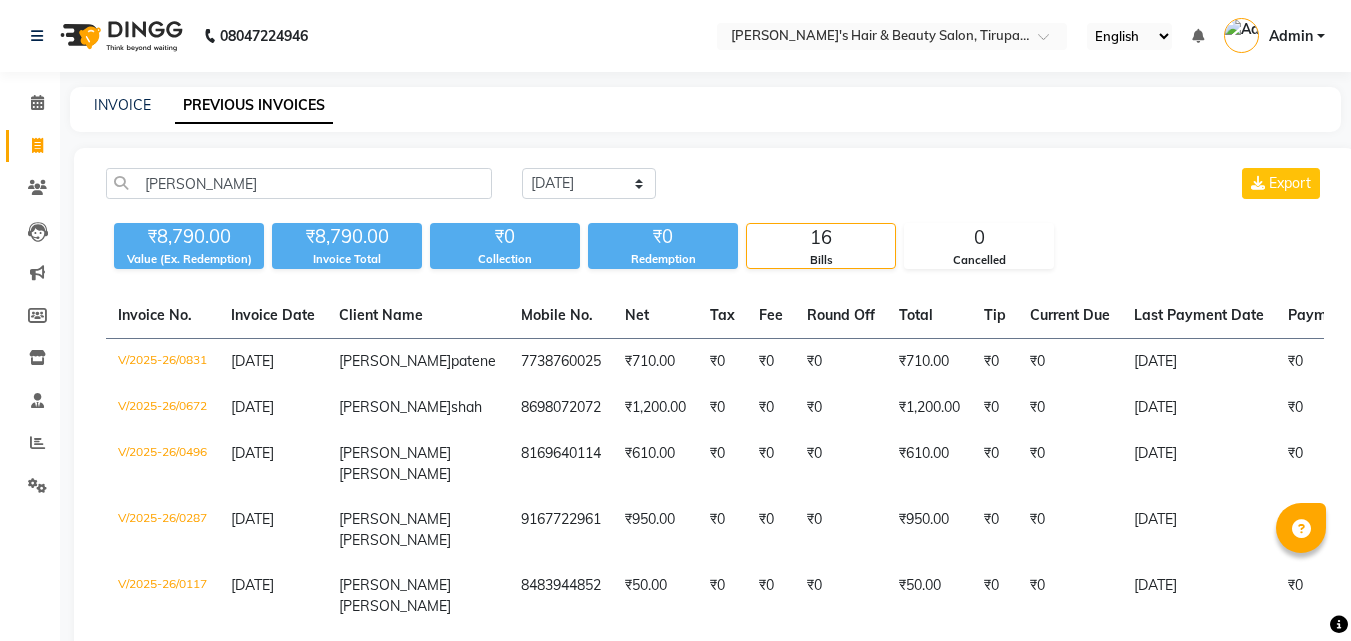 select on "[DATE]" 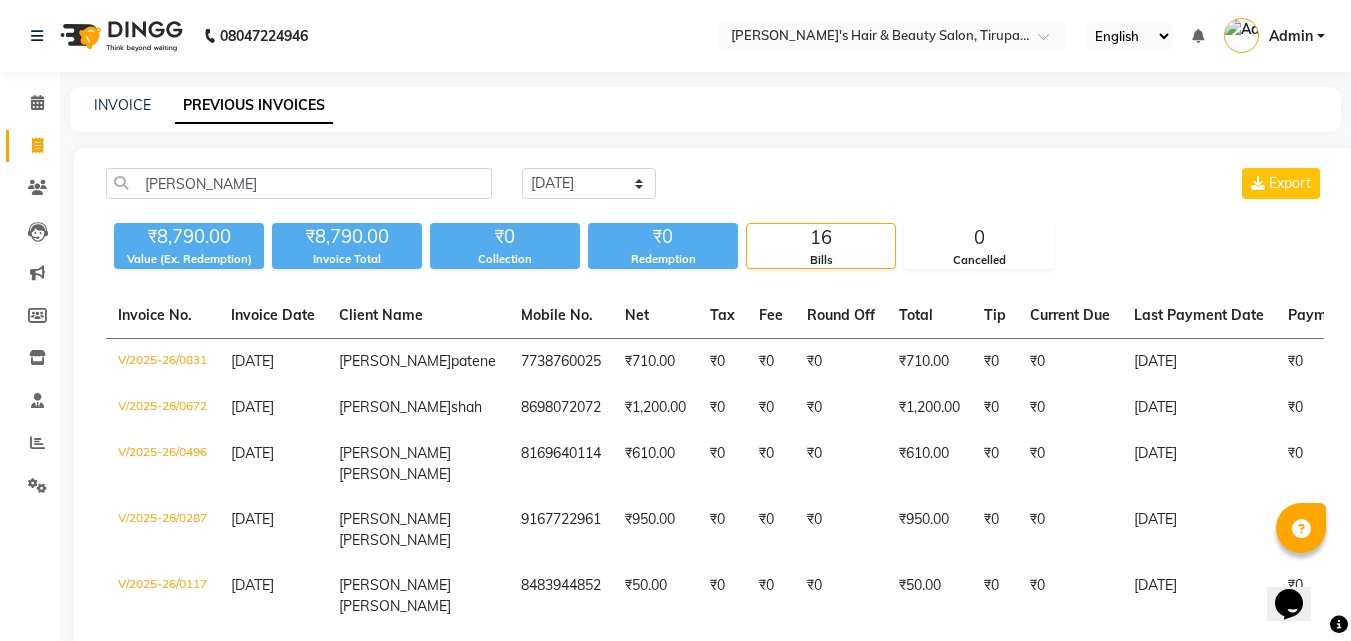 scroll, scrollTop: 0, scrollLeft: 0, axis: both 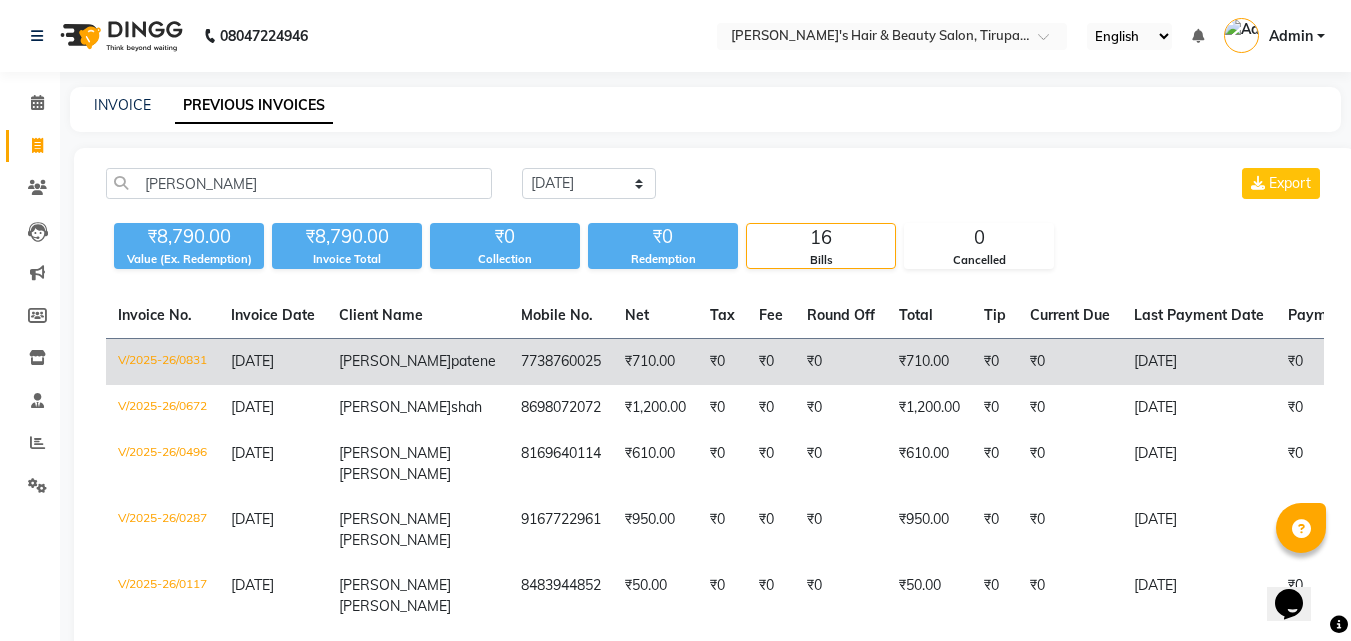 click on "V/2025-26/0831" 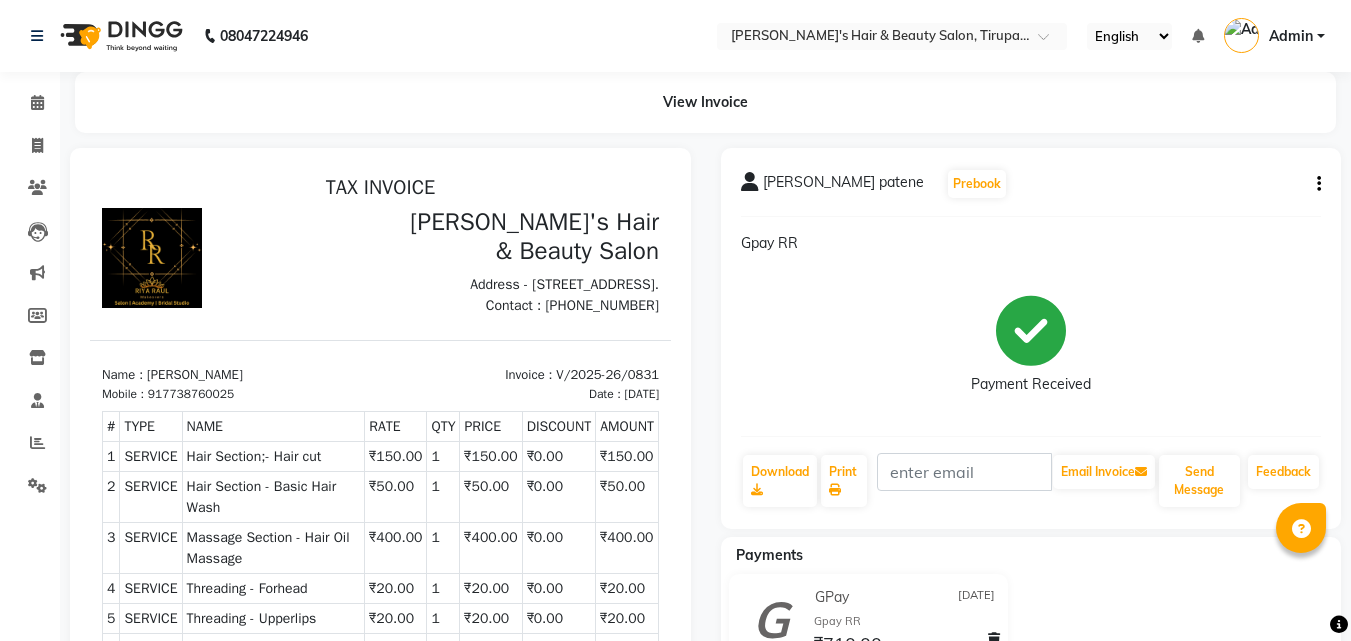 scroll, scrollTop: 0, scrollLeft: 0, axis: both 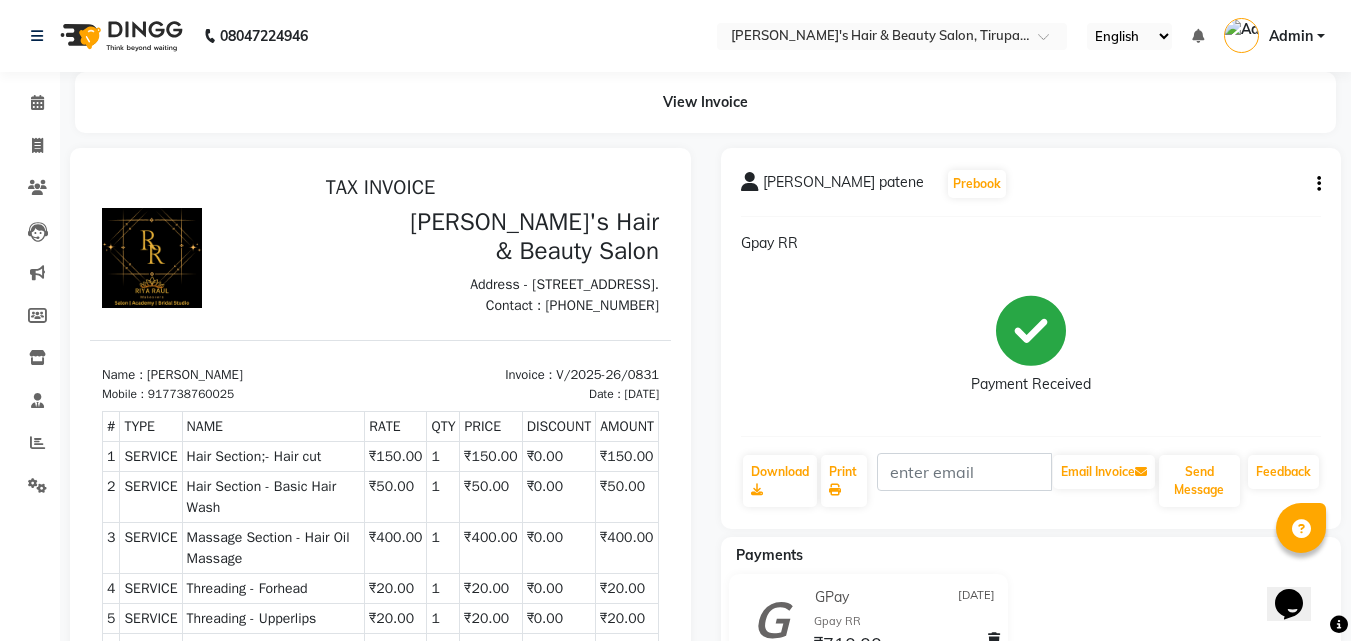 drag, startPoint x: 651, startPoint y: 332, endPoint x: 750, endPoint y: 613, distance: 297.92953 